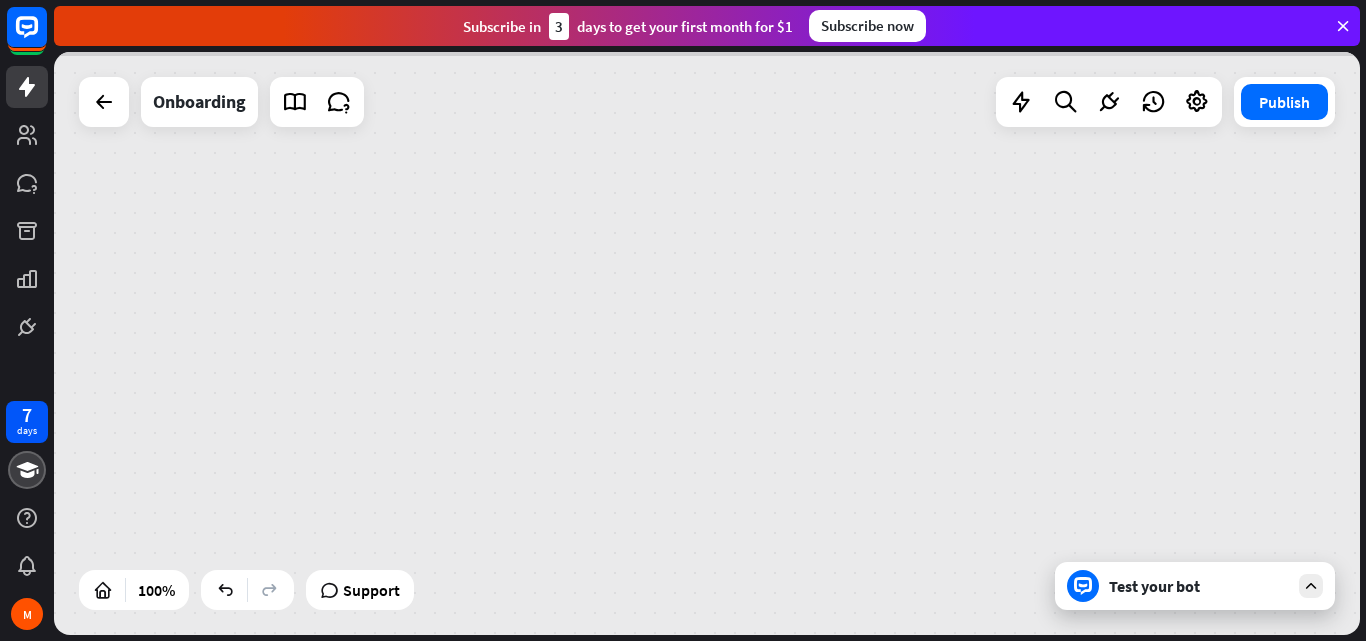 scroll, scrollTop: 0, scrollLeft: 0, axis: both 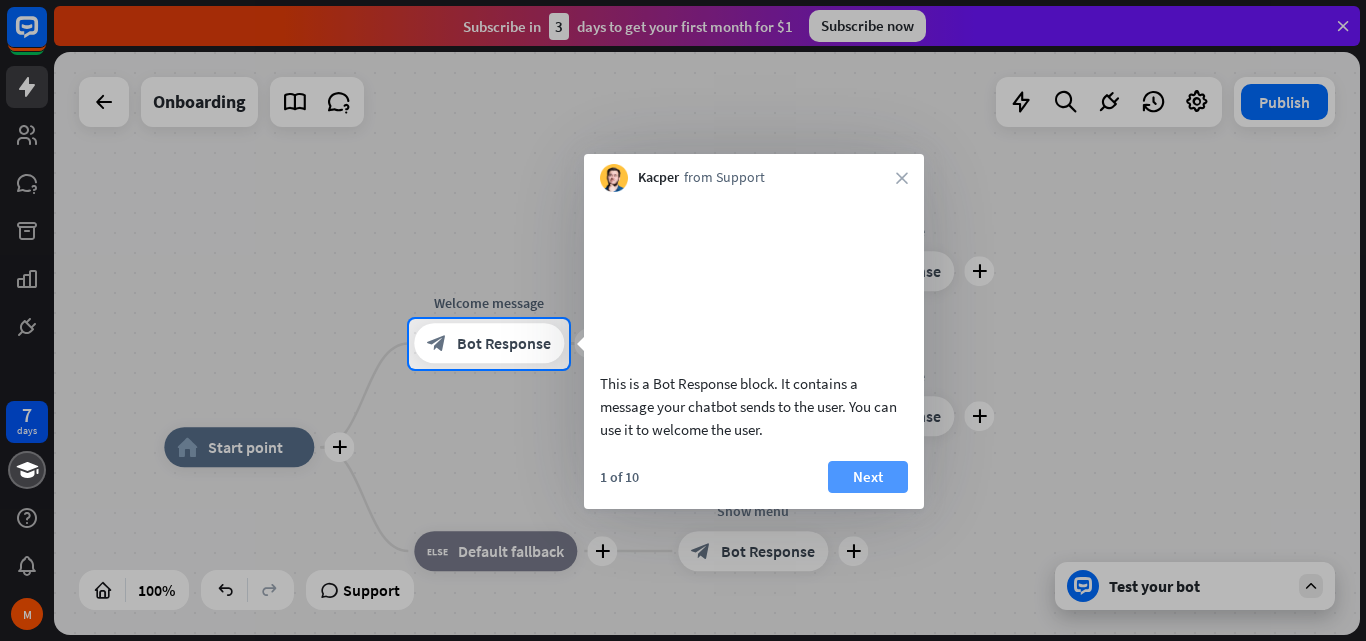 click on "Next" at bounding box center [868, 477] 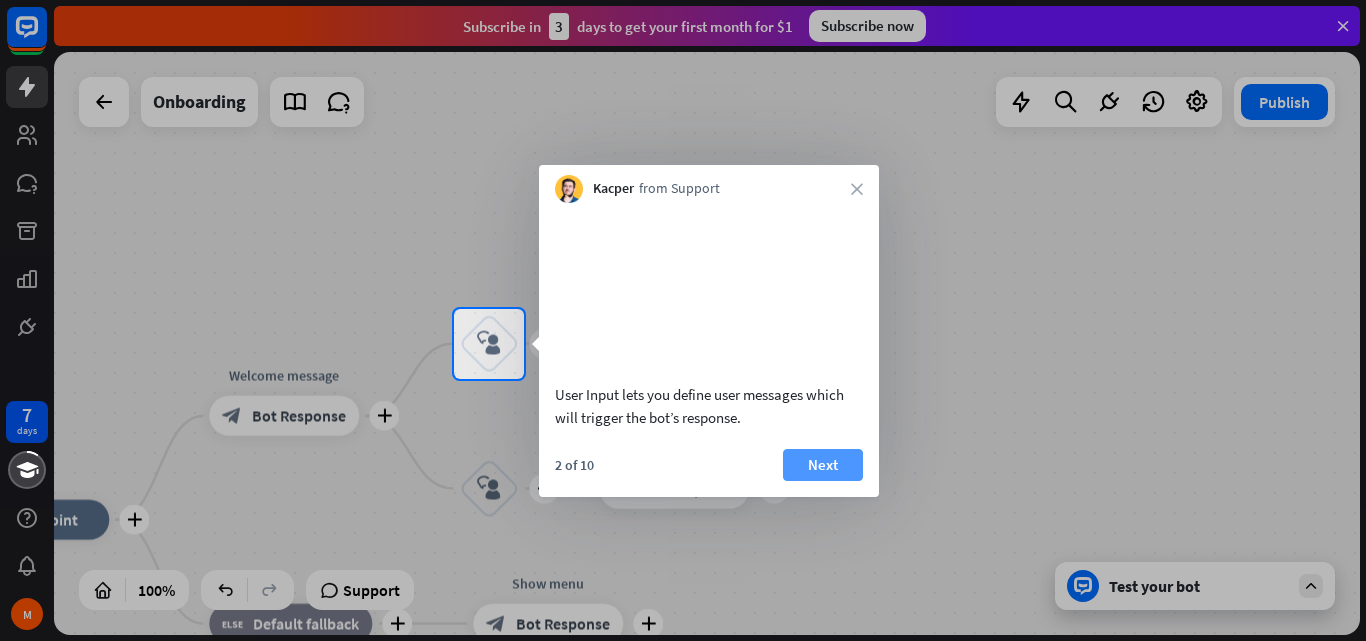 click on "Next" at bounding box center [823, 465] 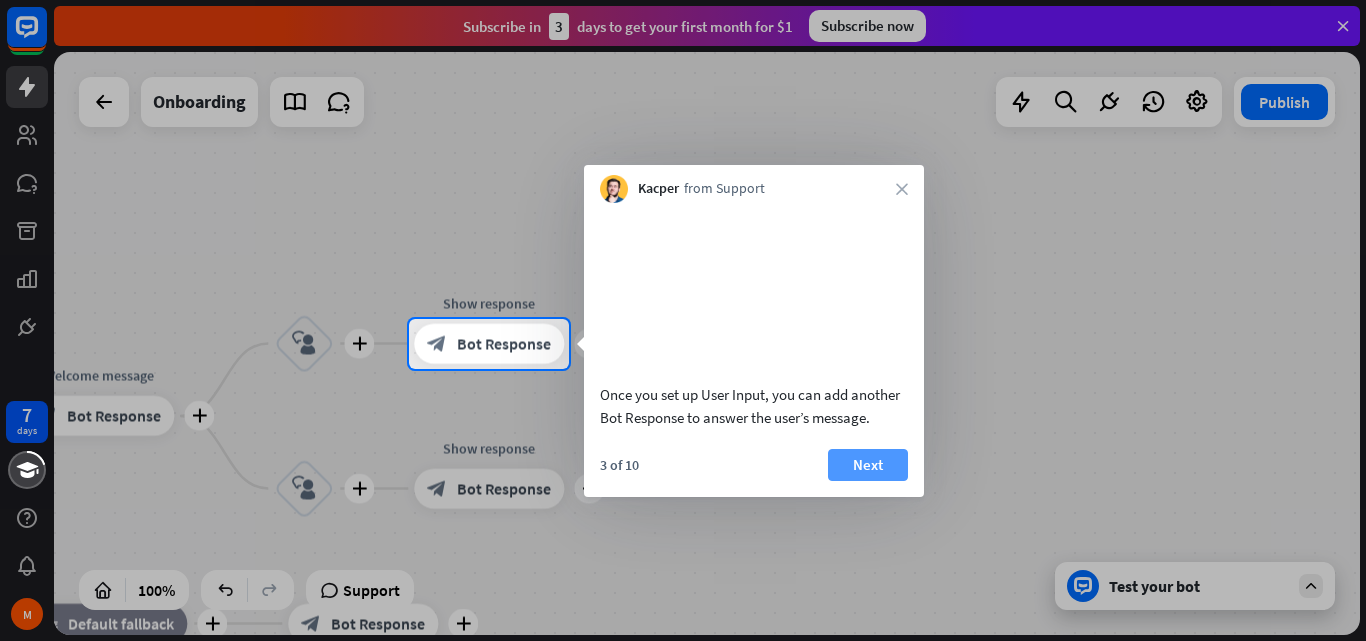 click on "Next" at bounding box center (868, 465) 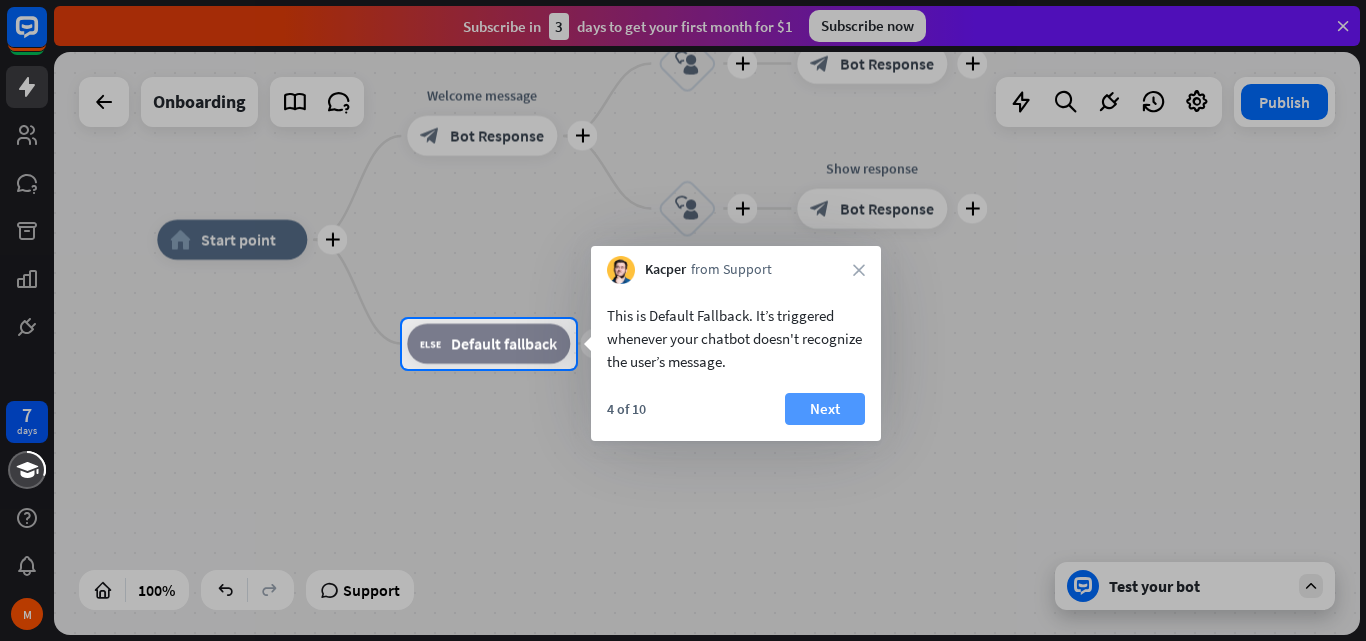 click on "Next" at bounding box center [825, 409] 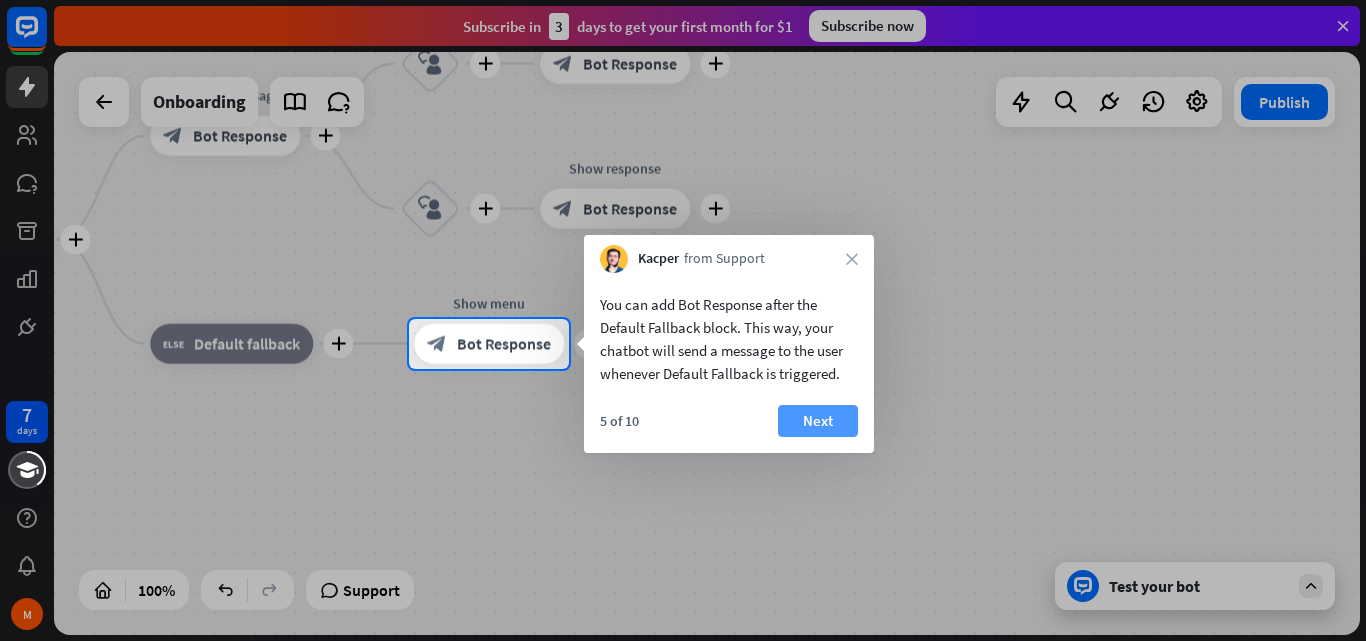 click on "Next" at bounding box center (818, 421) 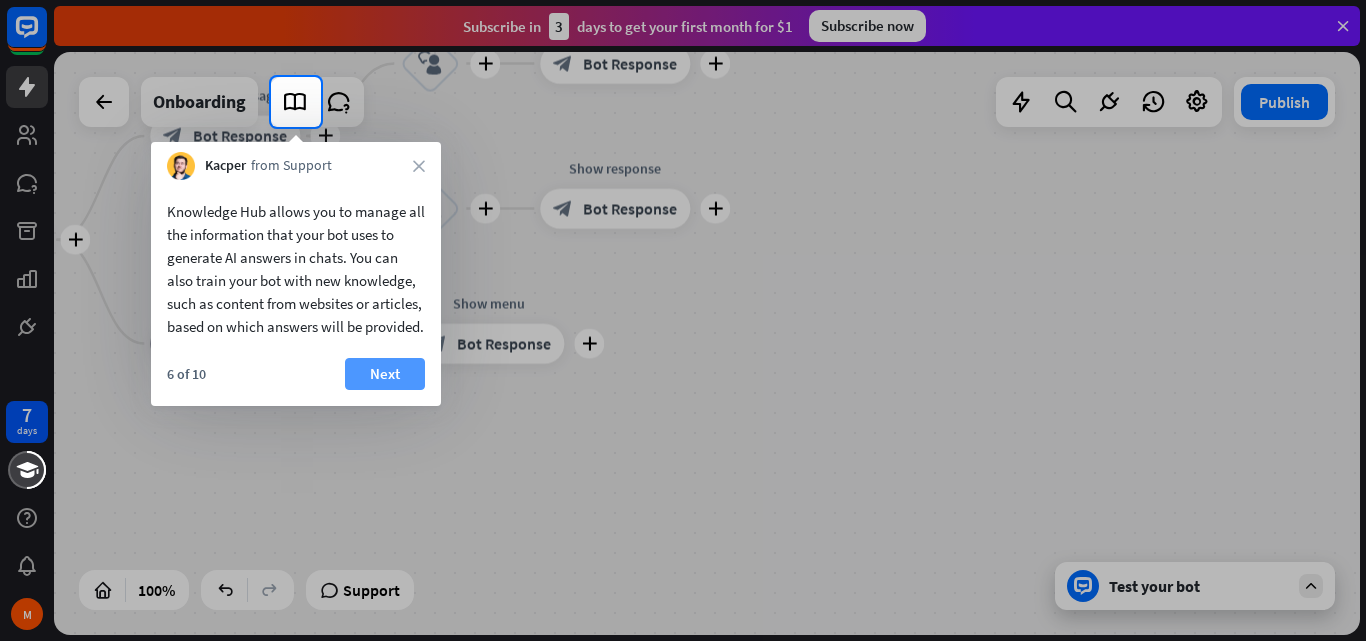 click on "Next" at bounding box center [385, 374] 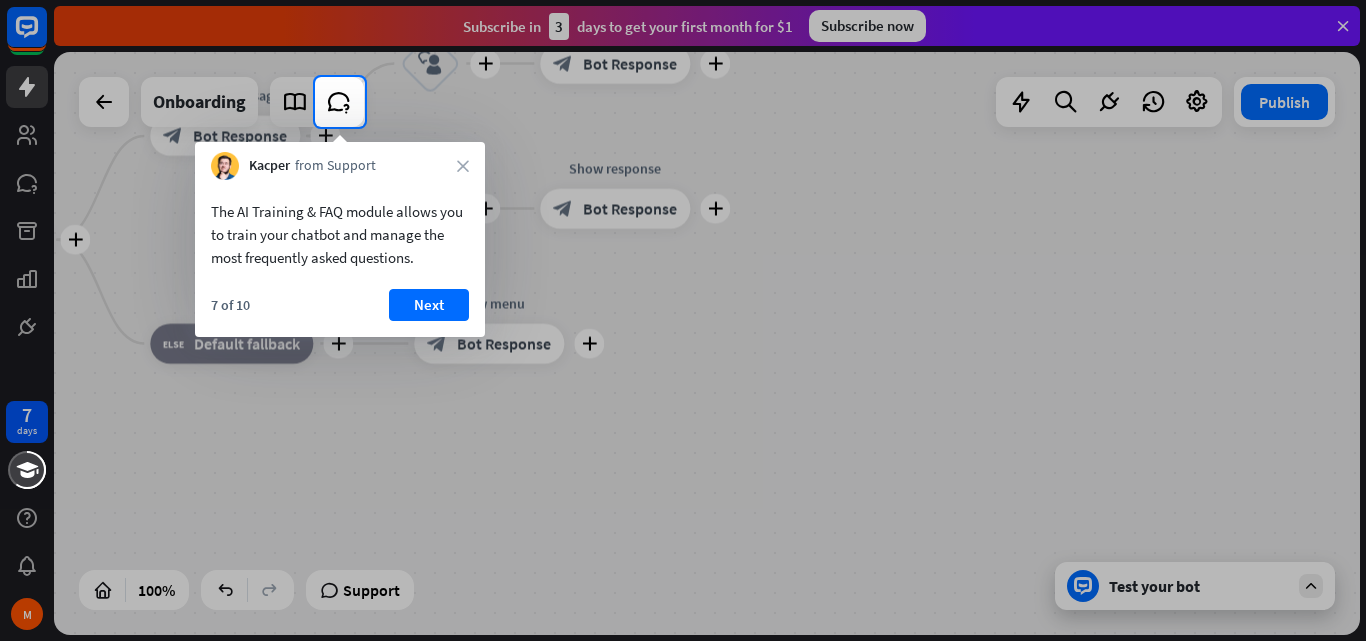 click on "[NUMBER] of [NUMBER] Next" at bounding box center (340, 313) 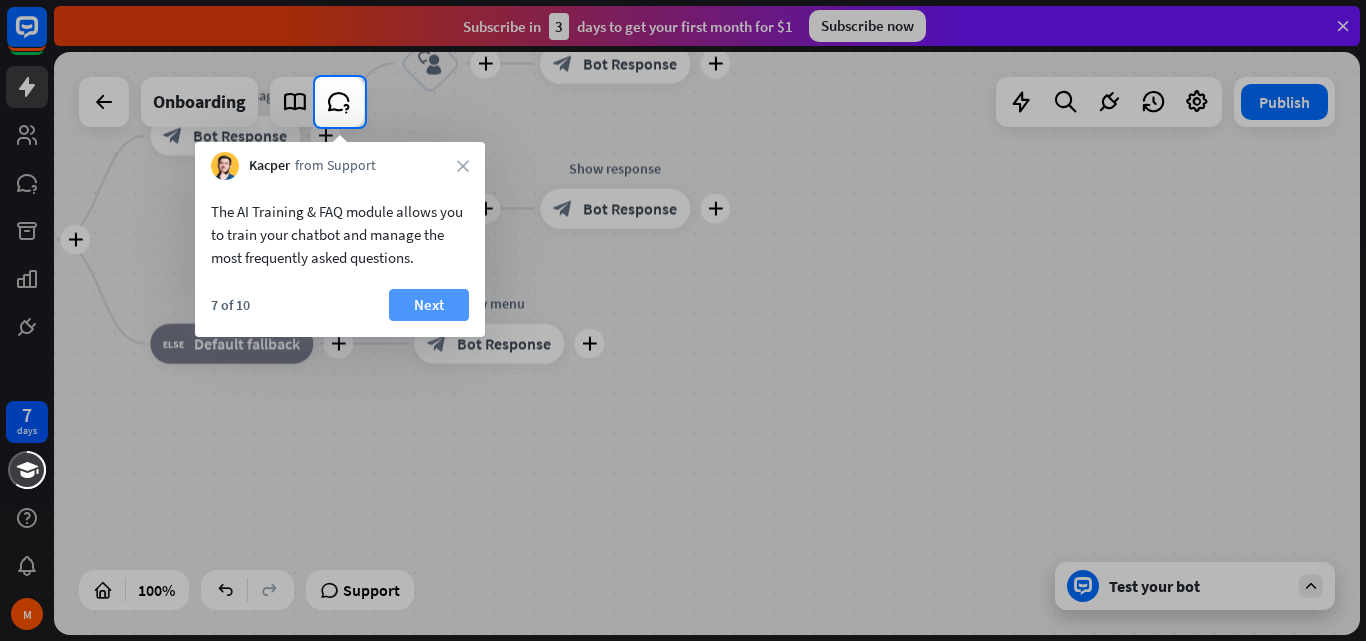 click on "Next" at bounding box center [429, 305] 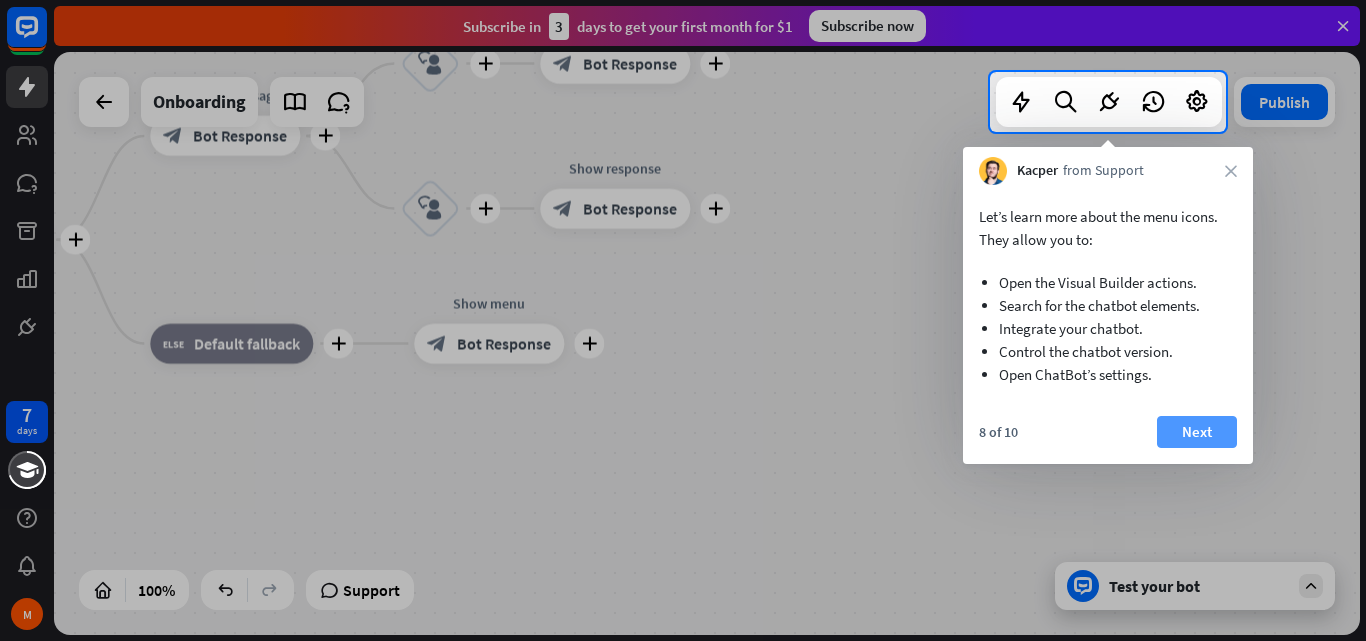 click on "Next" at bounding box center (1197, 432) 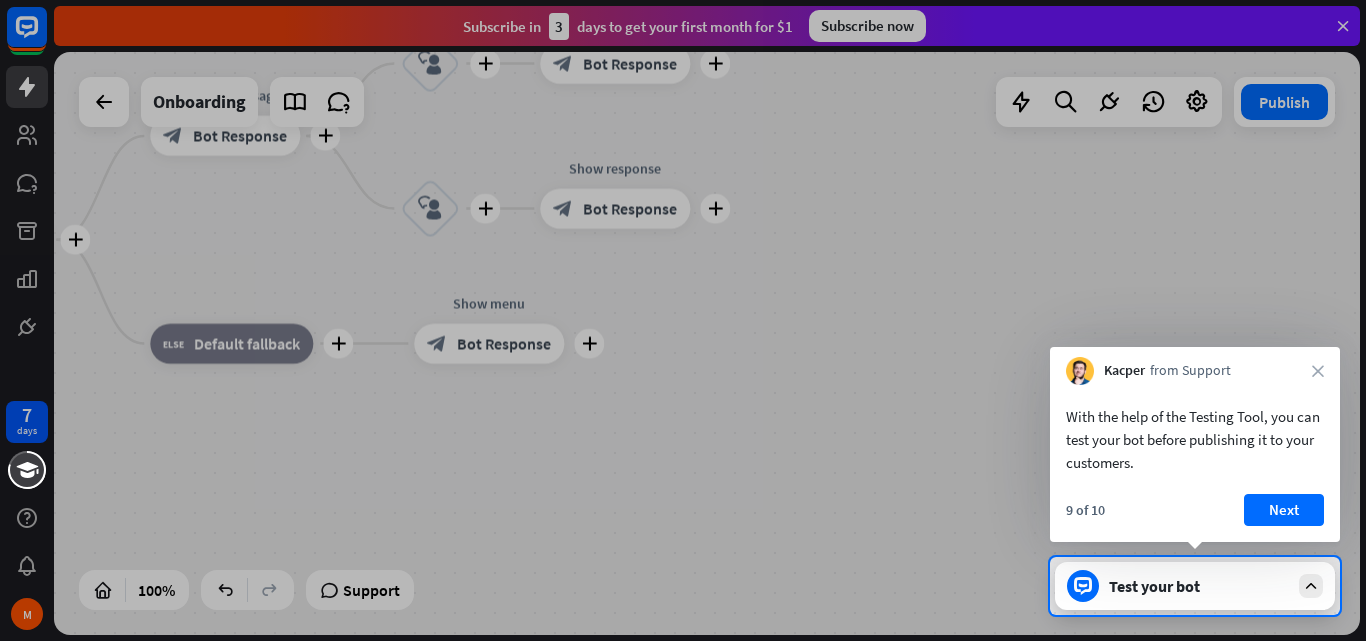 click on "Next" at bounding box center (1284, 510) 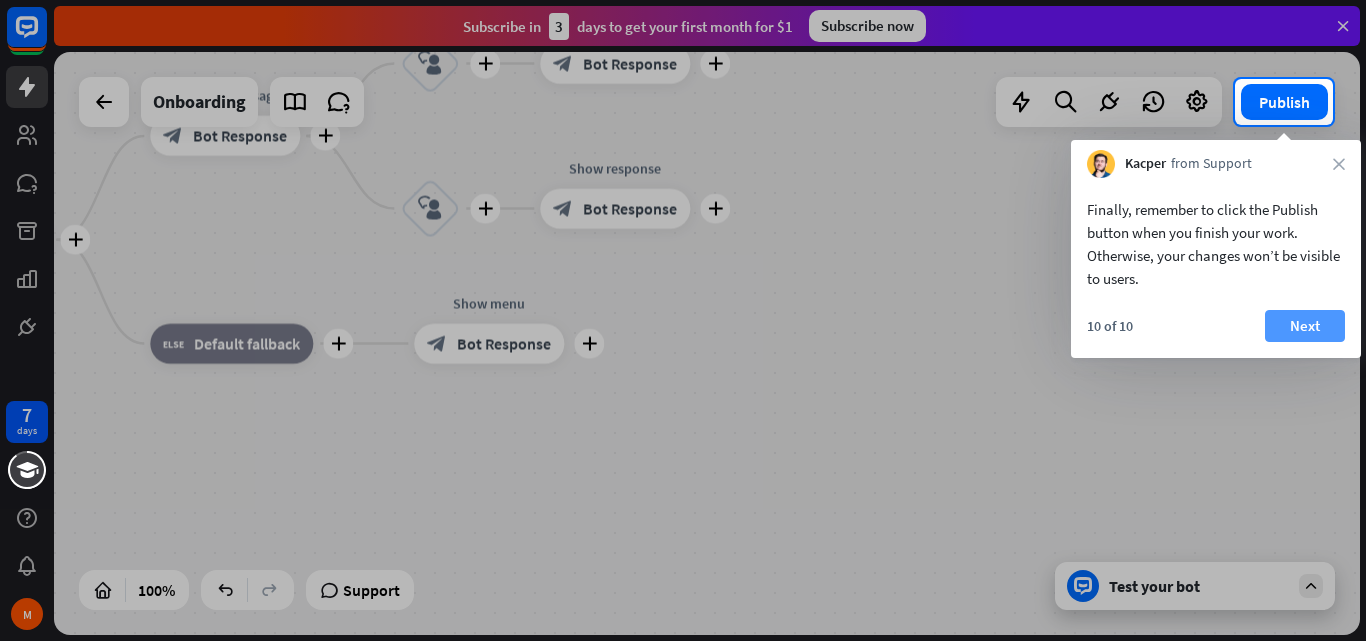 click on "Next" at bounding box center (1305, 326) 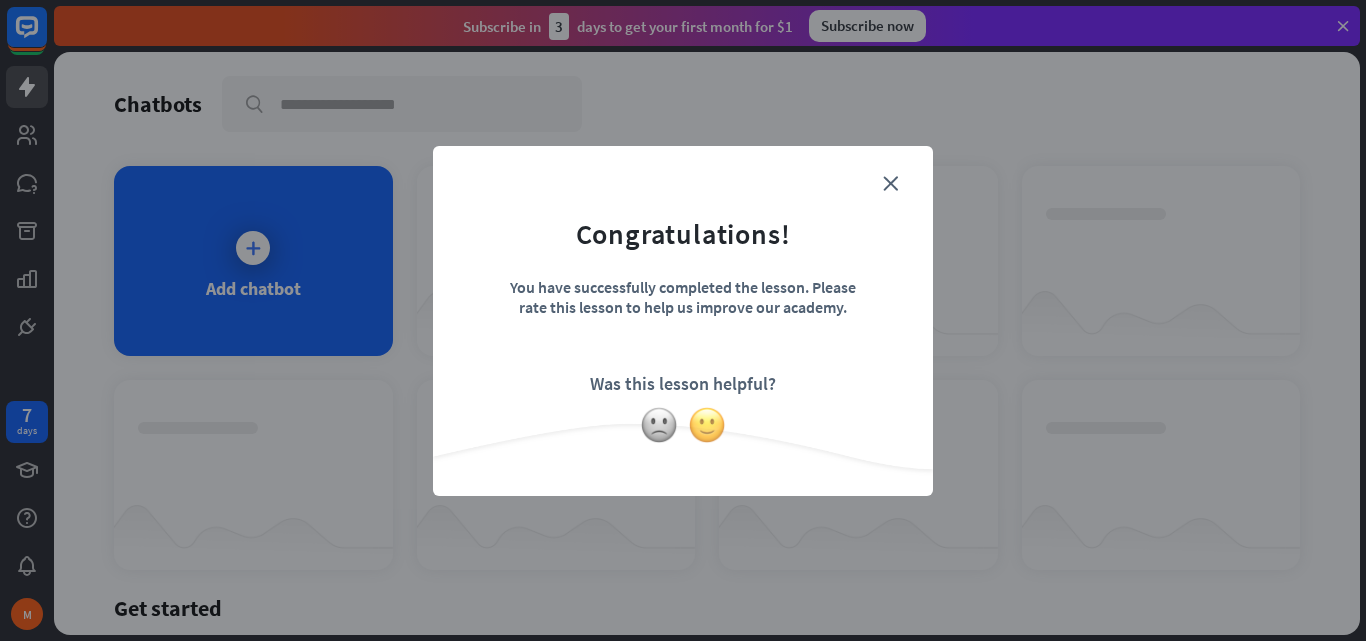 click at bounding box center (707, 425) 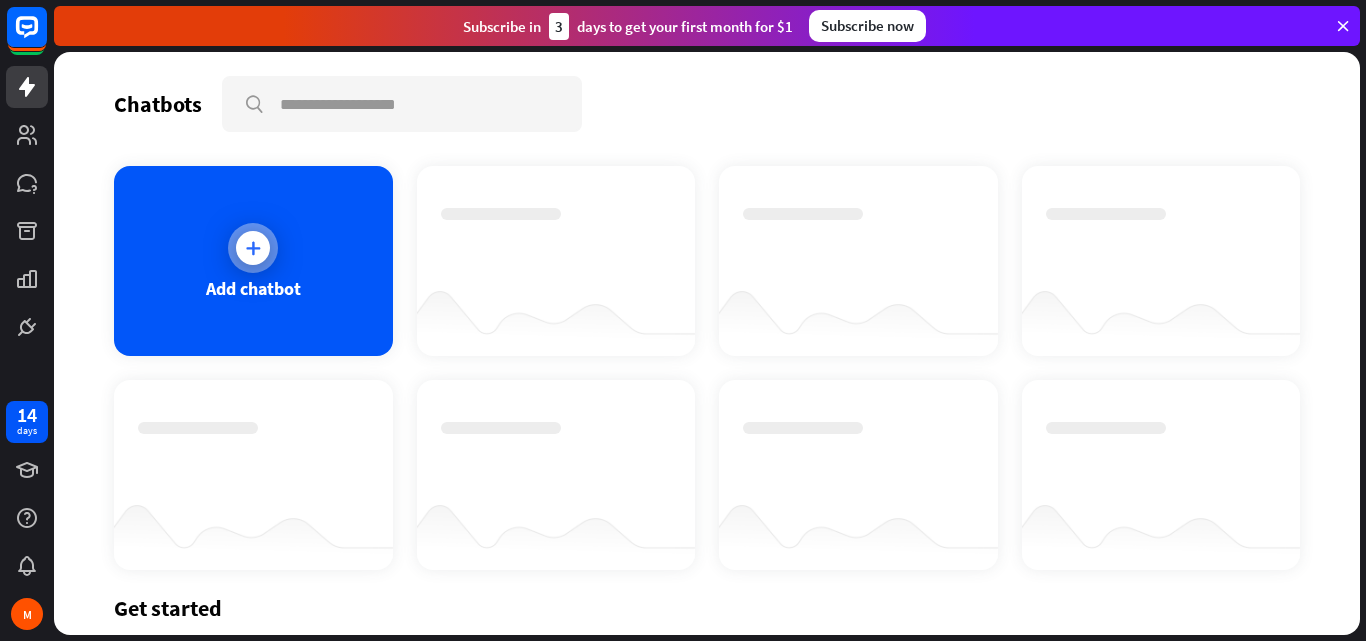 click at bounding box center (253, 248) 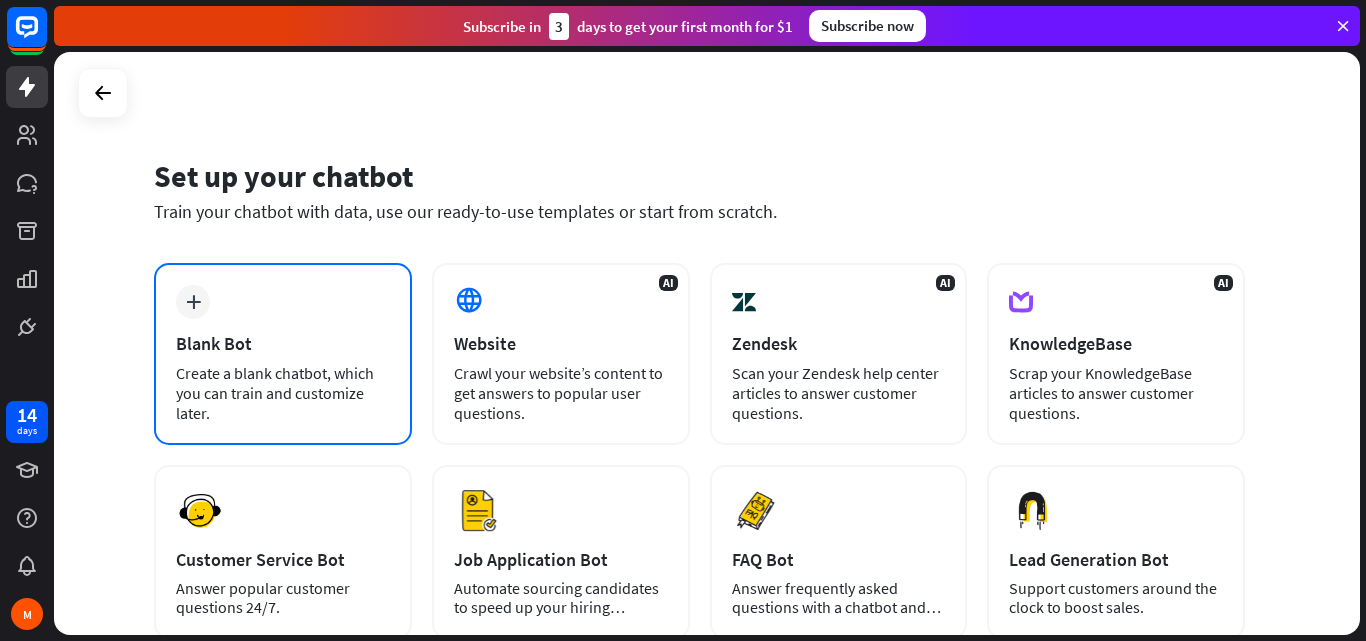 scroll, scrollTop: 200, scrollLeft: 0, axis: vertical 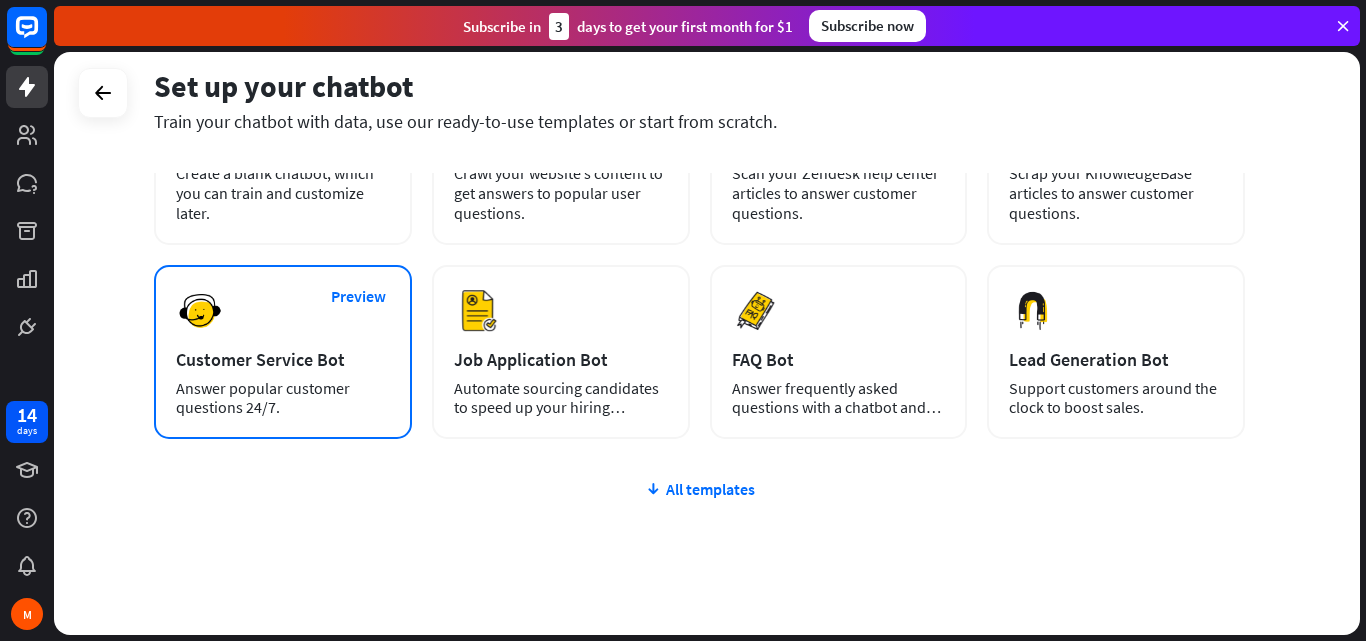 click on "Preview
Customer Service Bot
Answer popular customer questions 24/7." at bounding box center (283, 352) 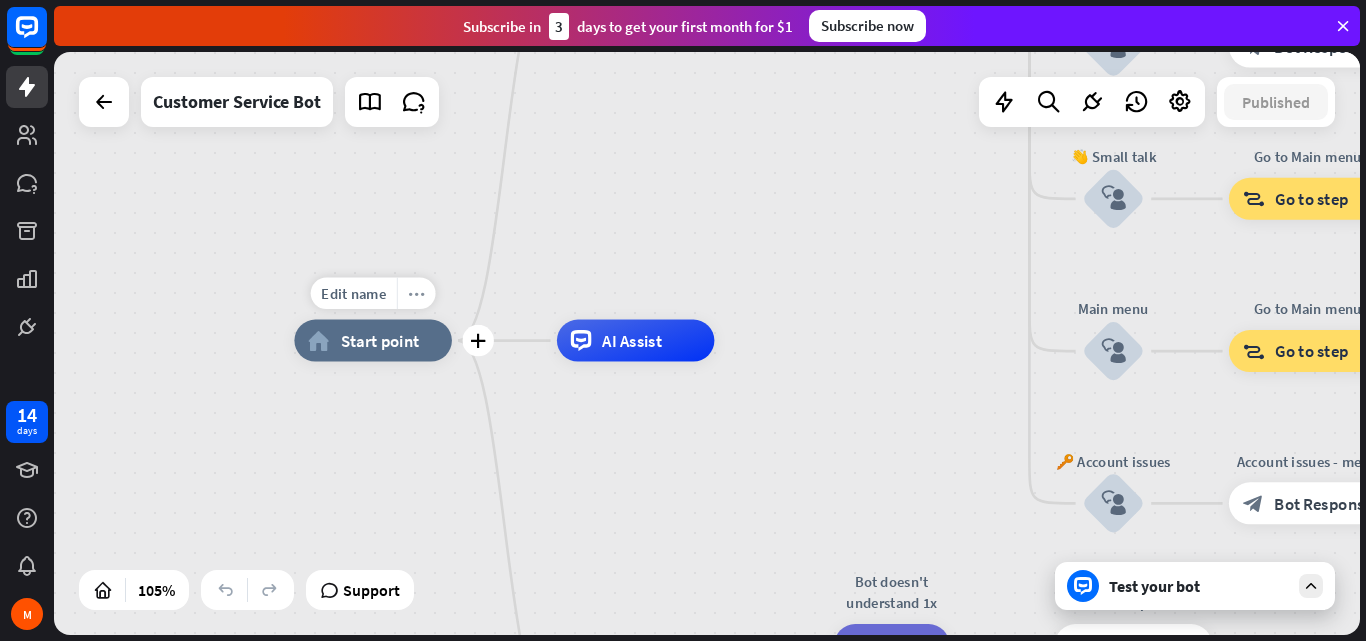 click on "more_horiz" at bounding box center [416, 294] 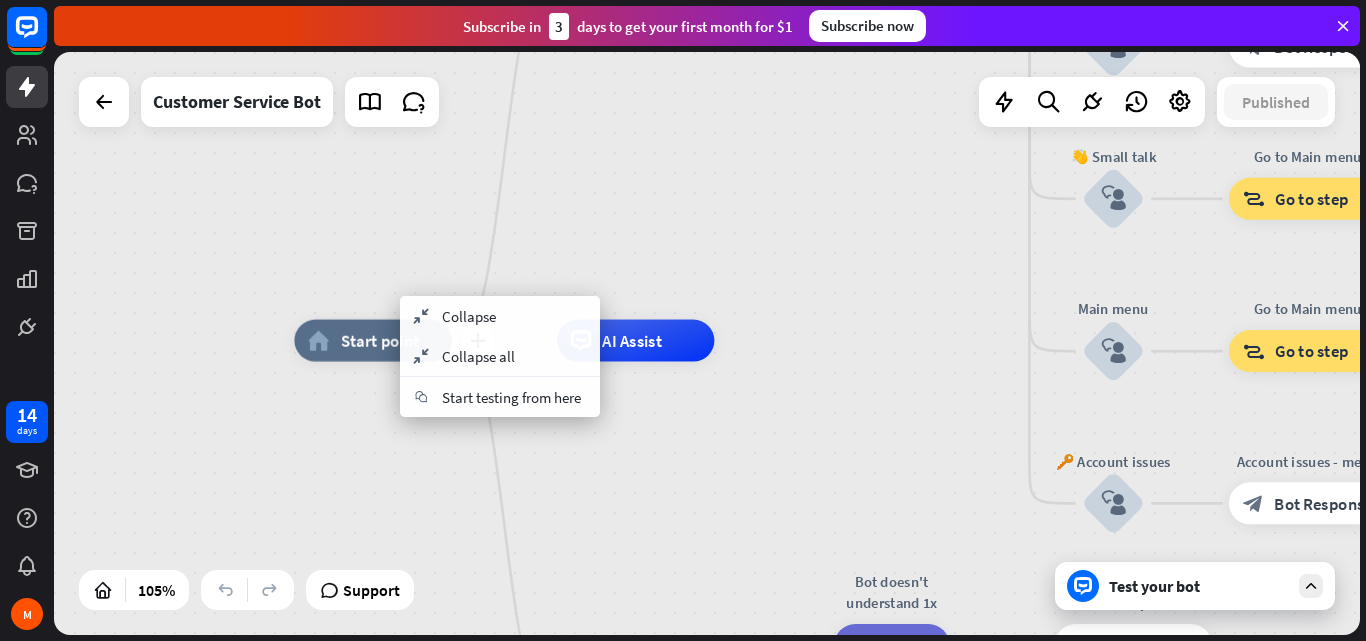 click on "plus home_2 Start point" at bounding box center [373, 341] 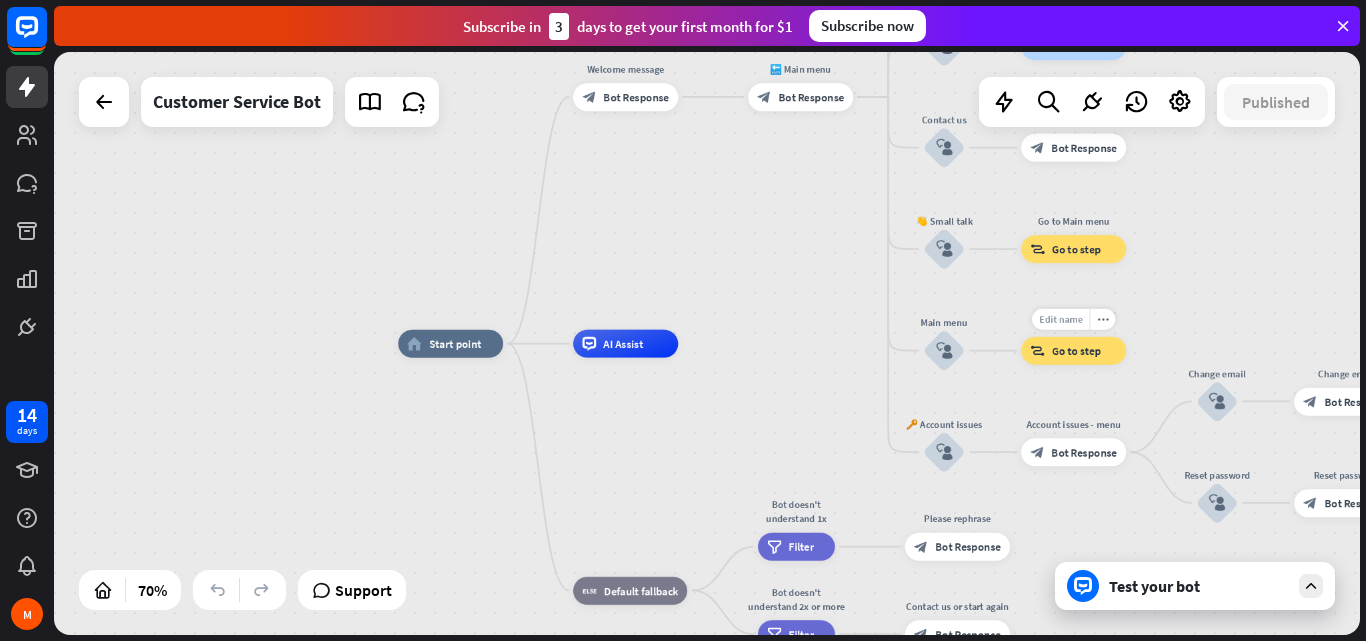 click on "Edit name" at bounding box center (1060, 319) 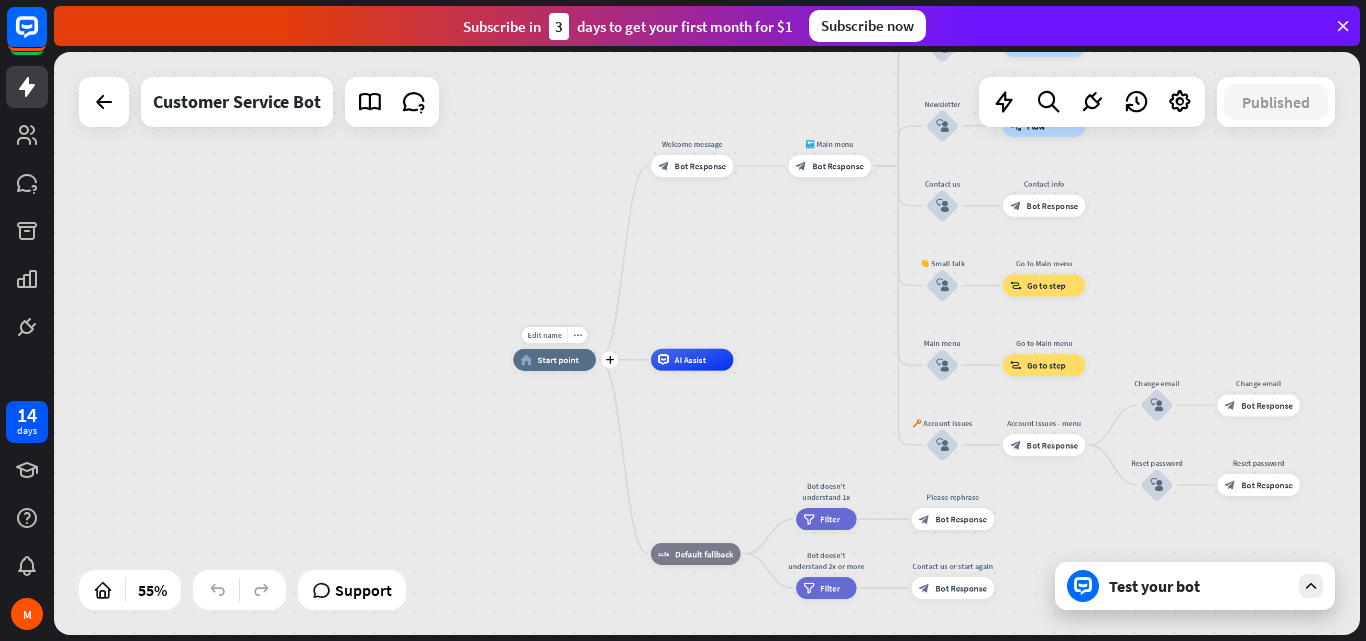 click on "home_2   Start point" at bounding box center (554, 360) 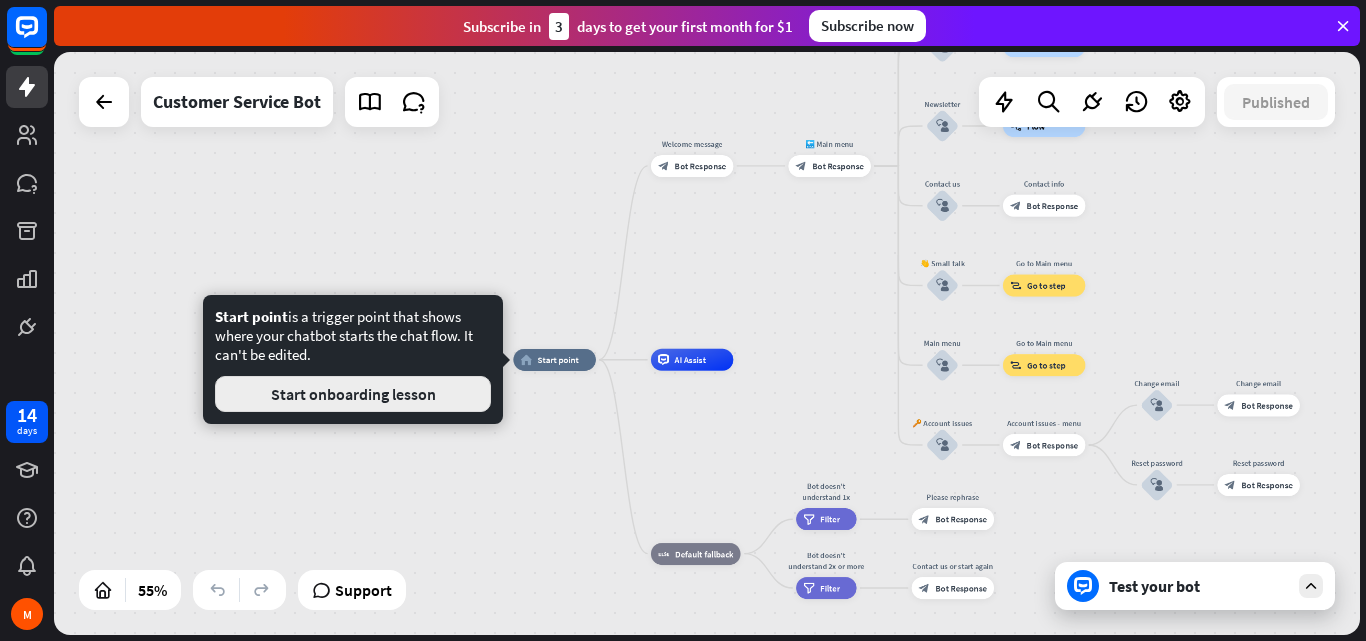 click on "Start onboarding lesson" at bounding box center (353, 394) 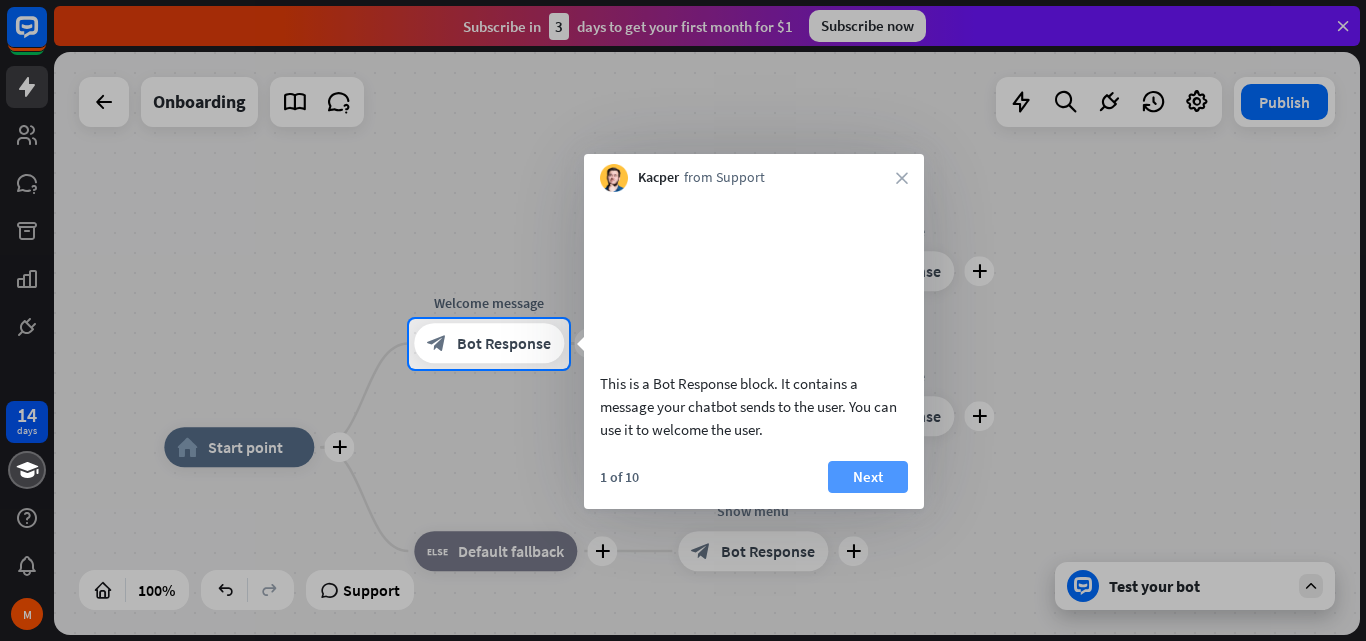 click on "Next" at bounding box center (868, 477) 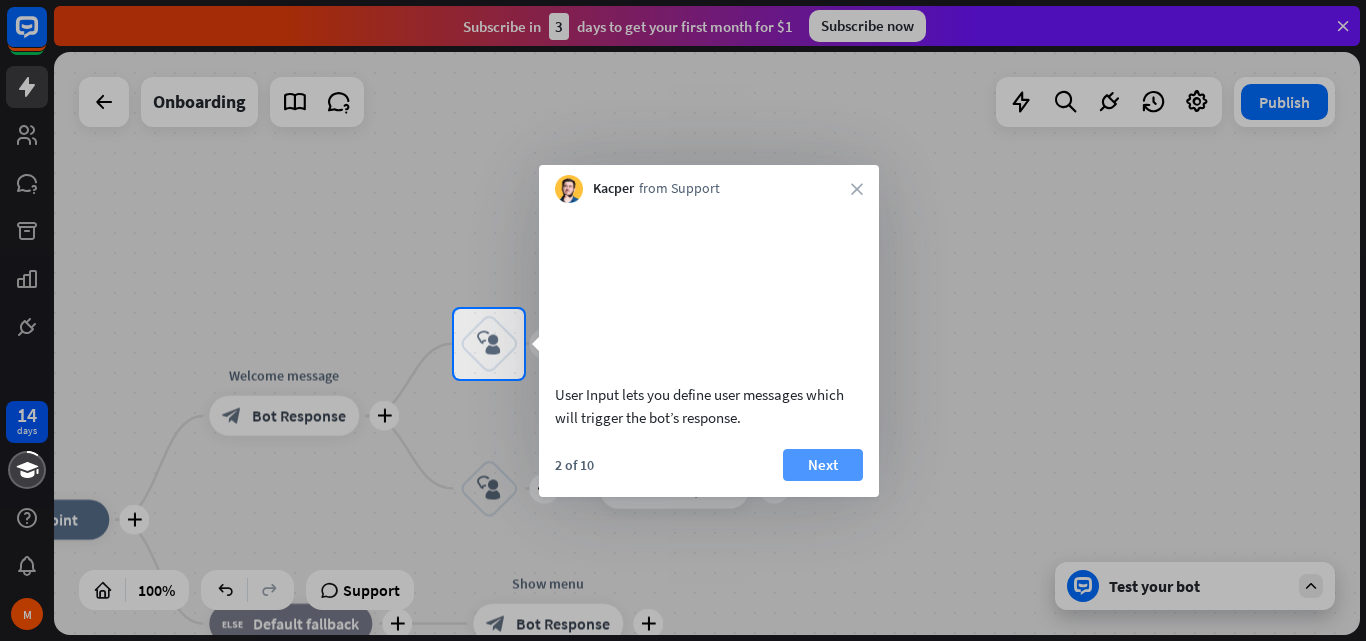 click on "Next" at bounding box center [823, 465] 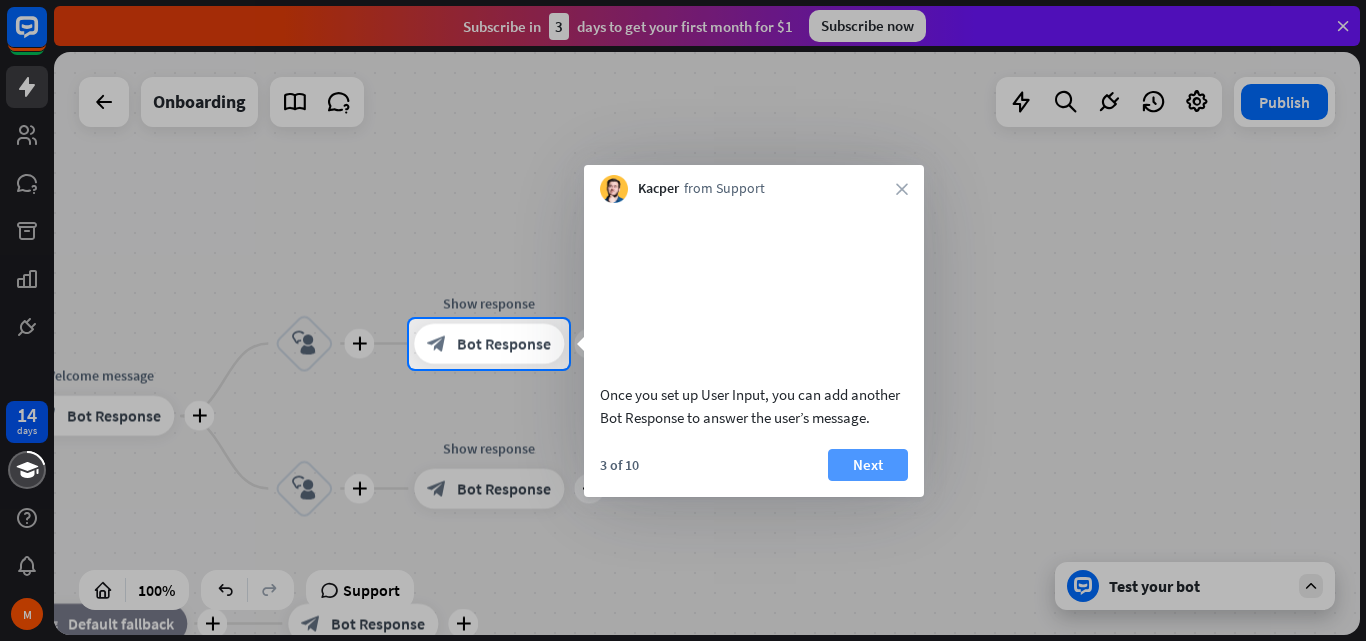 click on "Next" at bounding box center (868, 465) 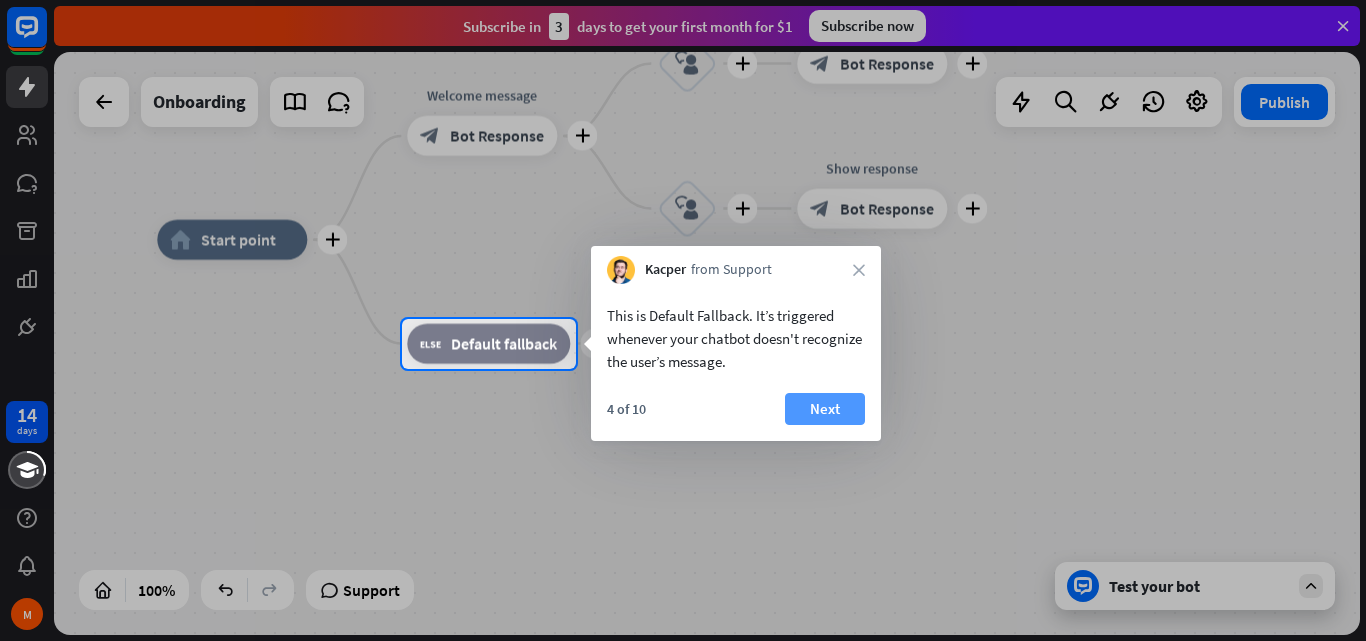 click on "Next" at bounding box center (825, 409) 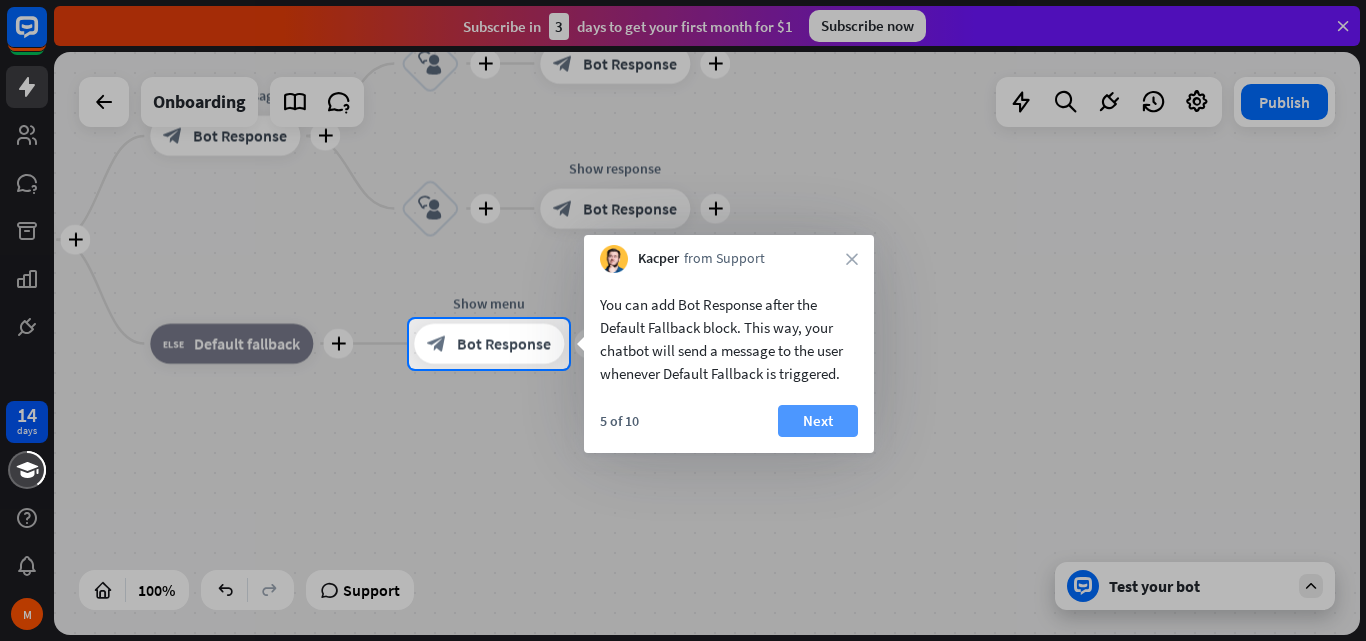 click on "Next" at bounding box center [818, 421] 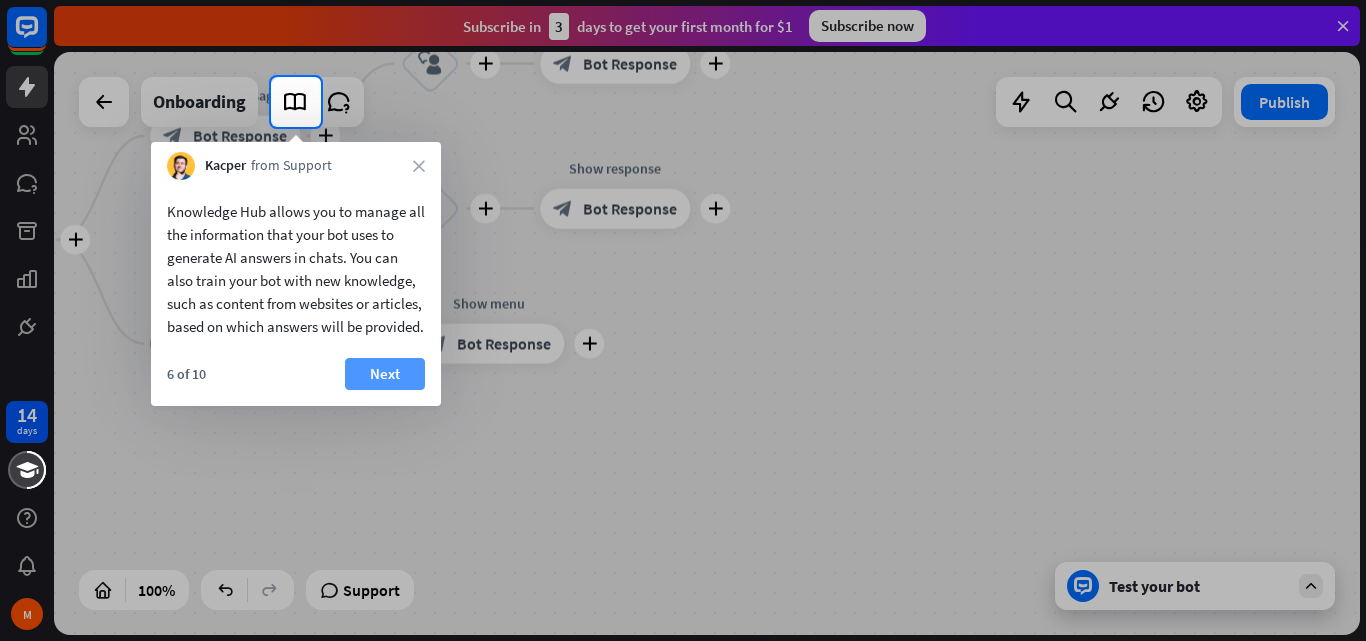 click on "Next" at bounding box center (385, 374) 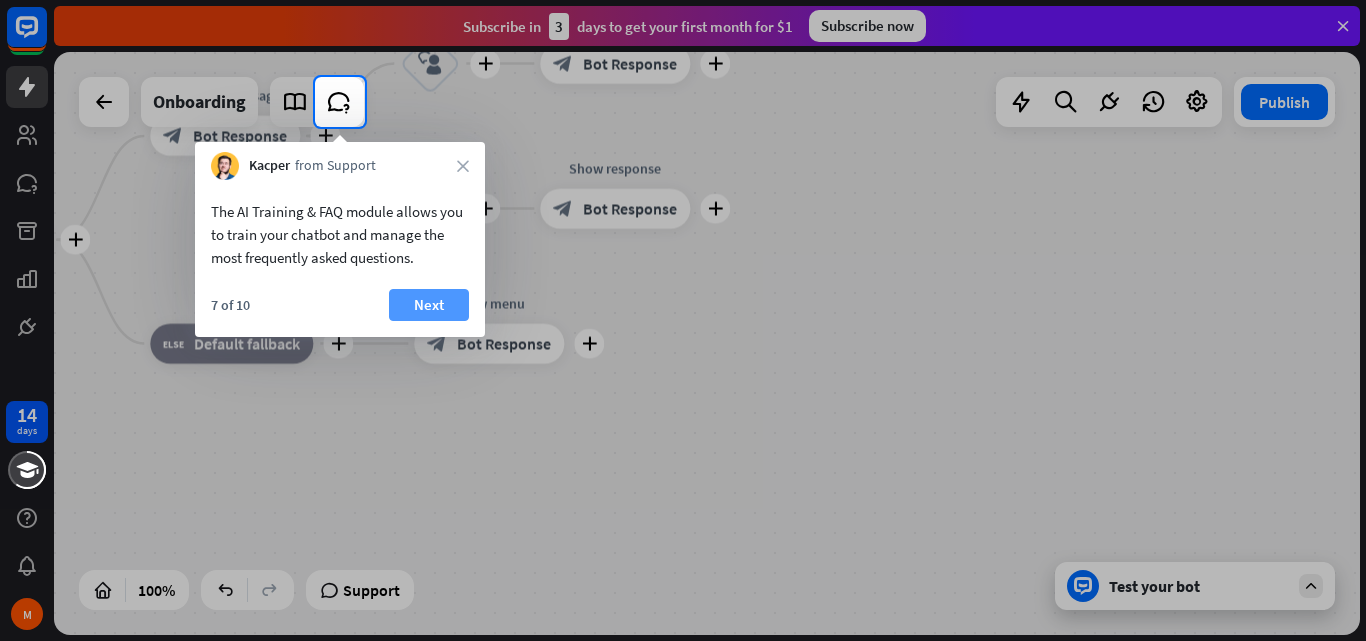 click on "Next" at bounding box center [429, 305] 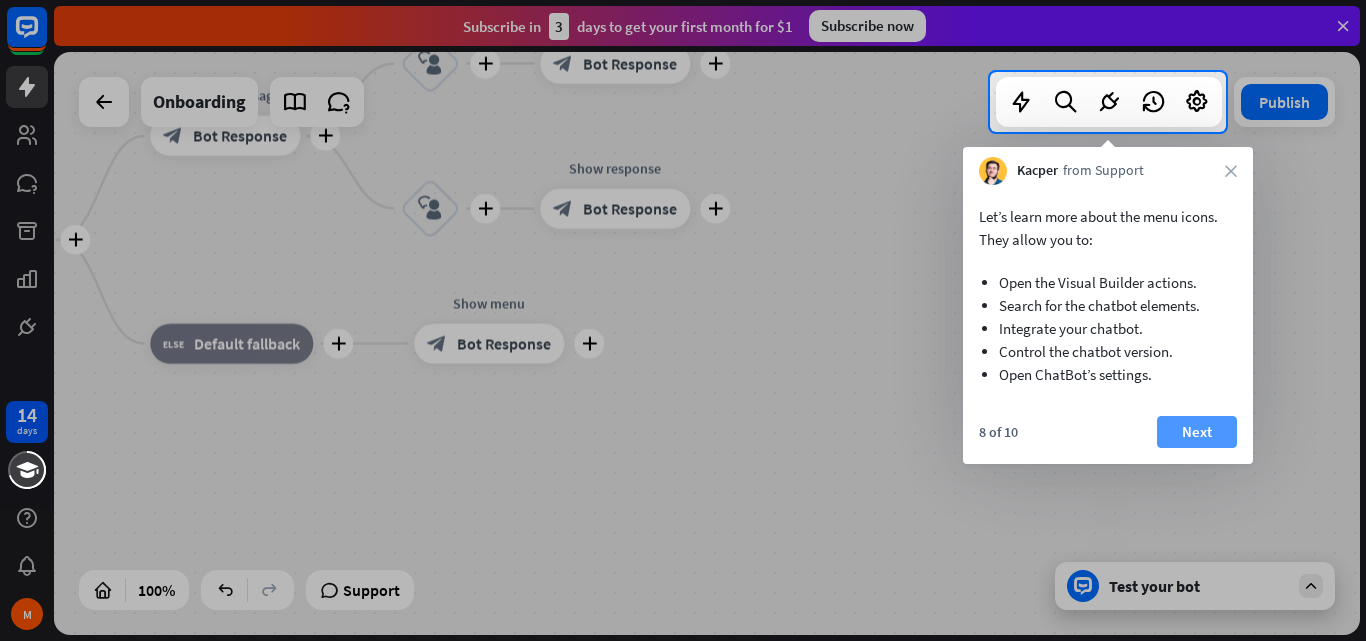click on "Next" at bounding box center [1197, 432] 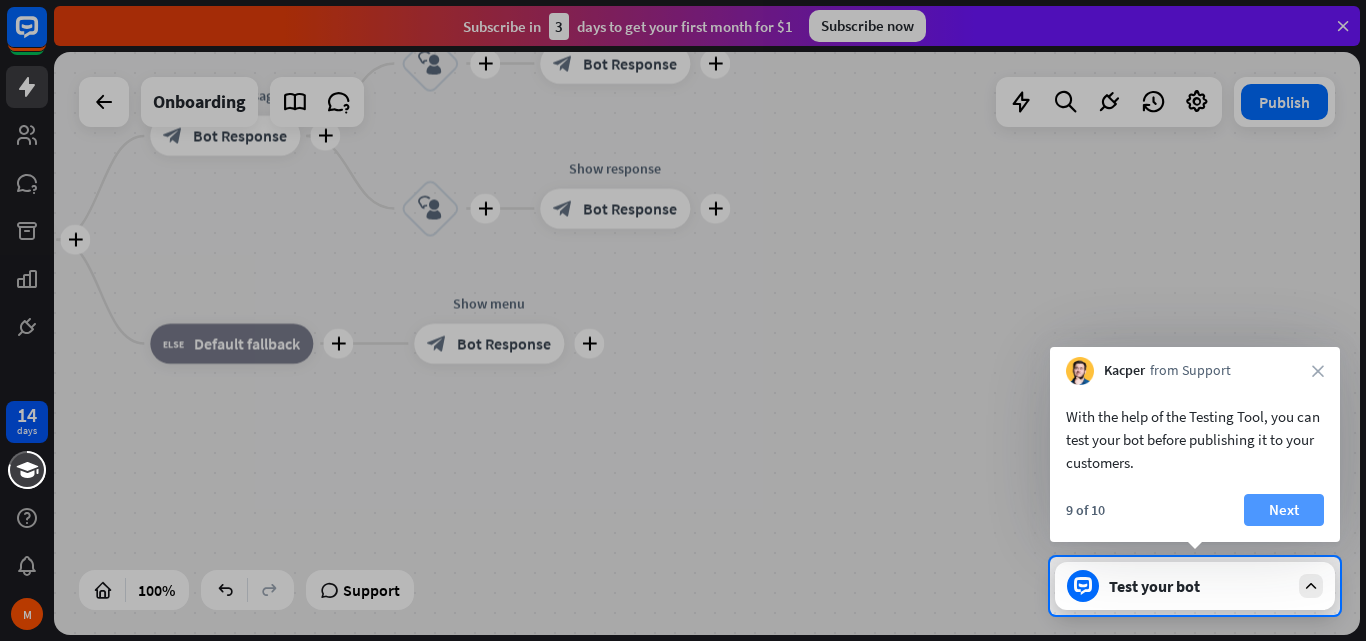 click on "Next" at bounding box center [1284, 510] 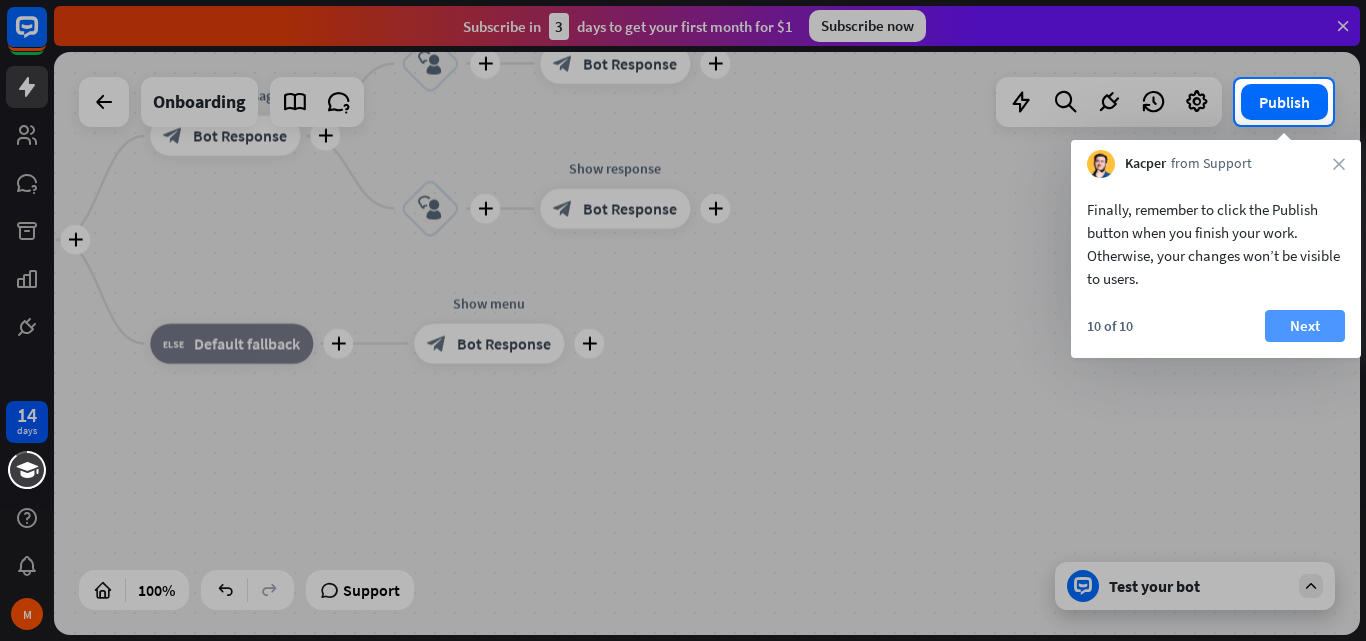 click on "Next" at bounding box center (1305, 326) 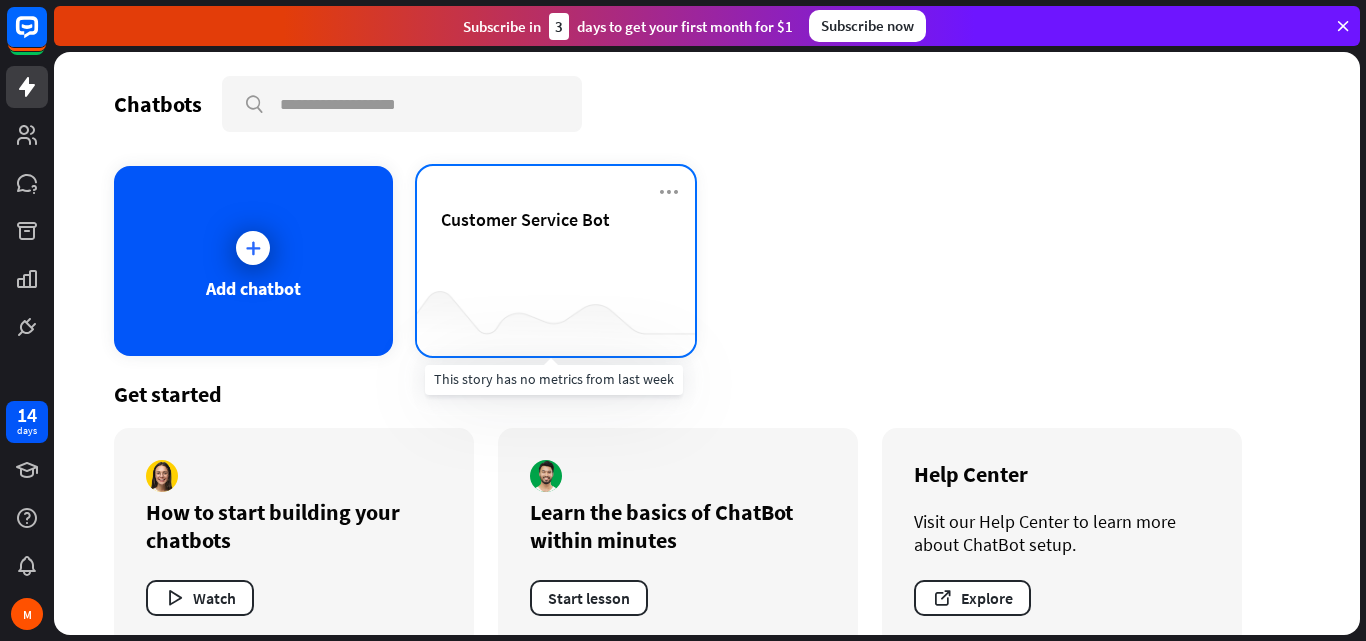 click at bounding box center (556, 316) 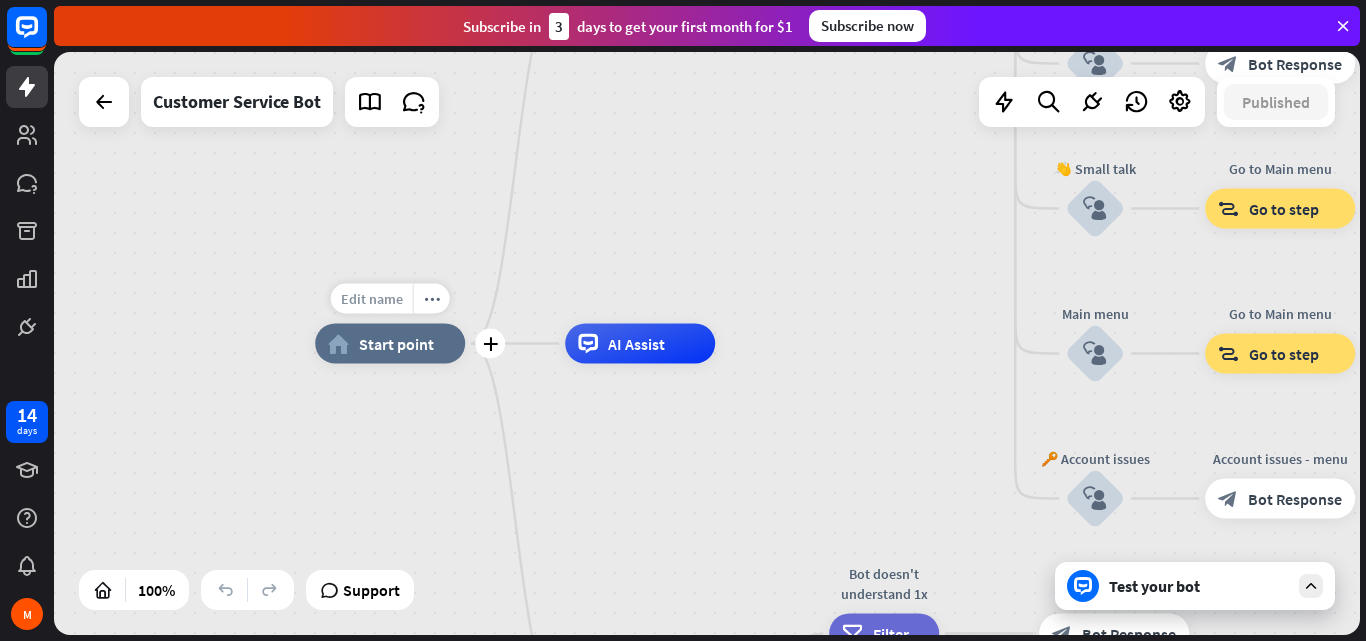 click on "Edit name" at bounding box center [372, 299] 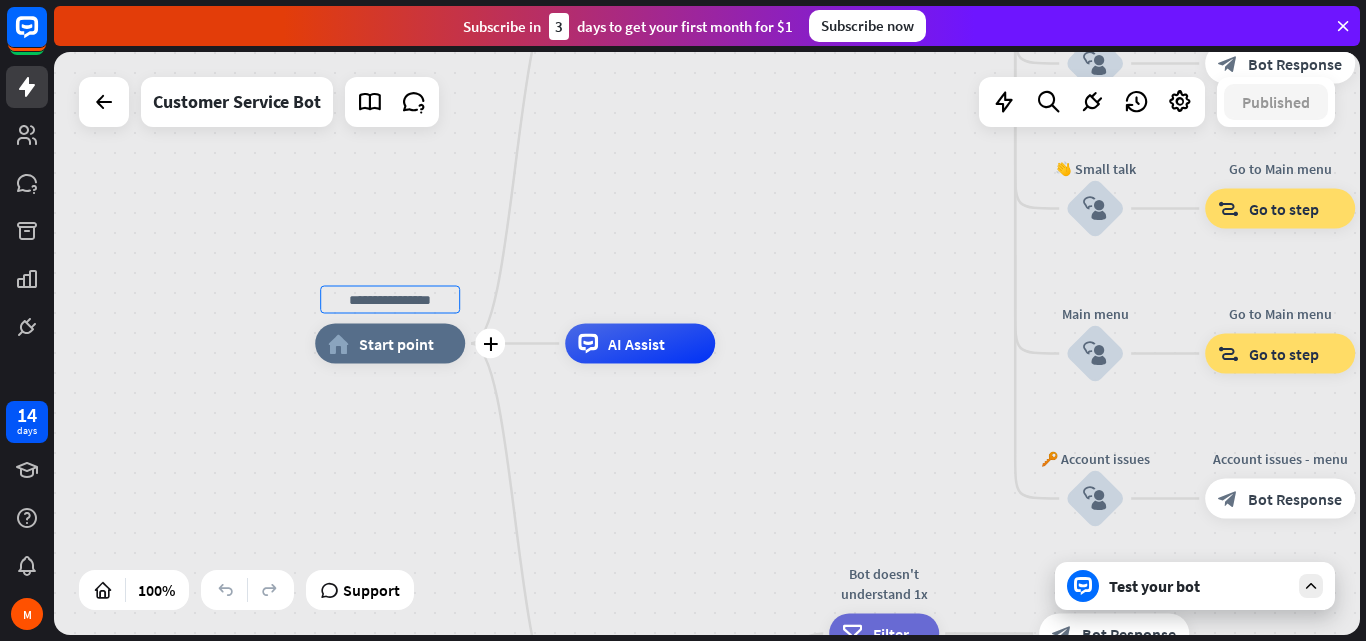 click at bounding box center [390, 300] 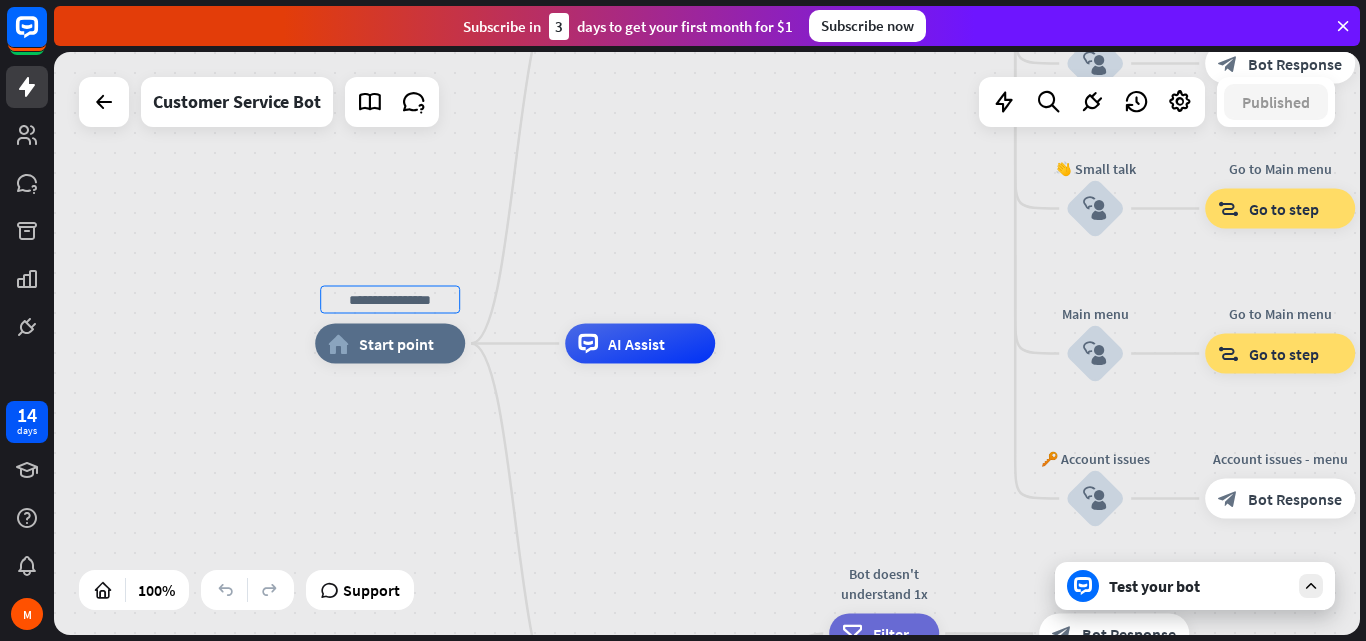 drag, startPoint x: 438, startPoint y: 301, endPoint x: 272, endPoint y: 314, distance: 166.50826 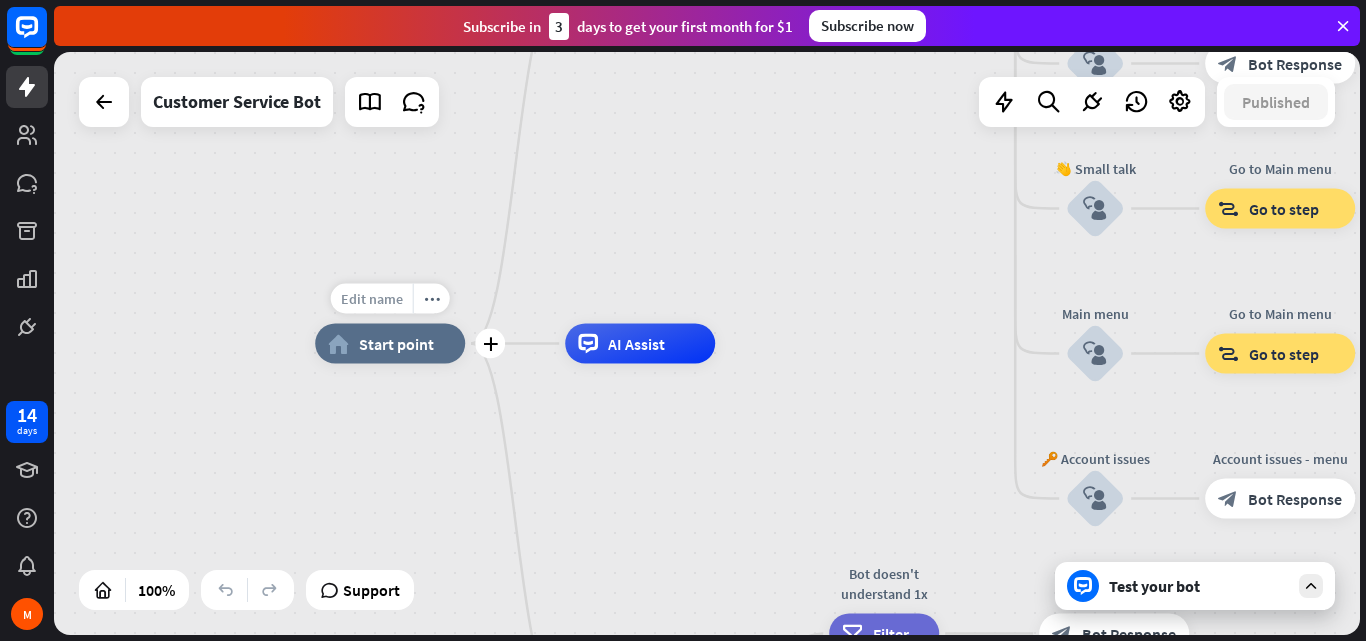 click on "Edit name" at bounding box center [372, 299] 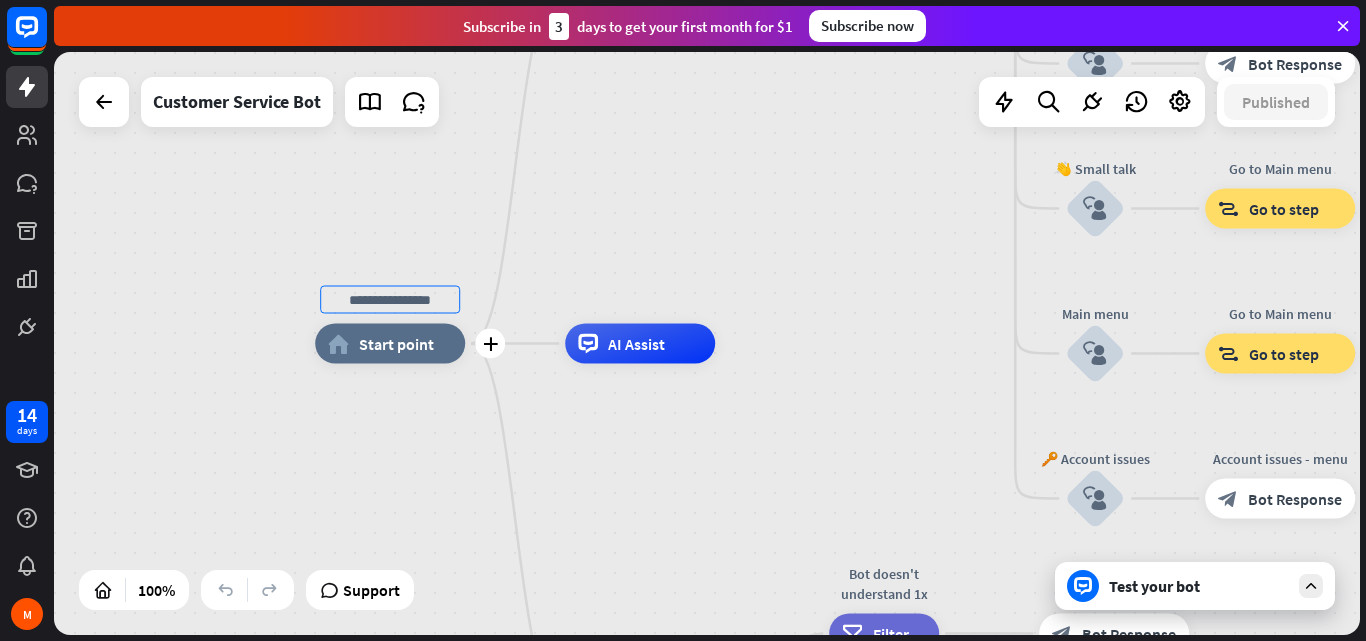 click at bounding box center [390, 300] 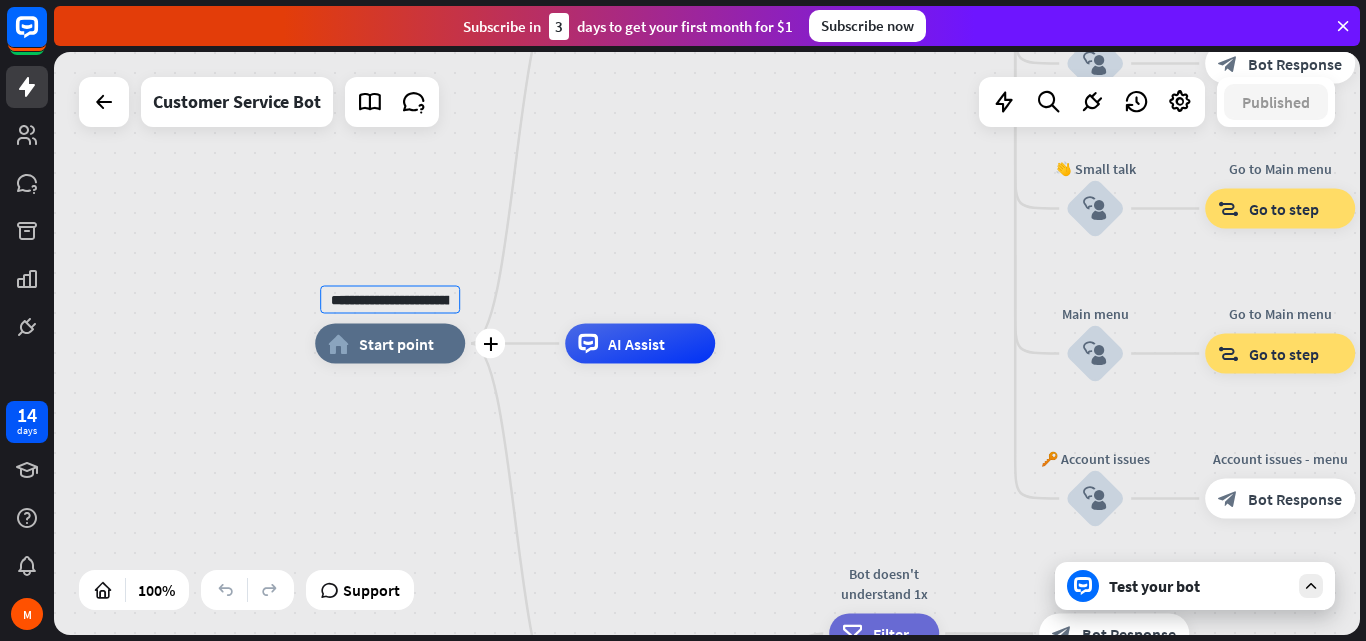 scroll, scrollTop: 0, scrollLeft: 644, axis: horizontal 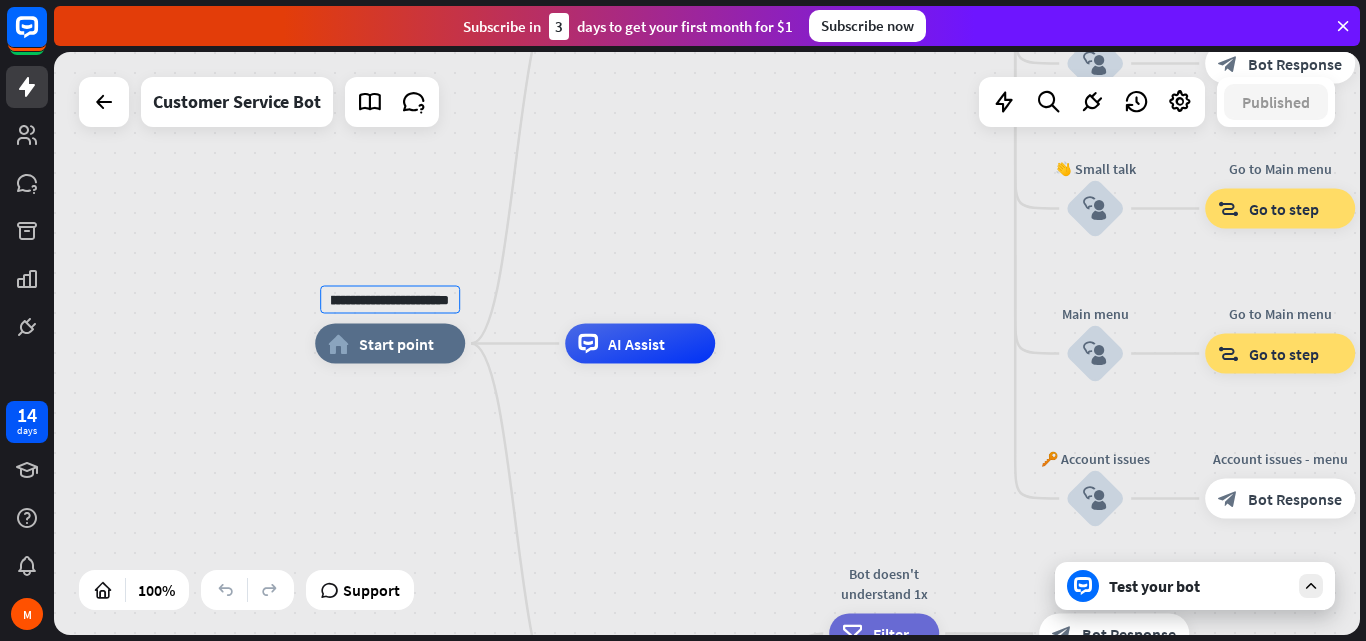 type on "**********" 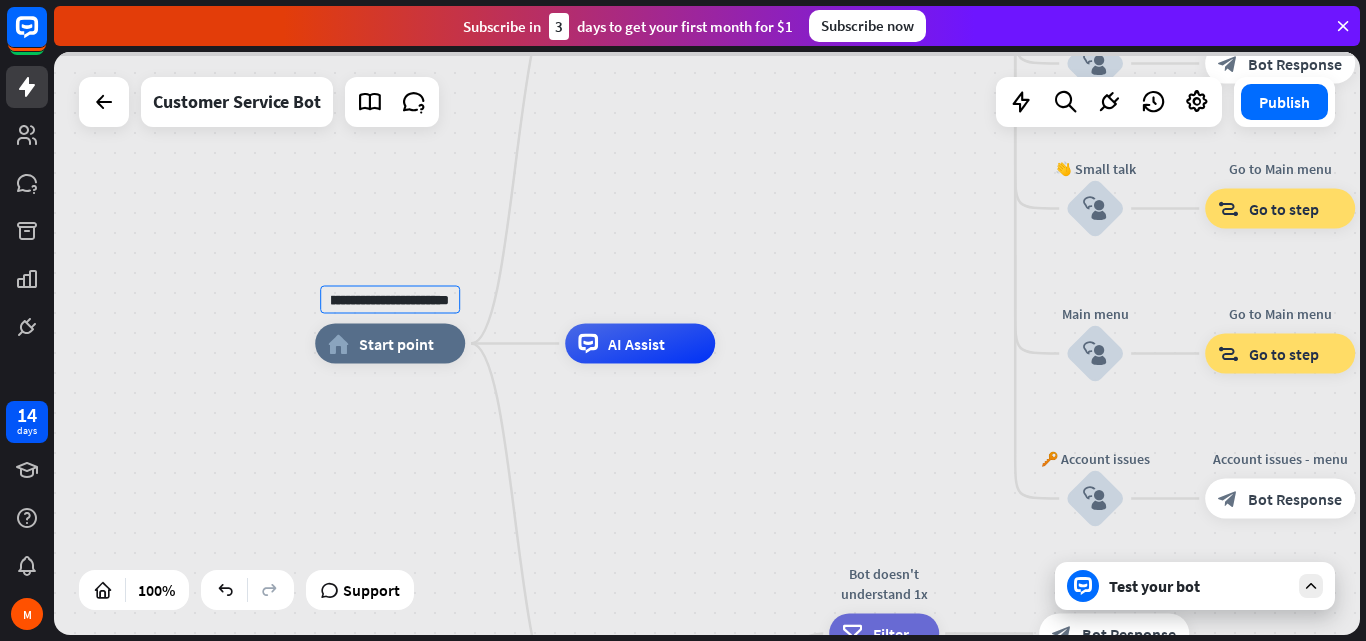 scroll, scrollTop: 0, scrollLeft: 0, axis: both 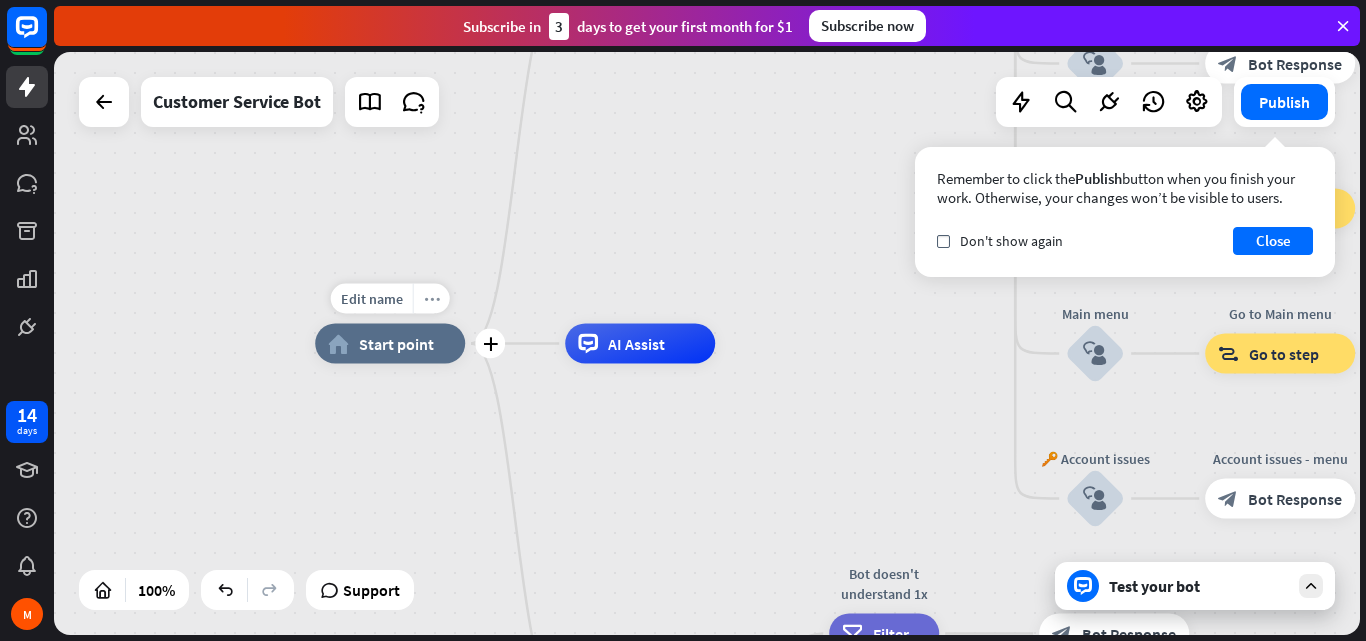 click on "more_horiz" at bounding box center (431, 299) 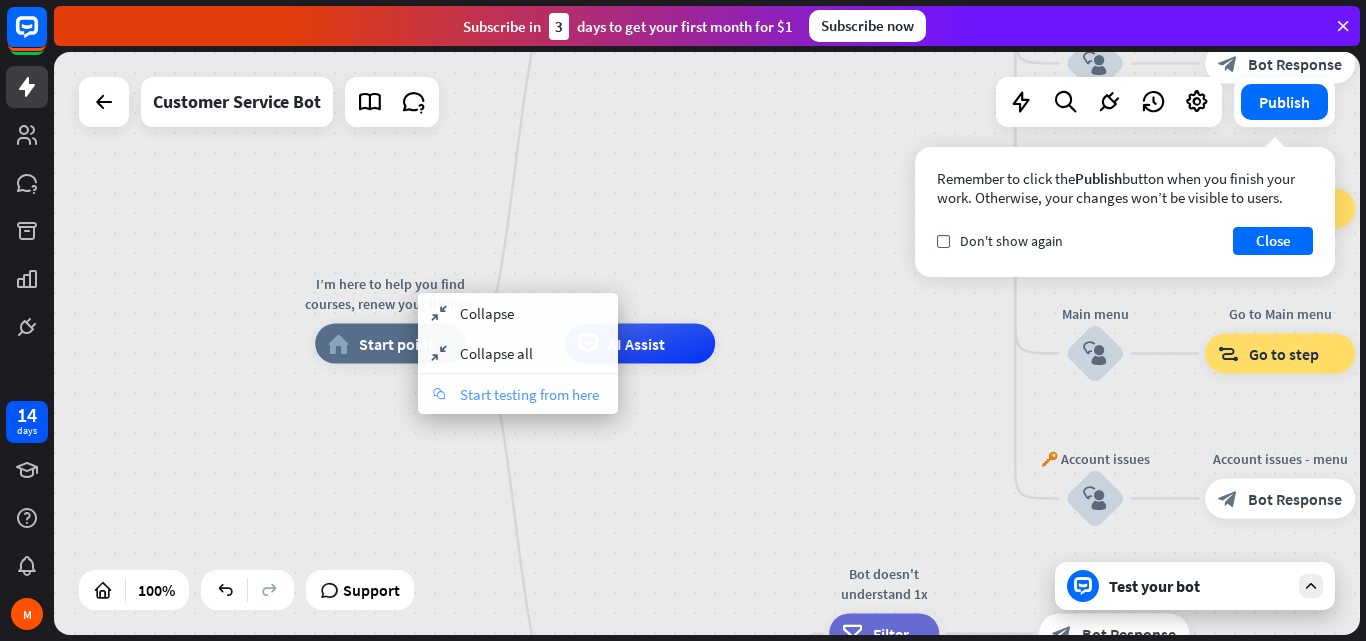 click on "Start testing from here" at bounding box center [529, 394] 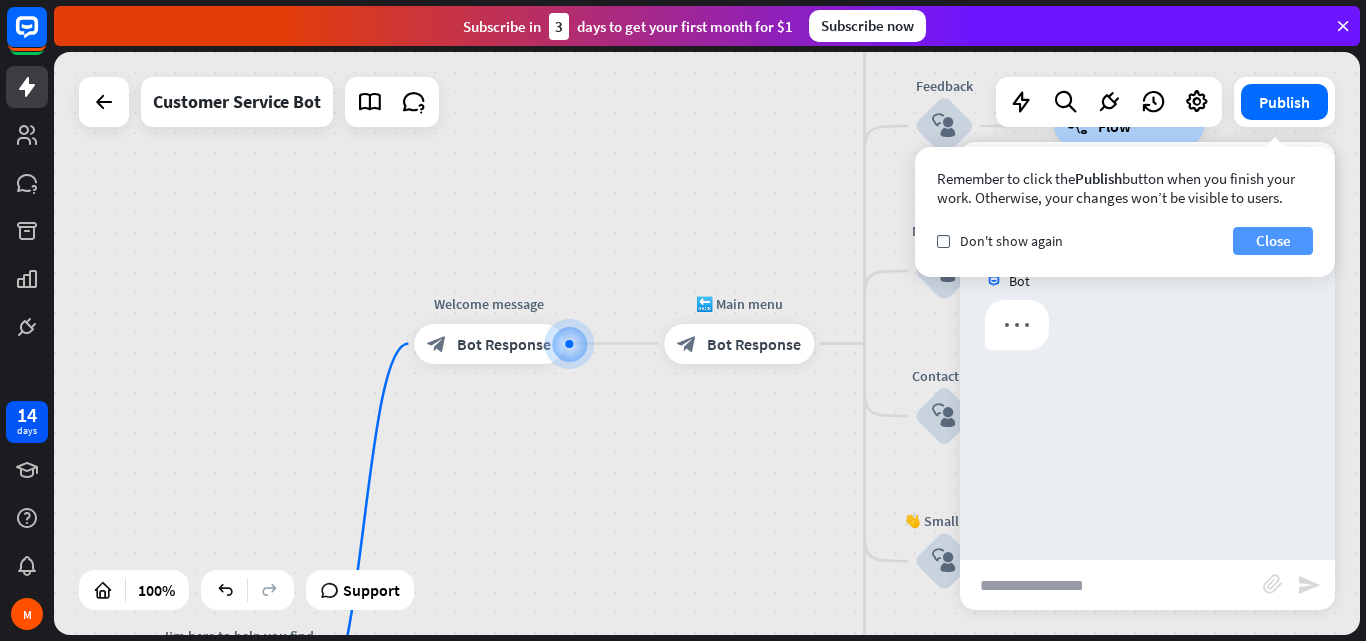 click on "Close" at bounding box center (1273, 241) 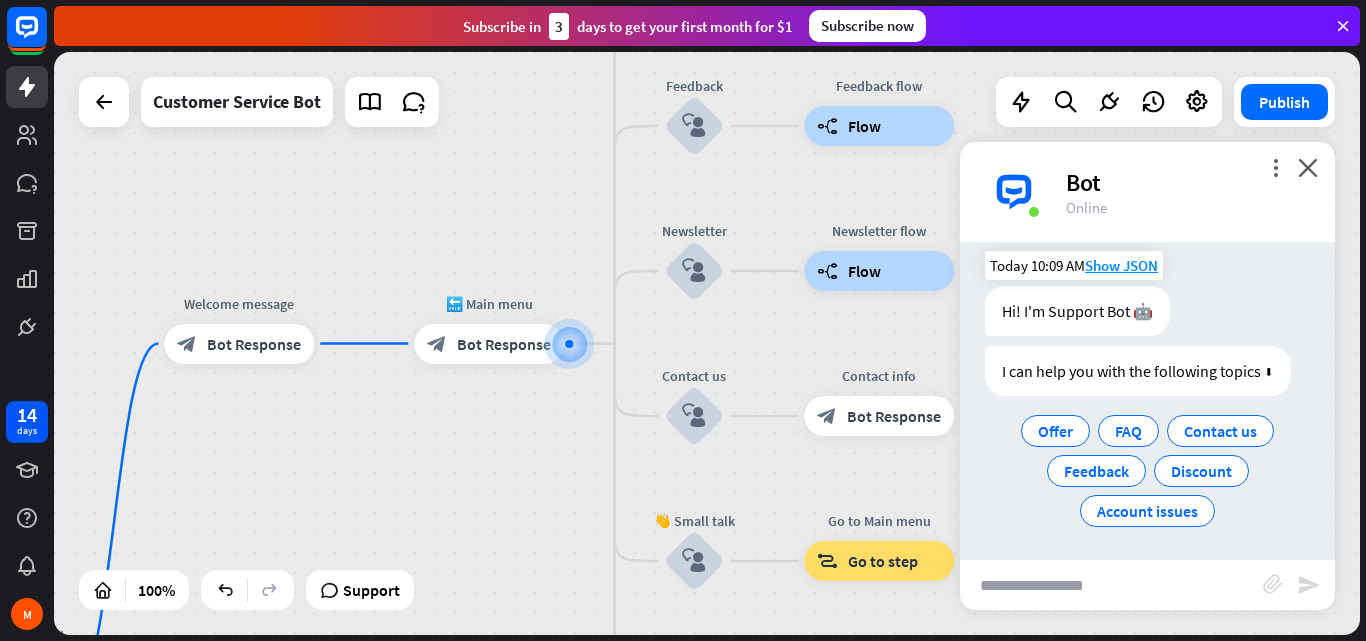 scroll, scrollTop: 16, scrollLeft: 0, axis: vertical 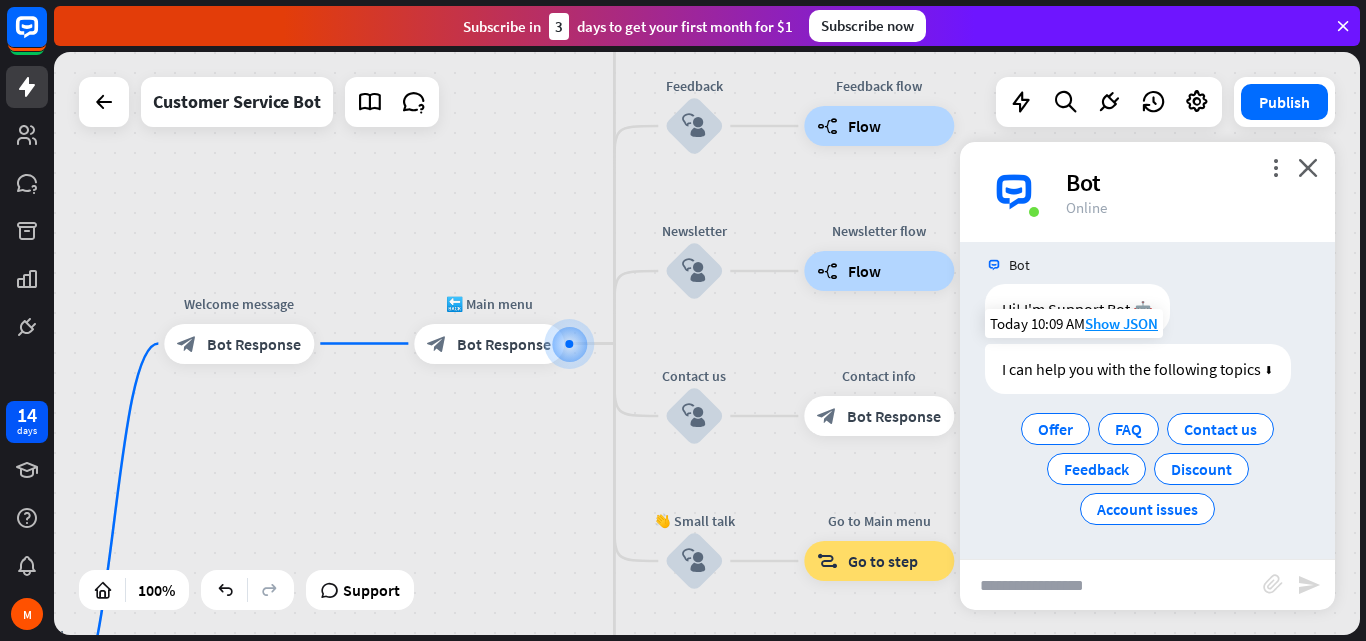 click on "I can help you with the following topics ⬇" at bounding box center (1138, 369) 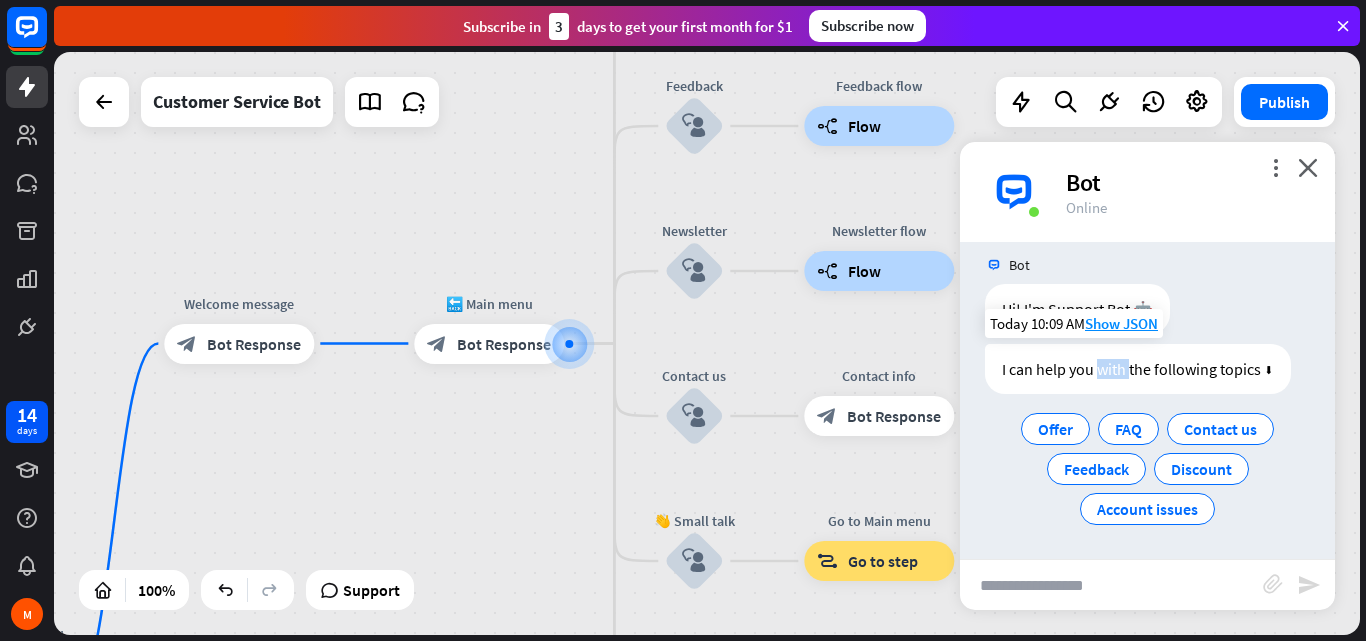 click on "I can help you with the following topics ⬇" at bounding box center [1138, 369] 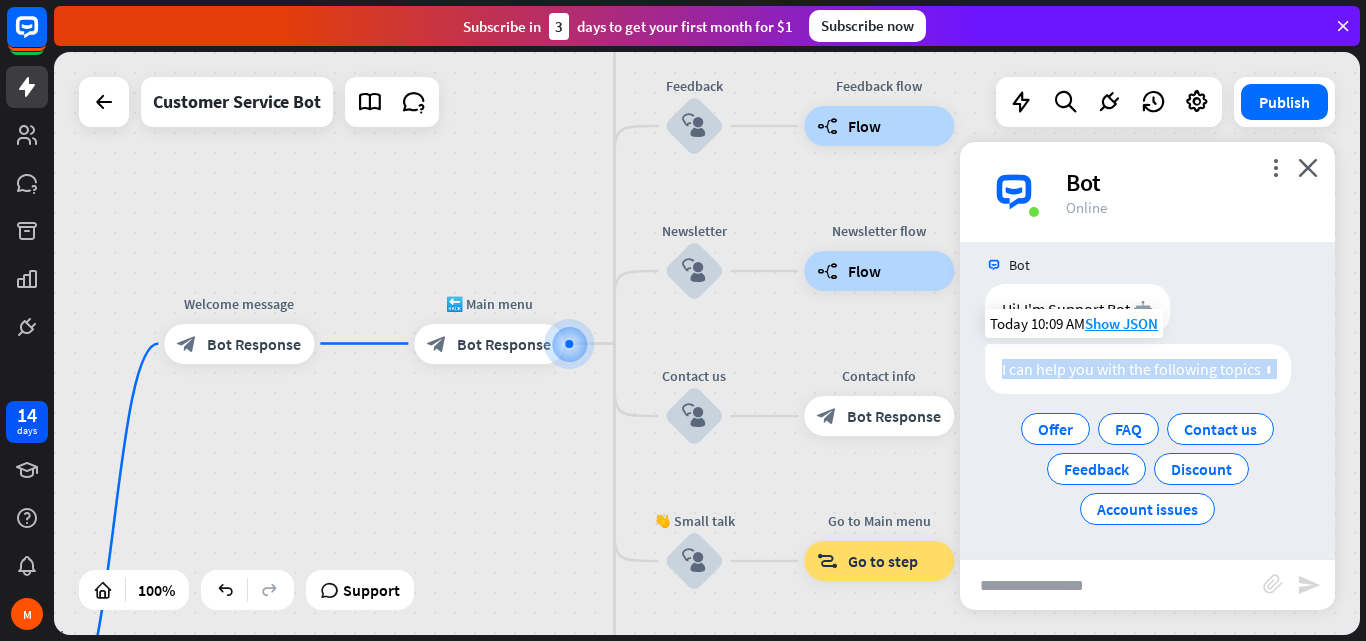 click on "I can help you with the following topics ⬇" at bounding box center [1138, 369] 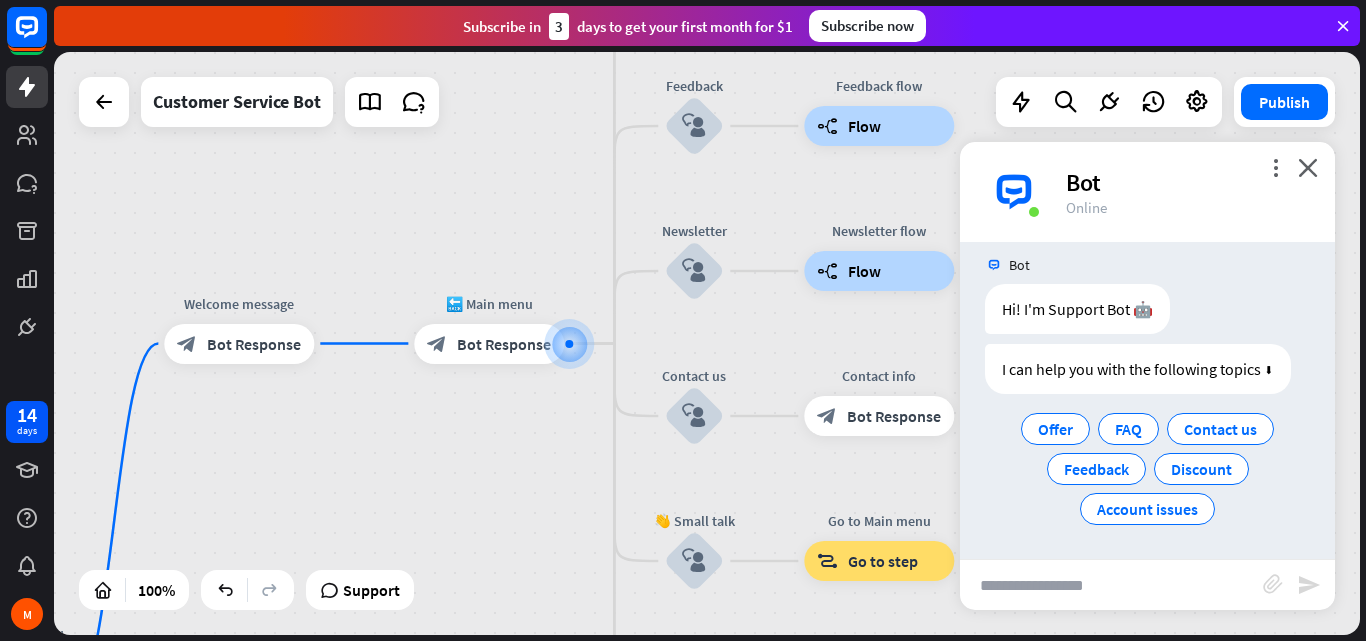 click on "Bot" at bounding box center (1147, 265) 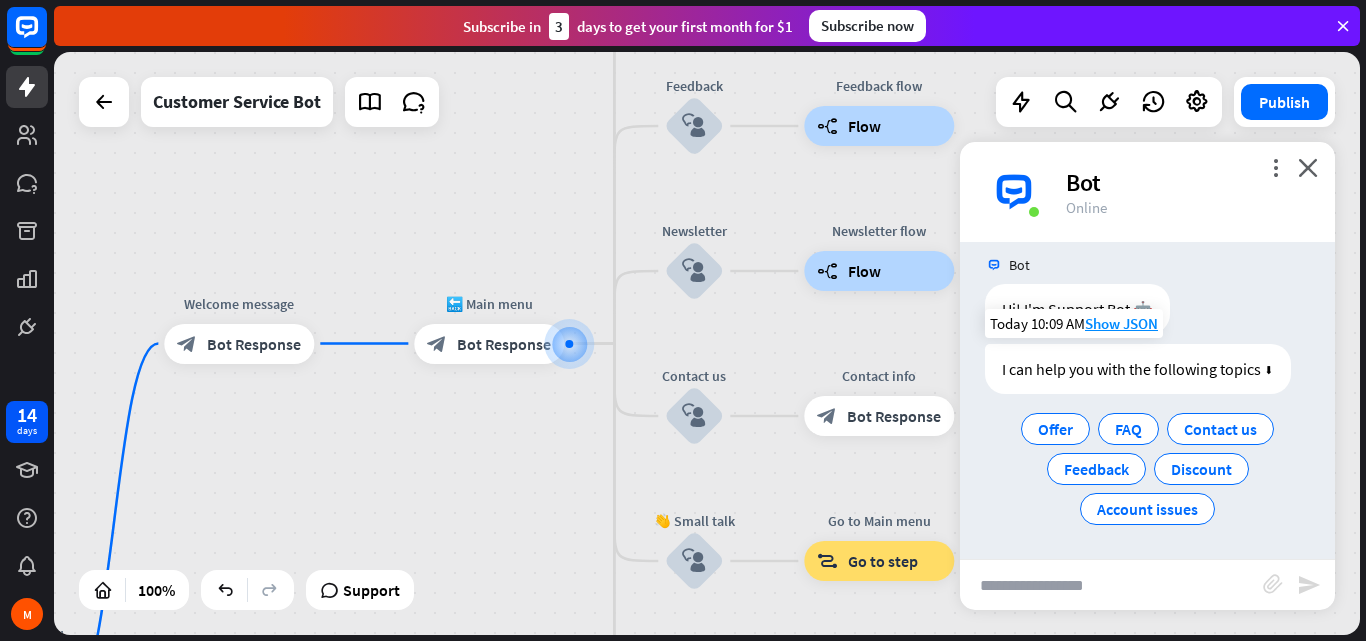 click on "I can help you with the following topics ⬇" at bounding box center (1138, 369) 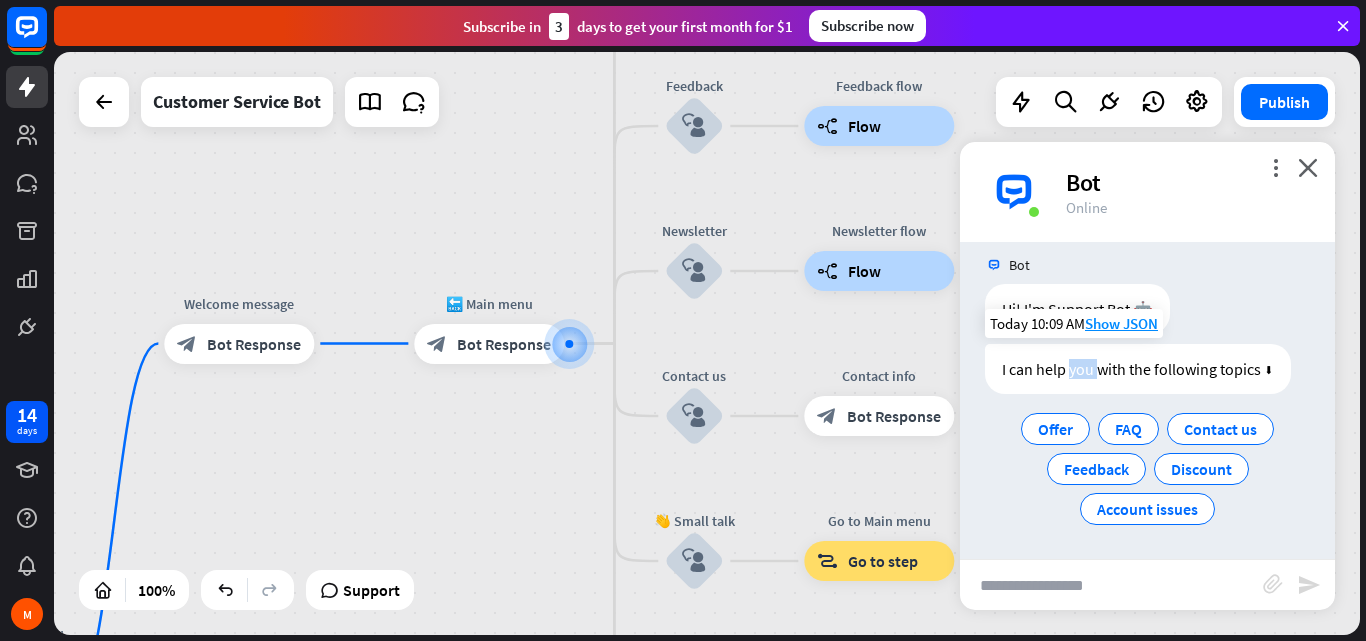 click on "I can help you with the following topics ⬇" at bounding box center (1138, 369) 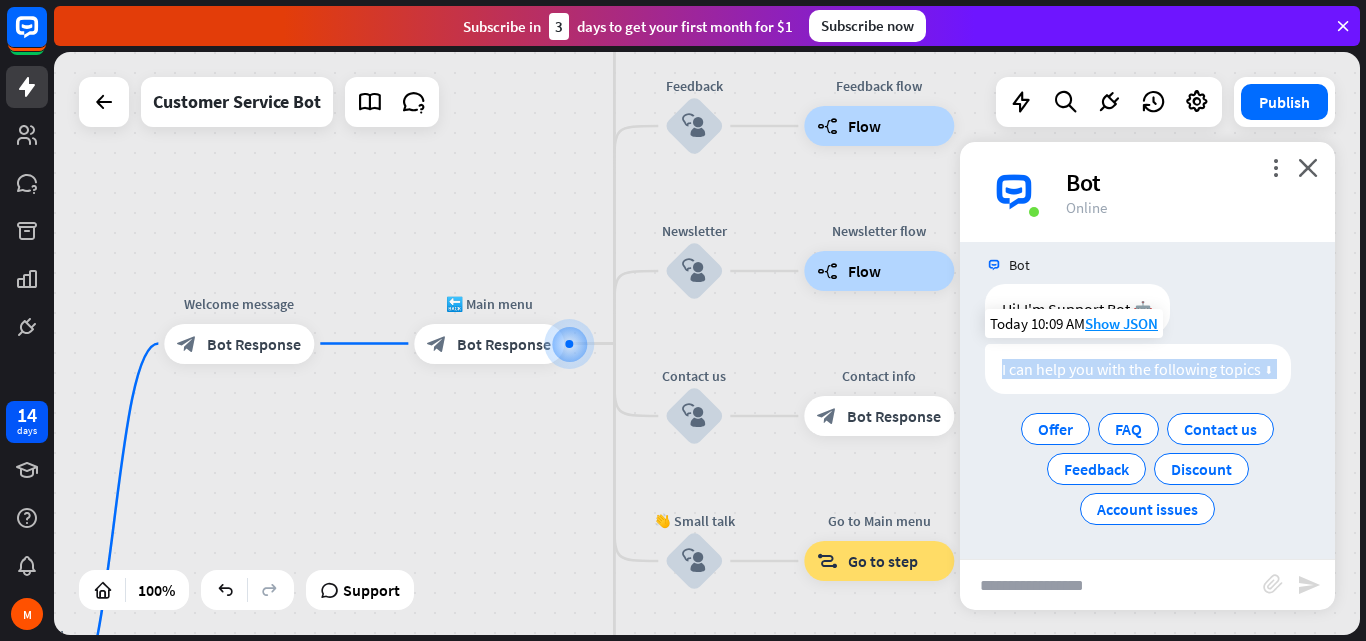 click on "I can help you with the following topics ⬇" at bounding box center (1138, 369) 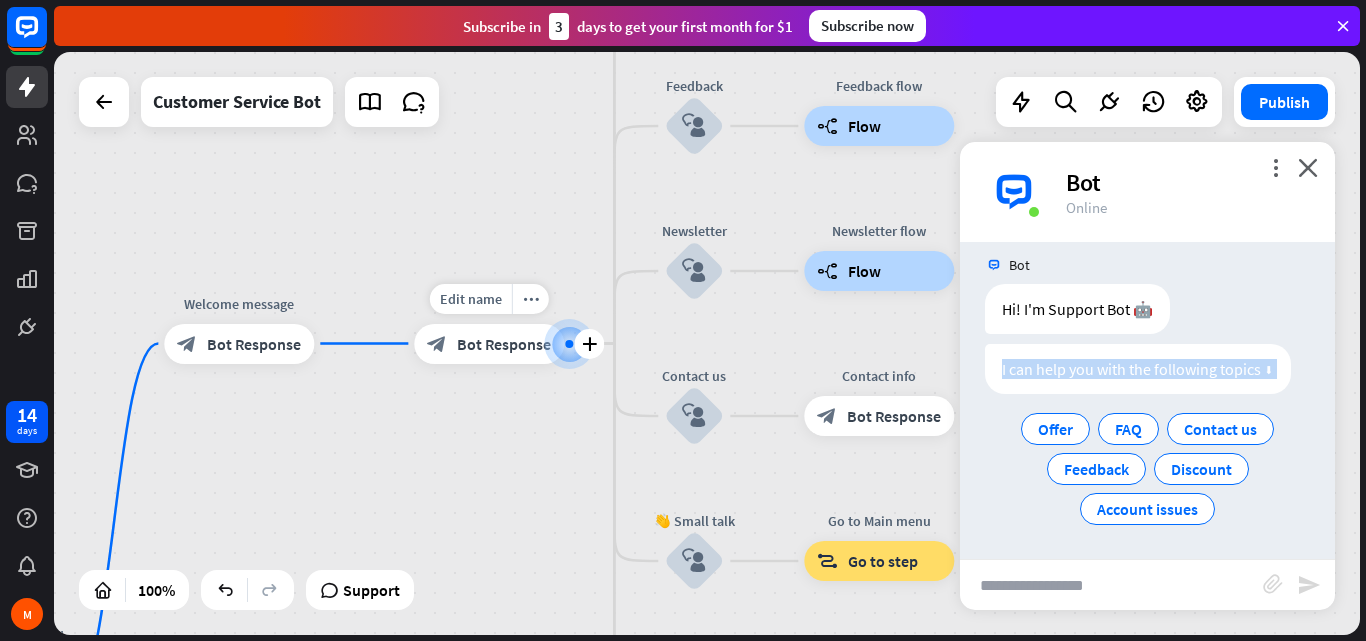 click on "Edit name   more_horiz         plus     block_bot_response   Bot Response" at bounding box center [489, 344] 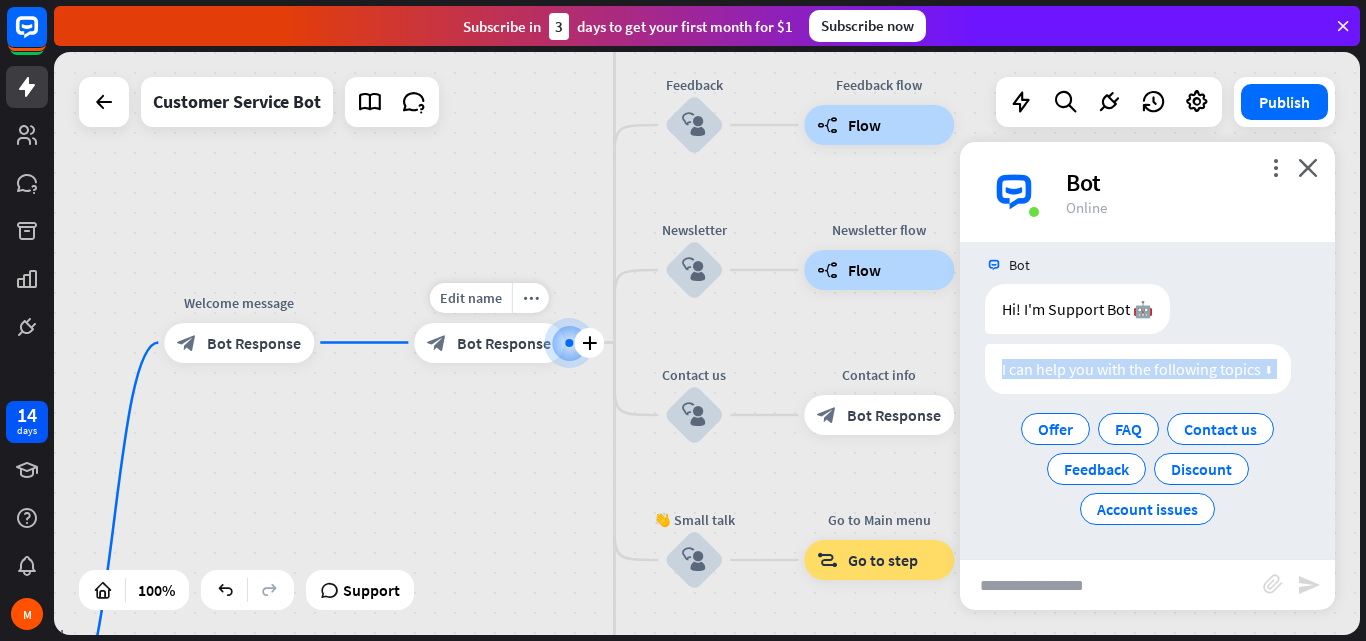 click on "Bot Response" at bounding box center (504, 343) 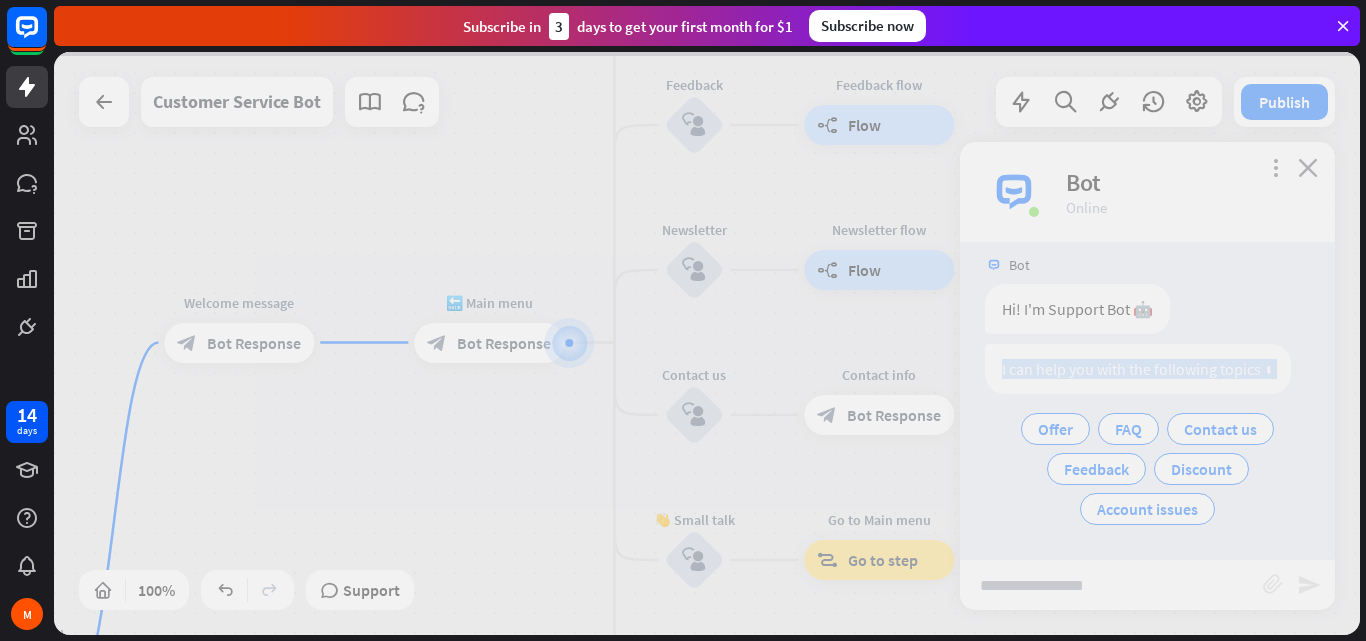 click at bounding box center (707, 343) 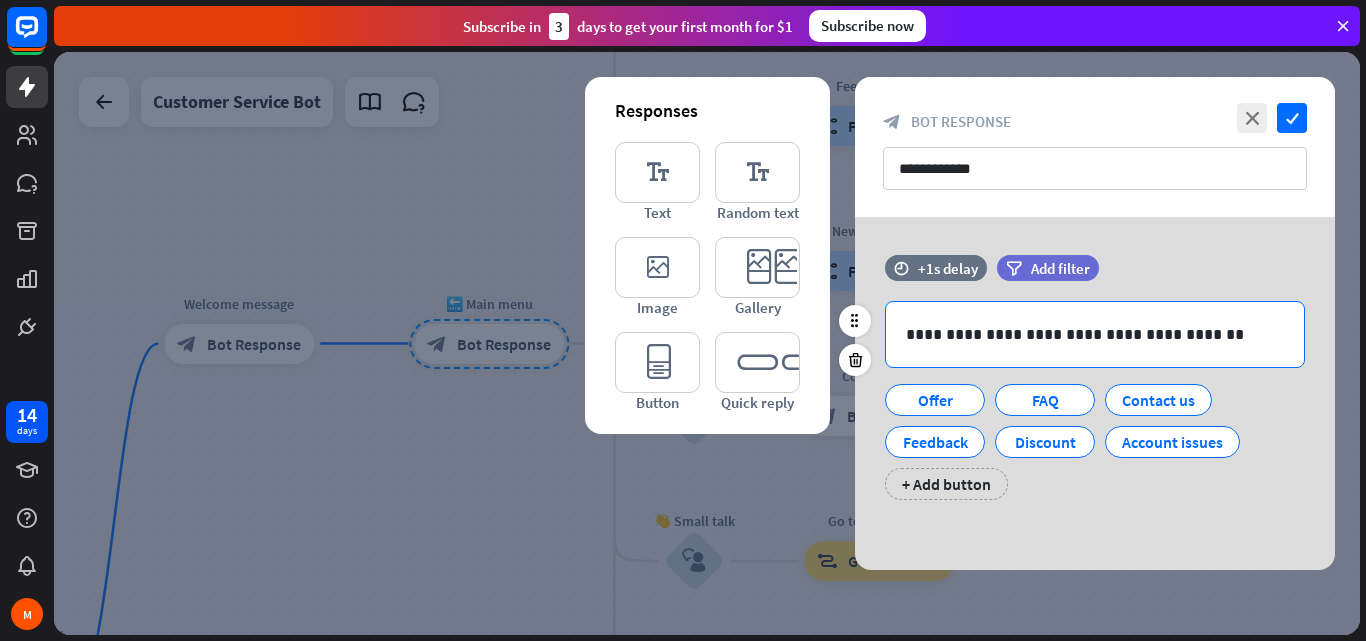 click on "**********" at bounding box center [1095, 334] 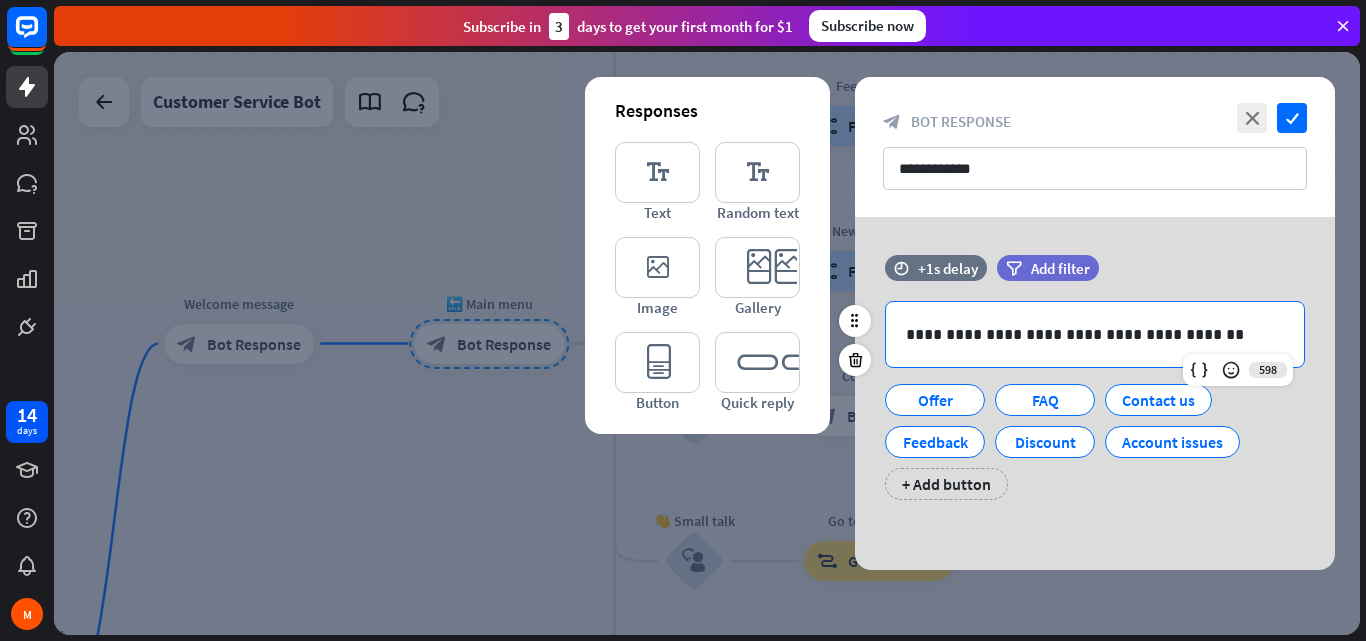 click on "**********" at bounding box center [1095, 334] 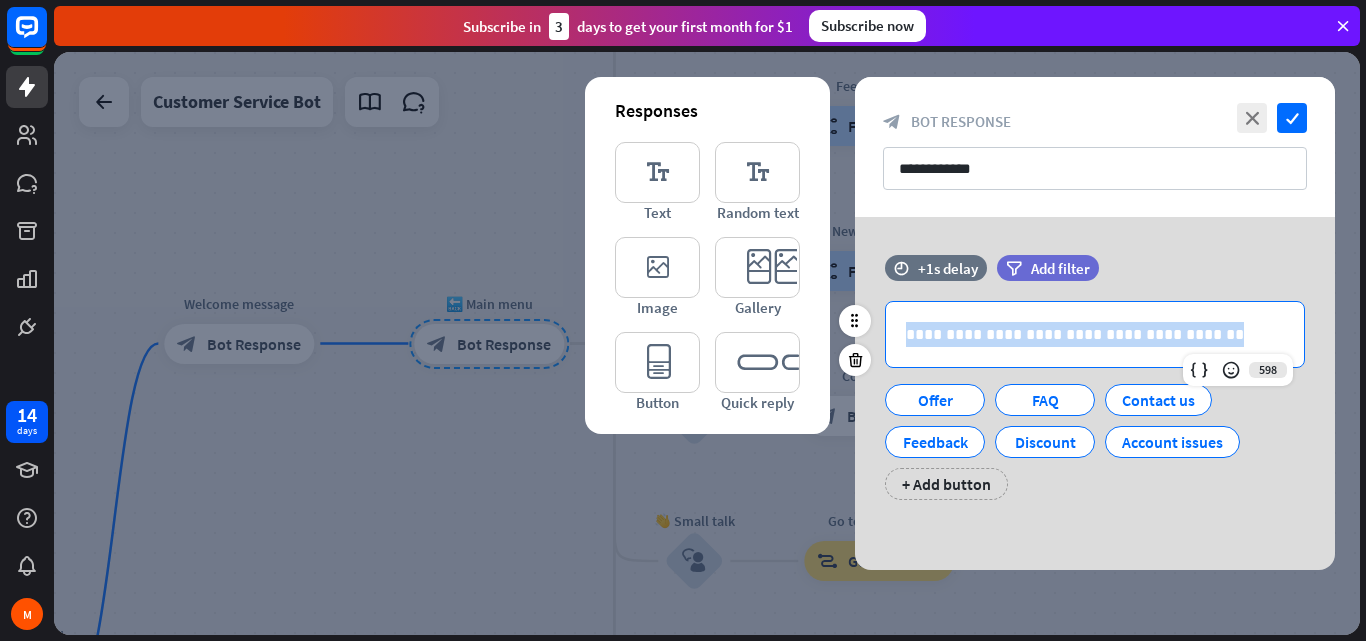click on "**********" at bounding box center (1095, 334) 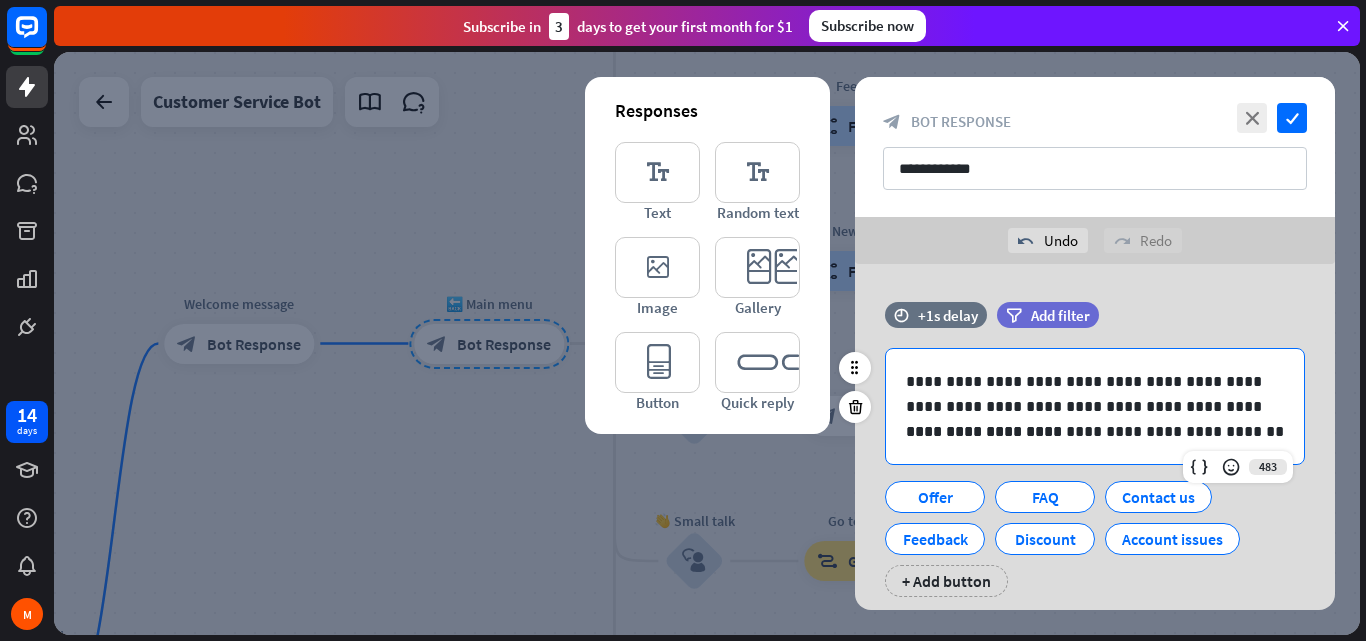 click on "**********" at bounding box center (1095, 431) 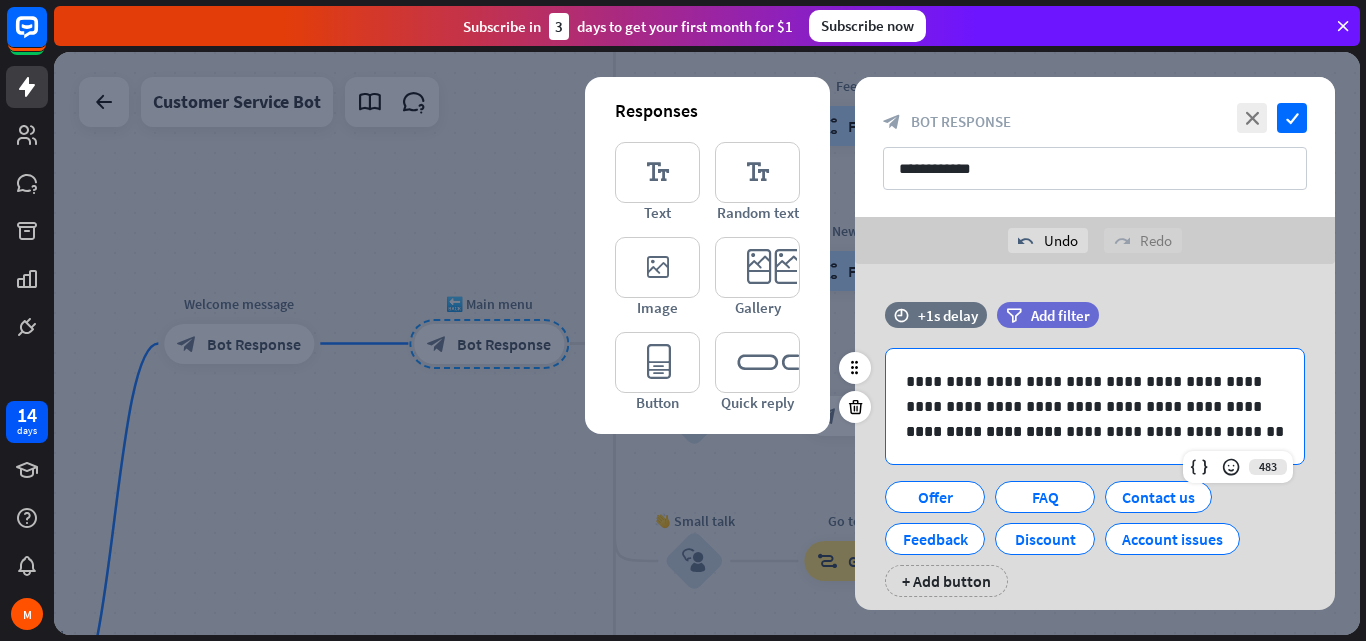 type 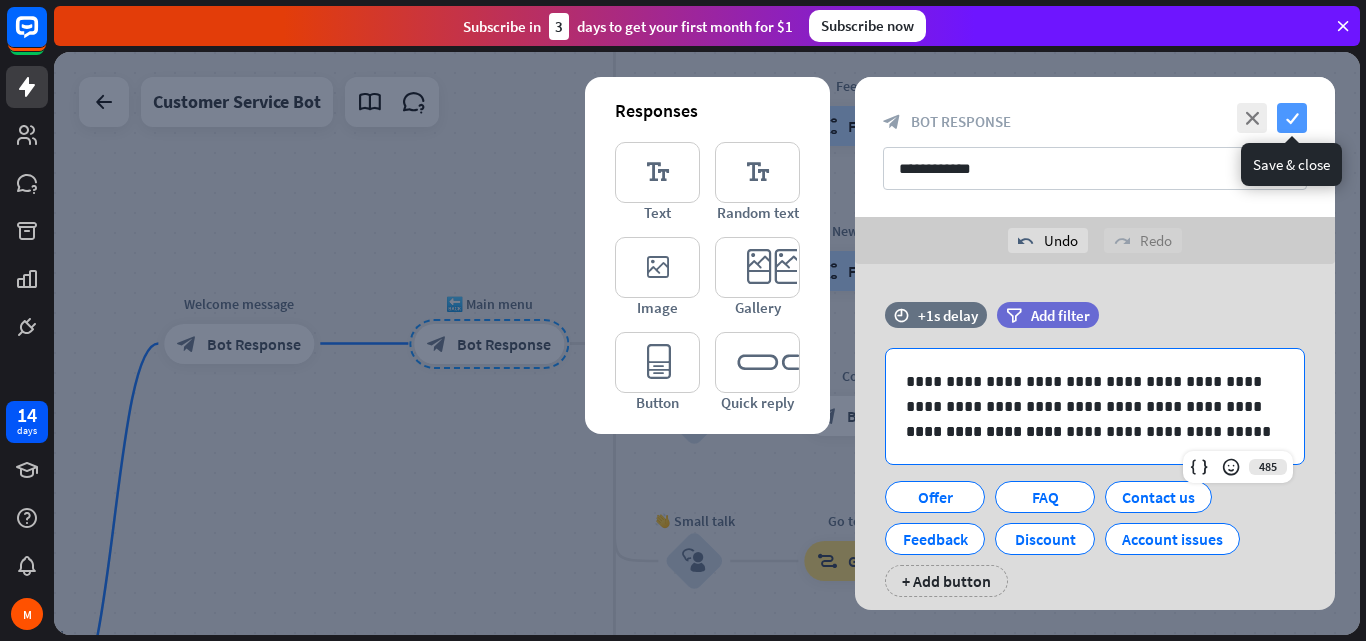 click on "check" at bounding box center (1292, 118) 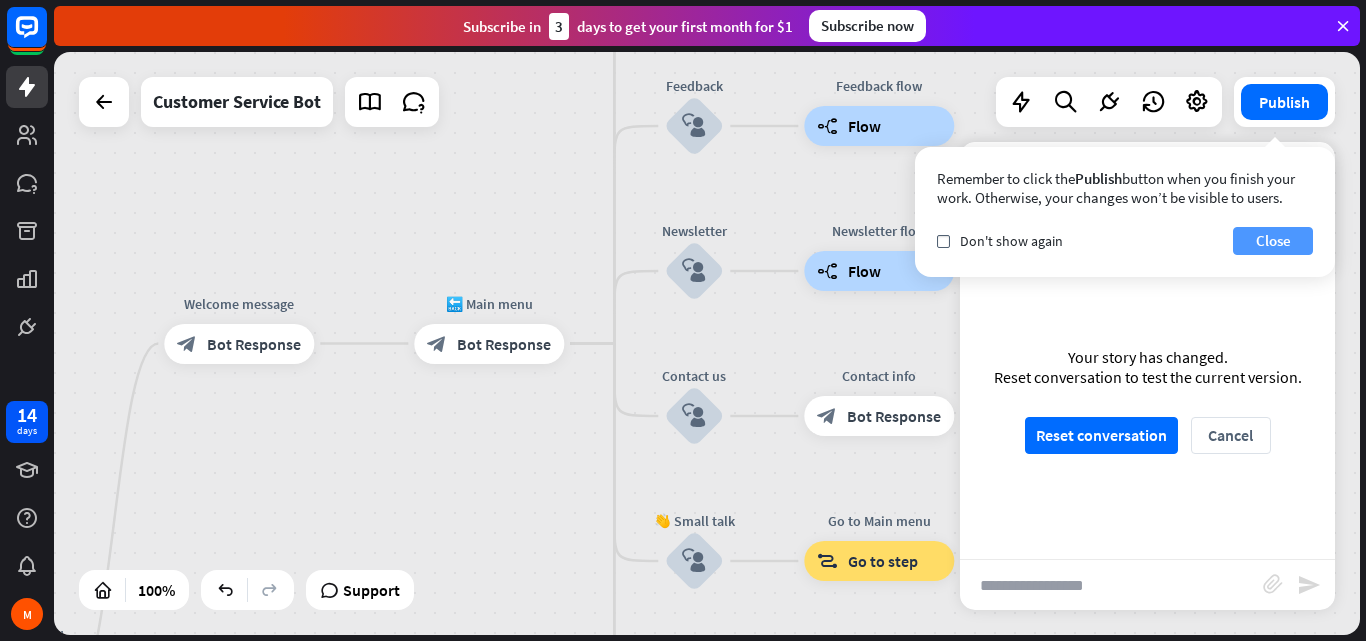 click on "Close" at bounding box center [1273, 241] 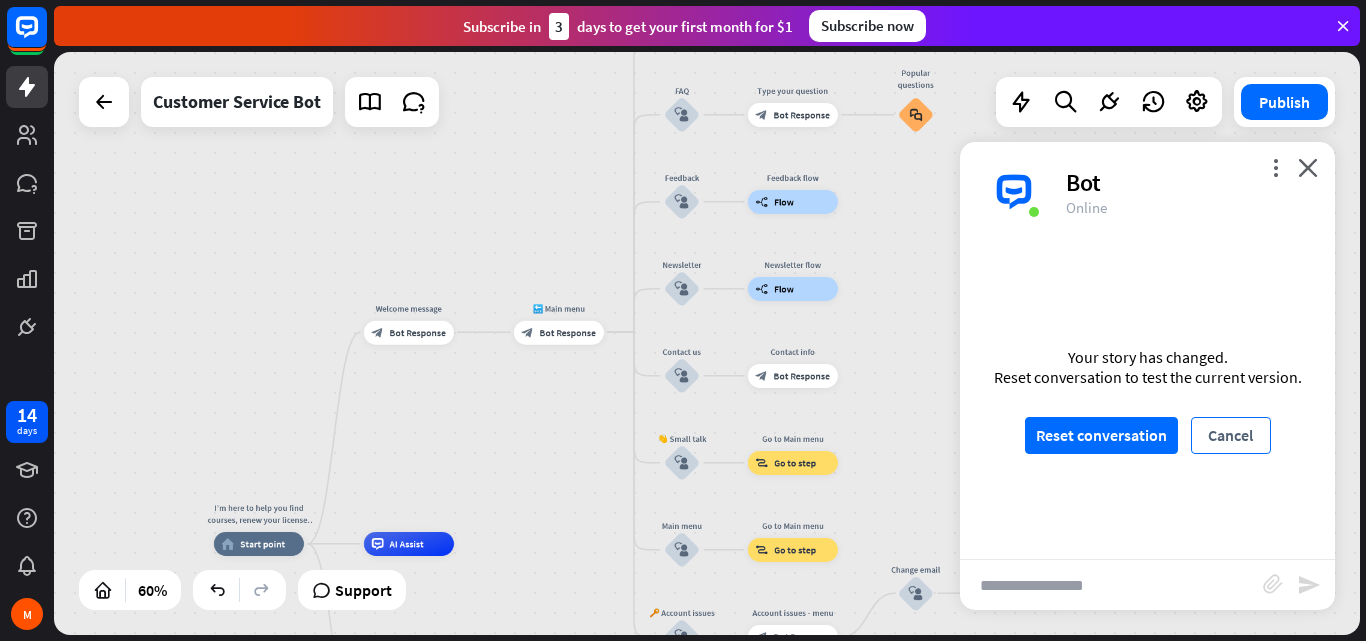 click on "Cancel" at bounding box center [1231, 435] 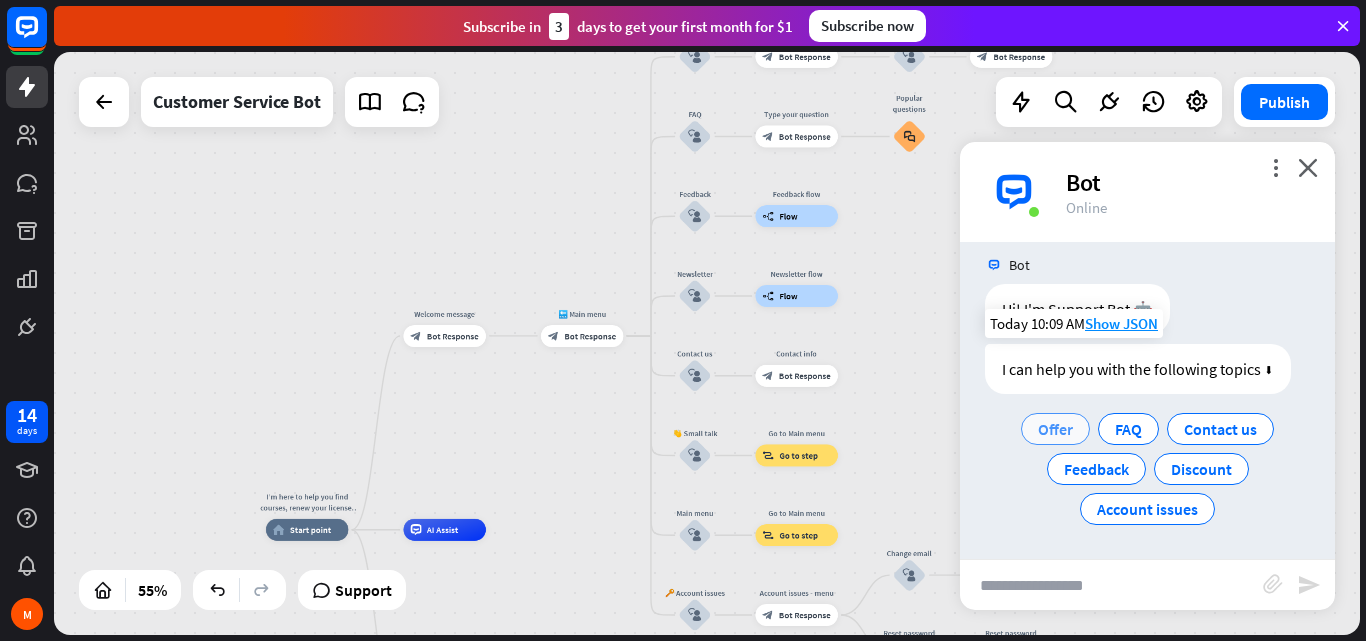 click on "Offer" at bounding box center [1055, 429] 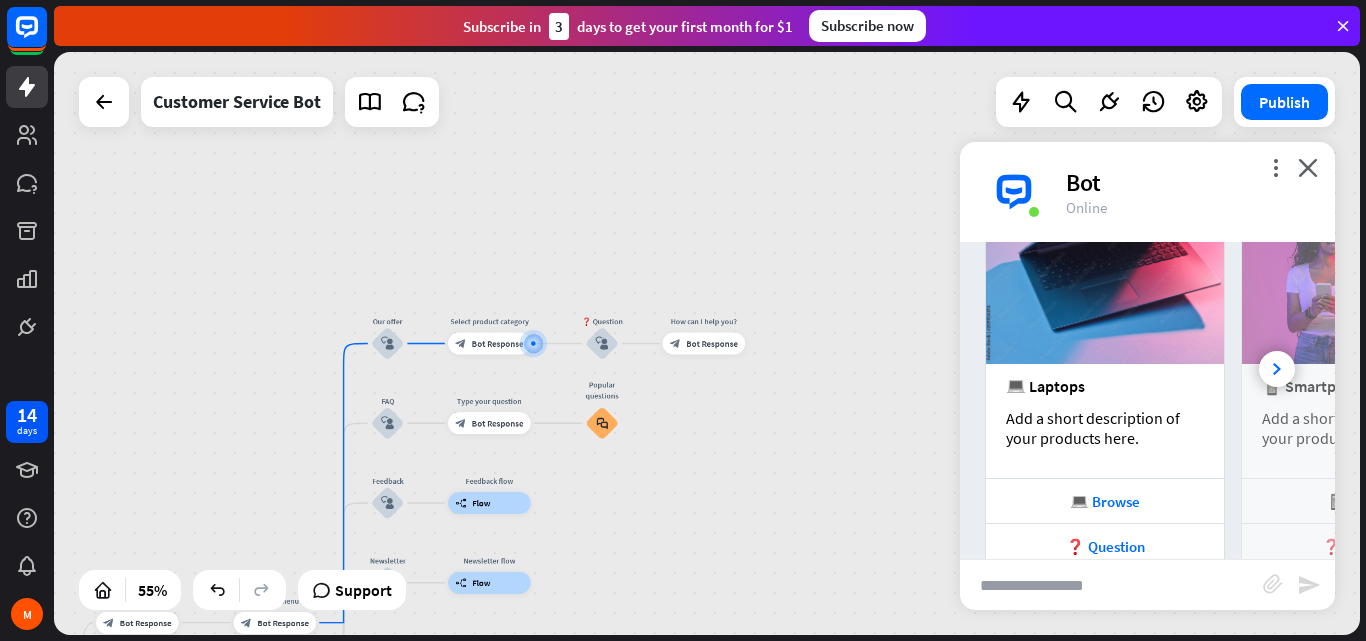 scroll, scrollTop: 448, scrollLeft: 0, axis: vertical 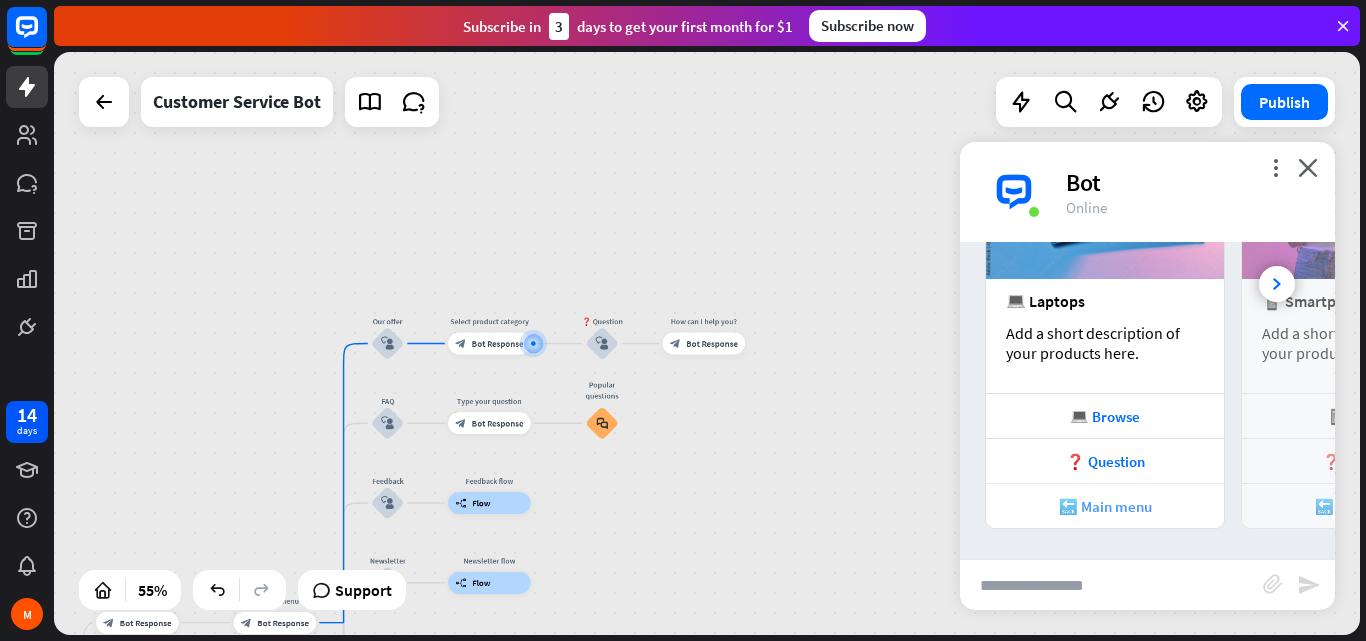 click on "🔙 Main menu" at bounding box center (1105, 506) 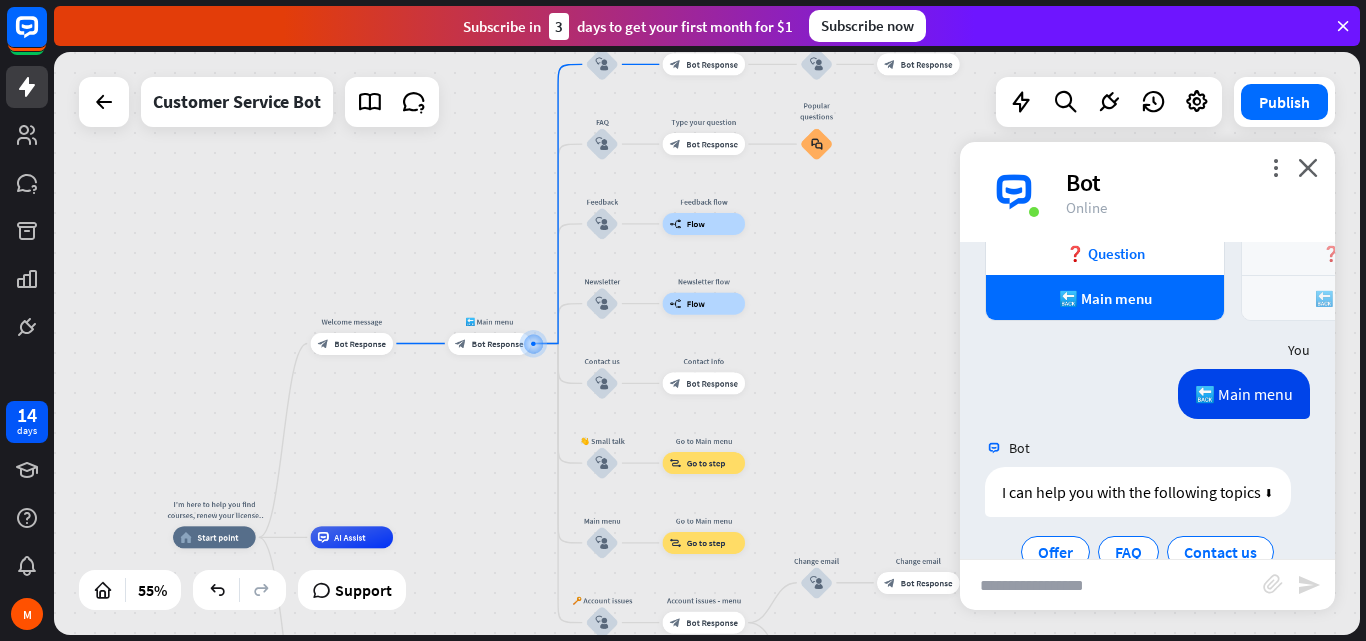 scroll, scrollTop: 779, scrollLeft: 0, axis: vertical 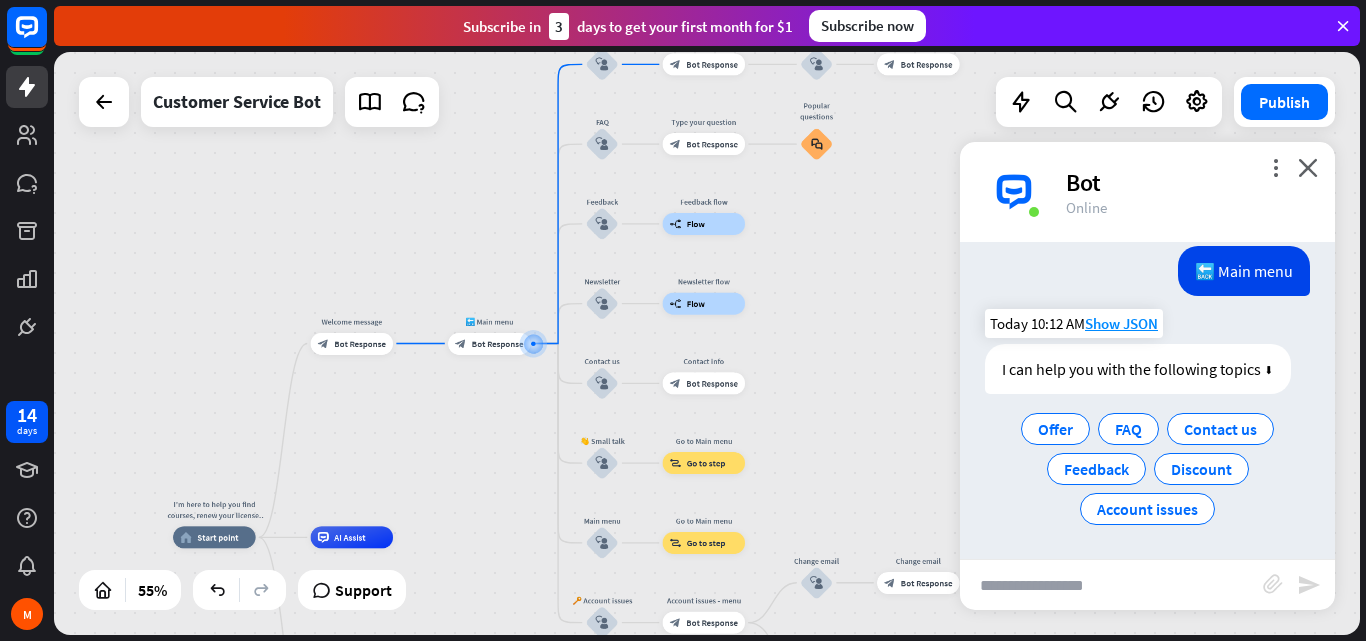 click on "I can help you with the following topics ⬇" at bounding box center (1138, 369) 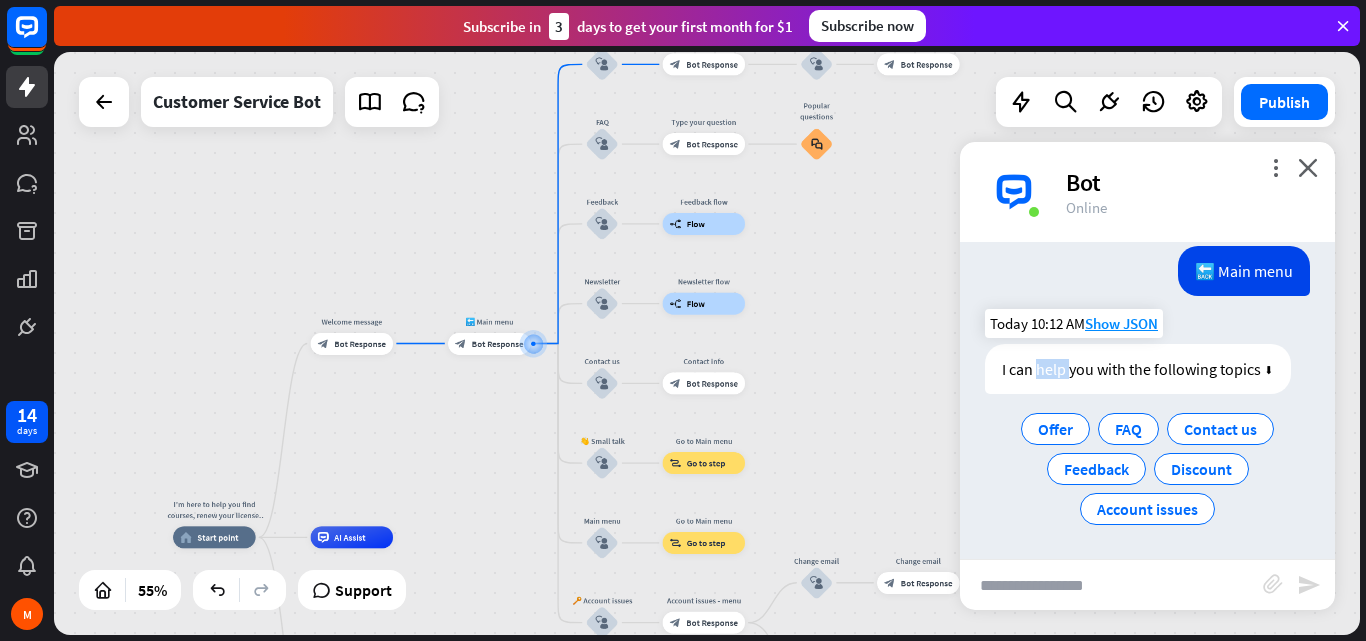 click on "I can help you with the following topics ⬇" at bounding box center [1138, 369] 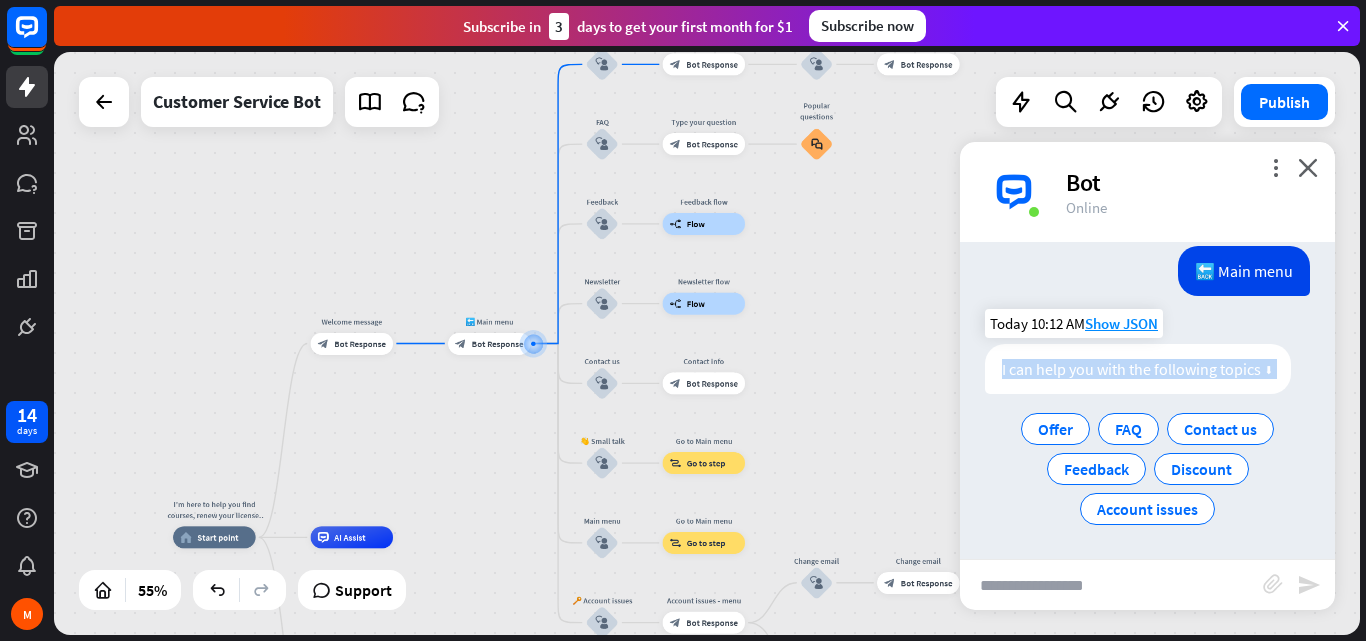 click on "I can help you with the following topics ⬇" at bounding box center (1138, 369) 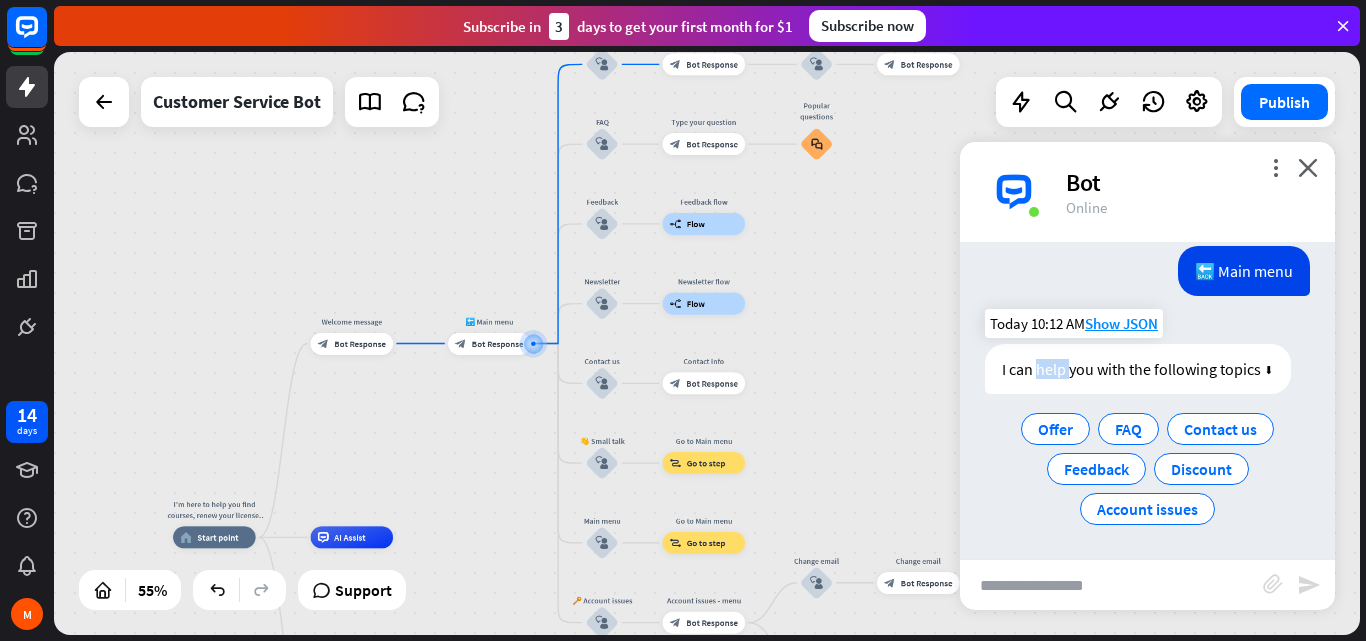 click on "I can help you with the following topics ⬇" at bounding box center [1138, 369] 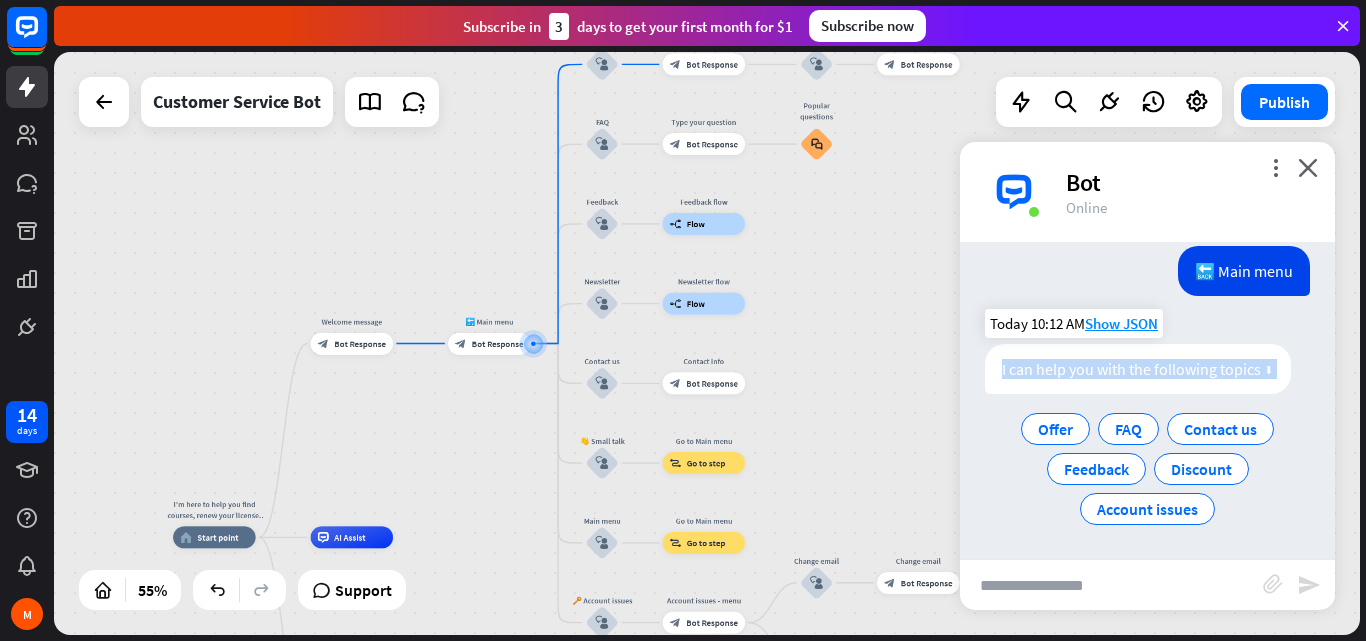 click on "I can help you with the following topics ⬇" at bounding box center (1138, 369) 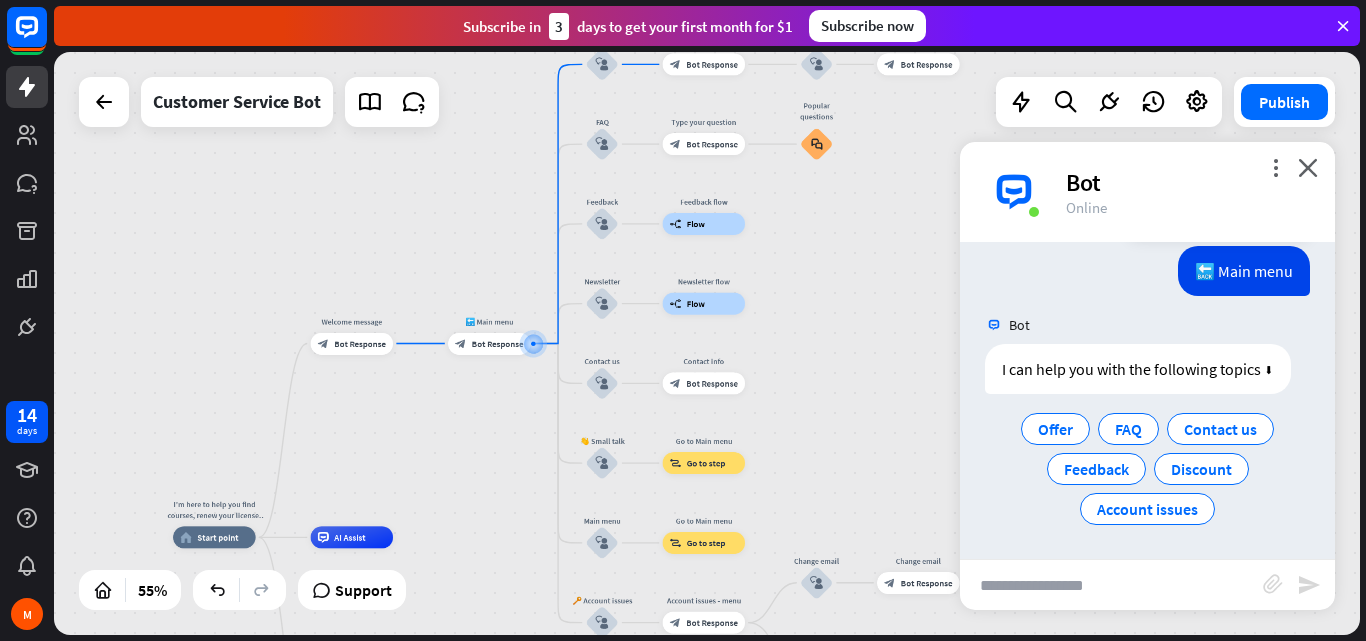 click on "🔙 Main menu" at bounding box center (1244, 271) 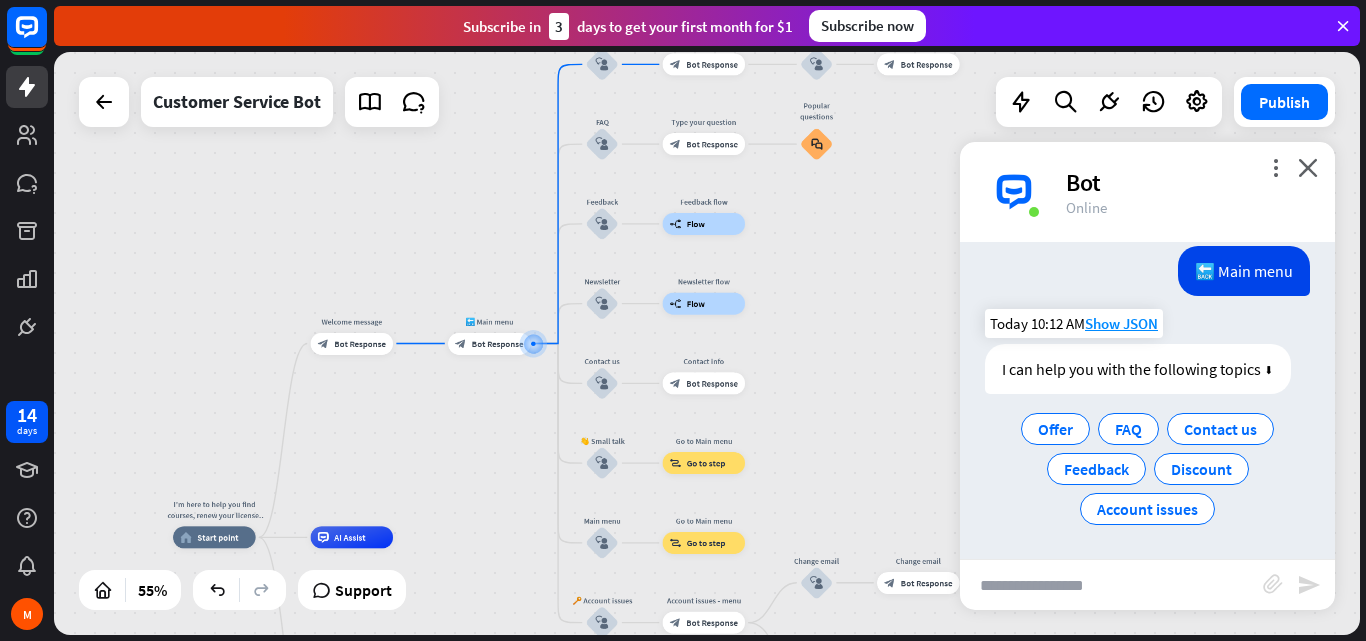 click on "I can help you with the following topics ⬇" at bounding box center (1138, 369) 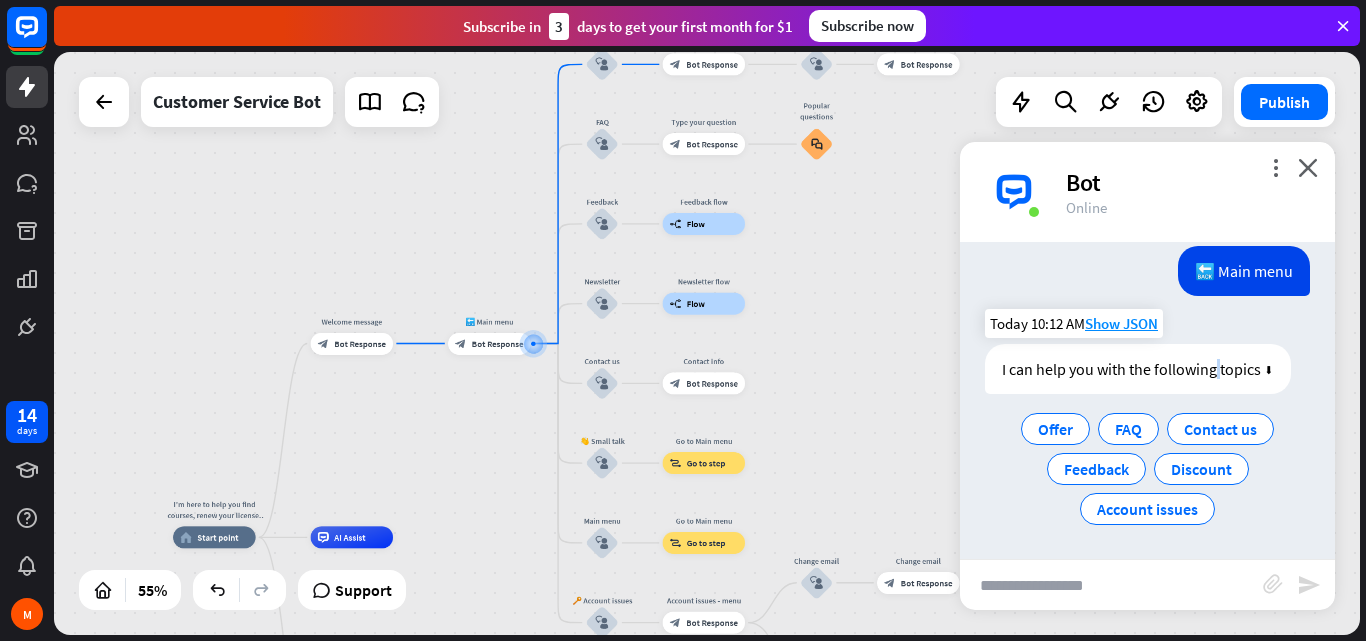 click on "I can help you with the following topics ⬇" at bounding box center [1138, 369] 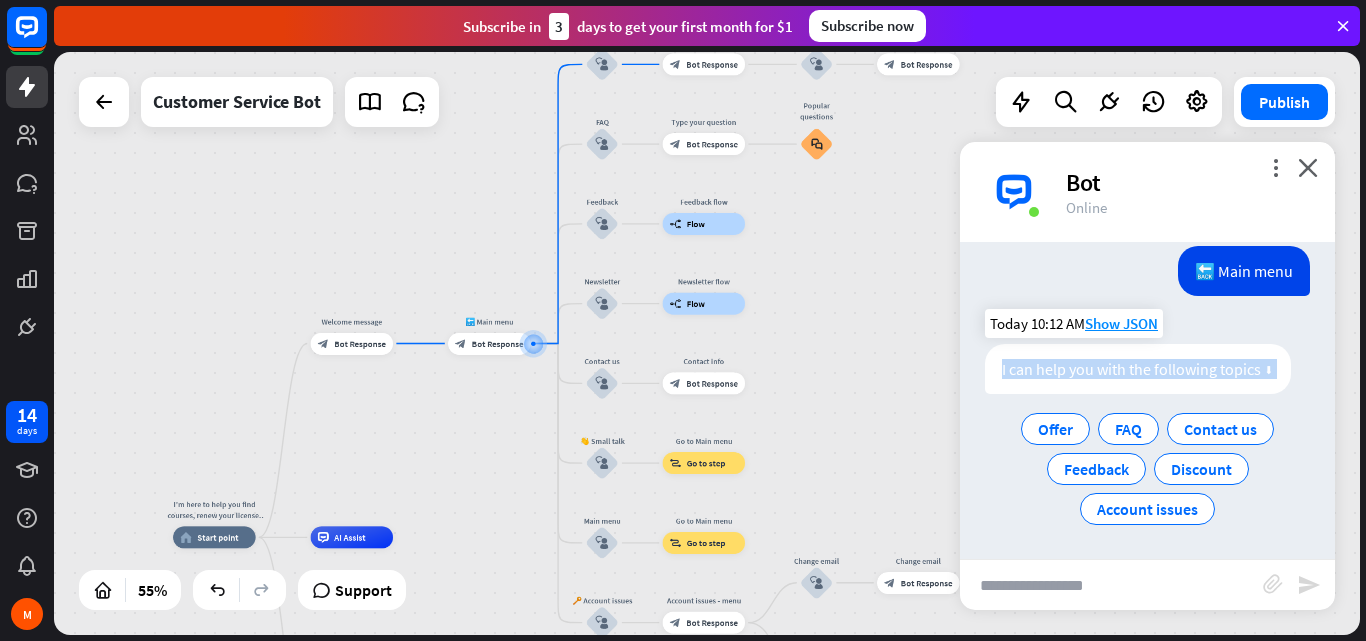 click on "I can help you with the following topics ⬇" at bounding box center [1138, 369] 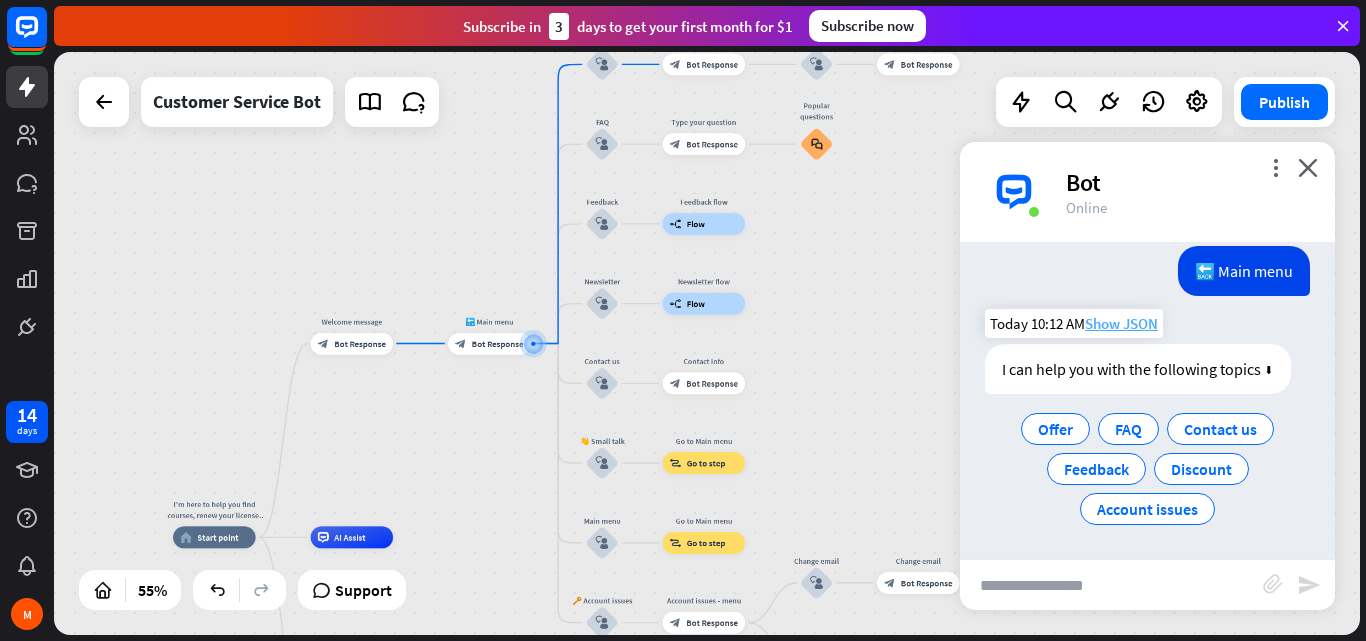 click on "Show JSON" at bounding box center [1121, 323] 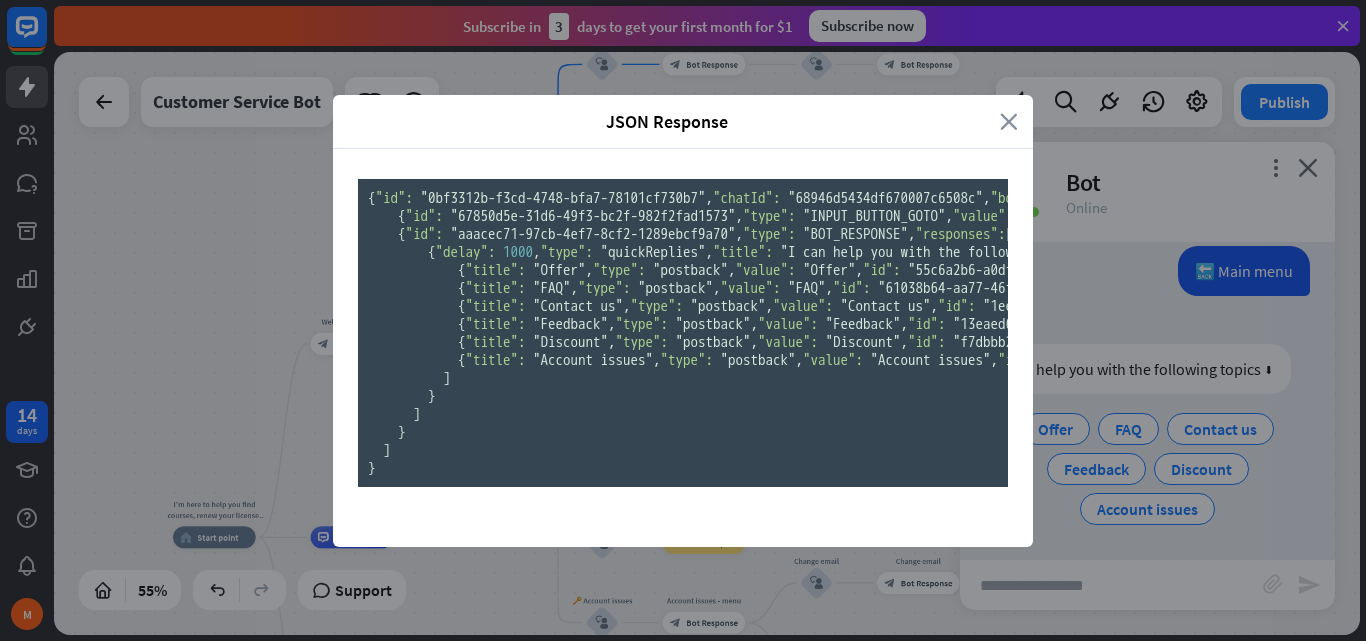 click on "close" at bounding box center (1009, 121) 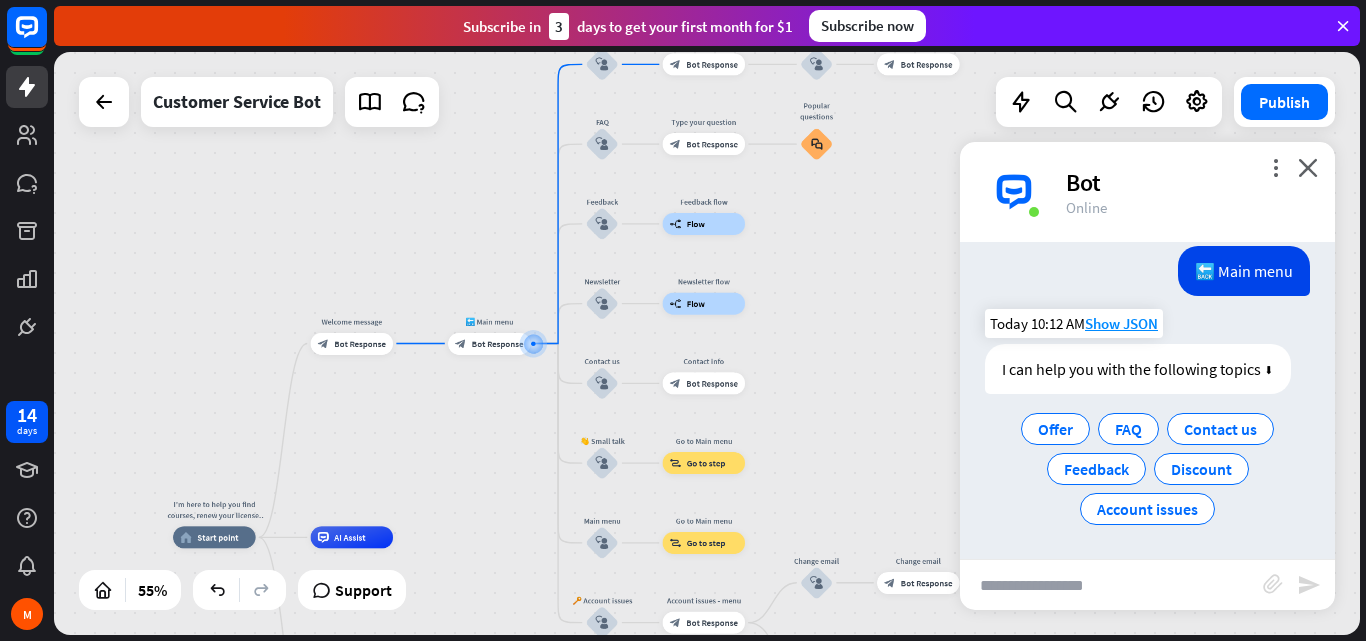 click on "I can help you with the following topics ⬇" at bounding box center (1138, 369) 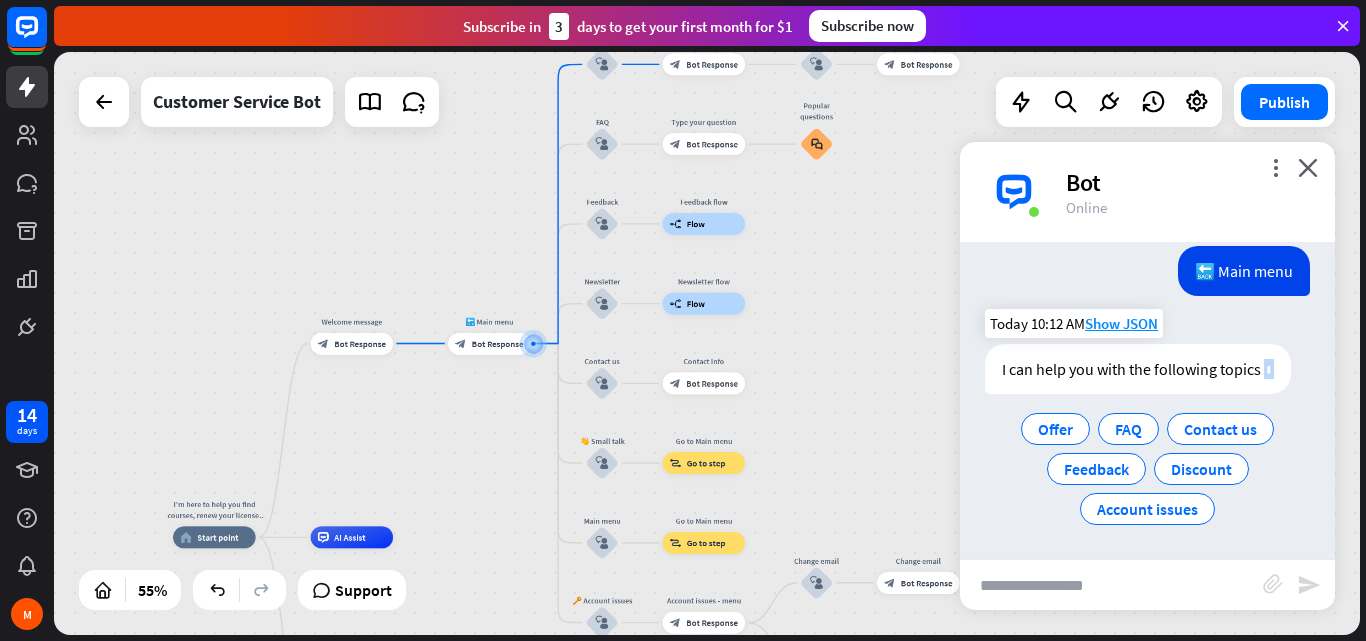 click on "I can help you with the following topics ⬇" at bounding box center [1138, 369] 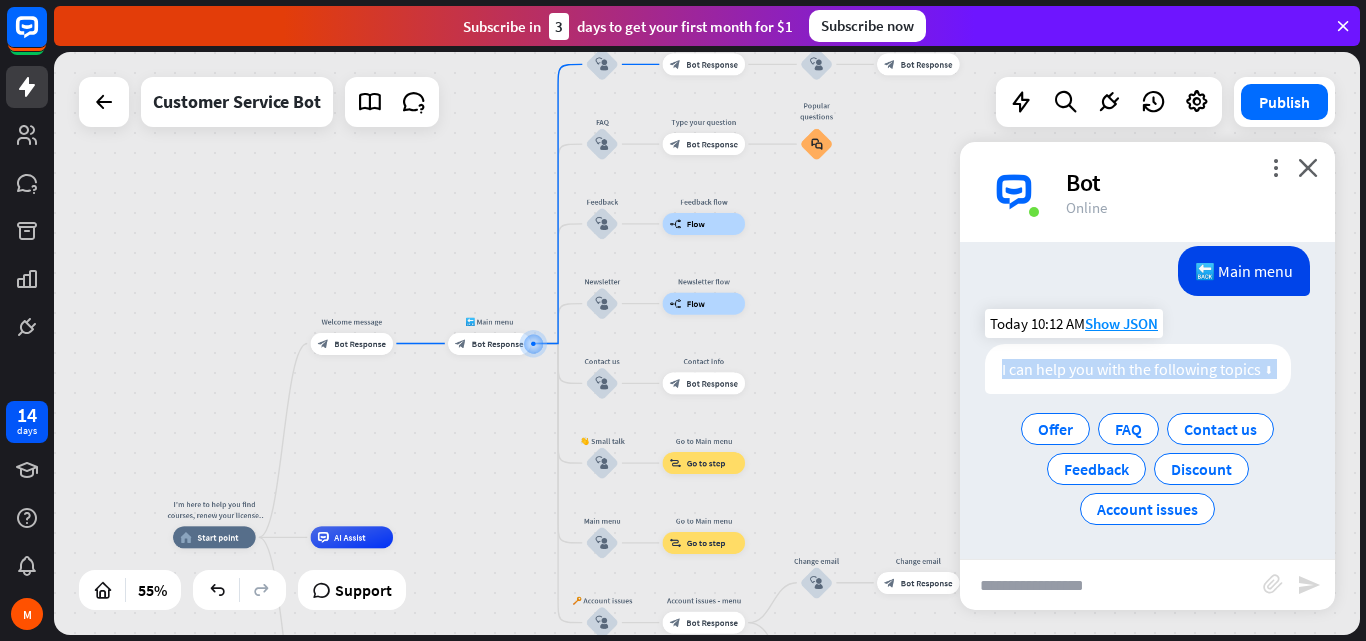 click on "I can help you with the following topics ⬇" at bounding box center [1138, 369] 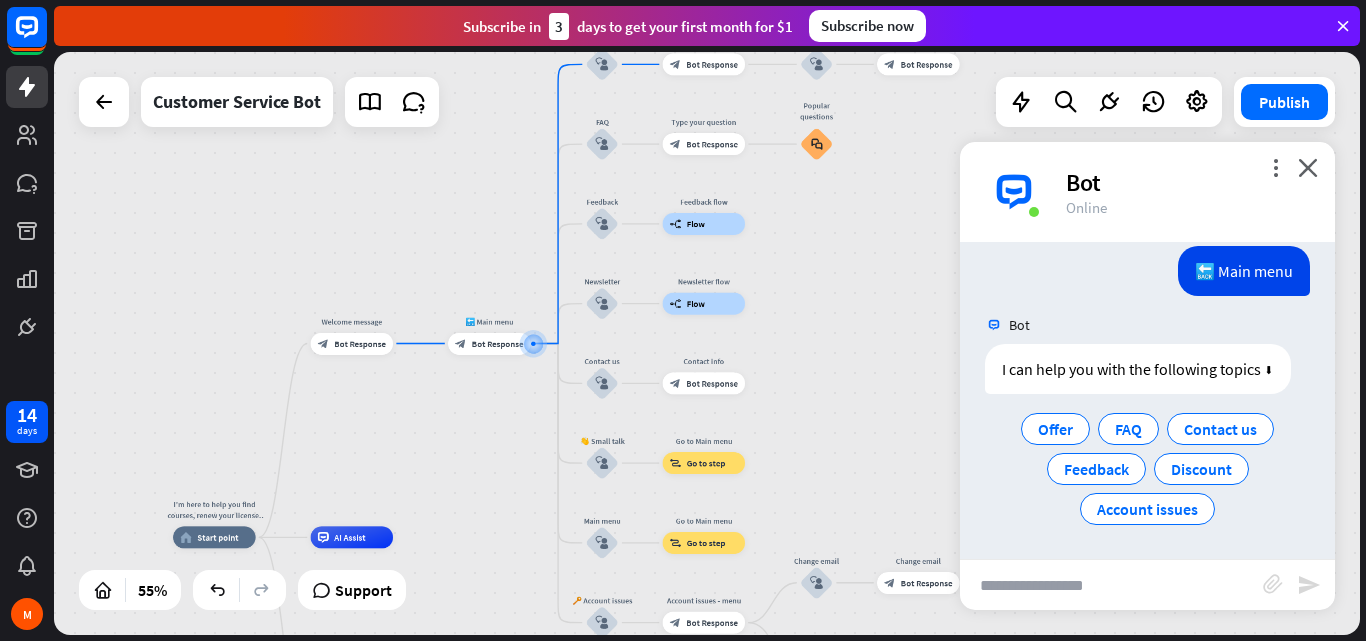 click at bounding box center (1111, 585) 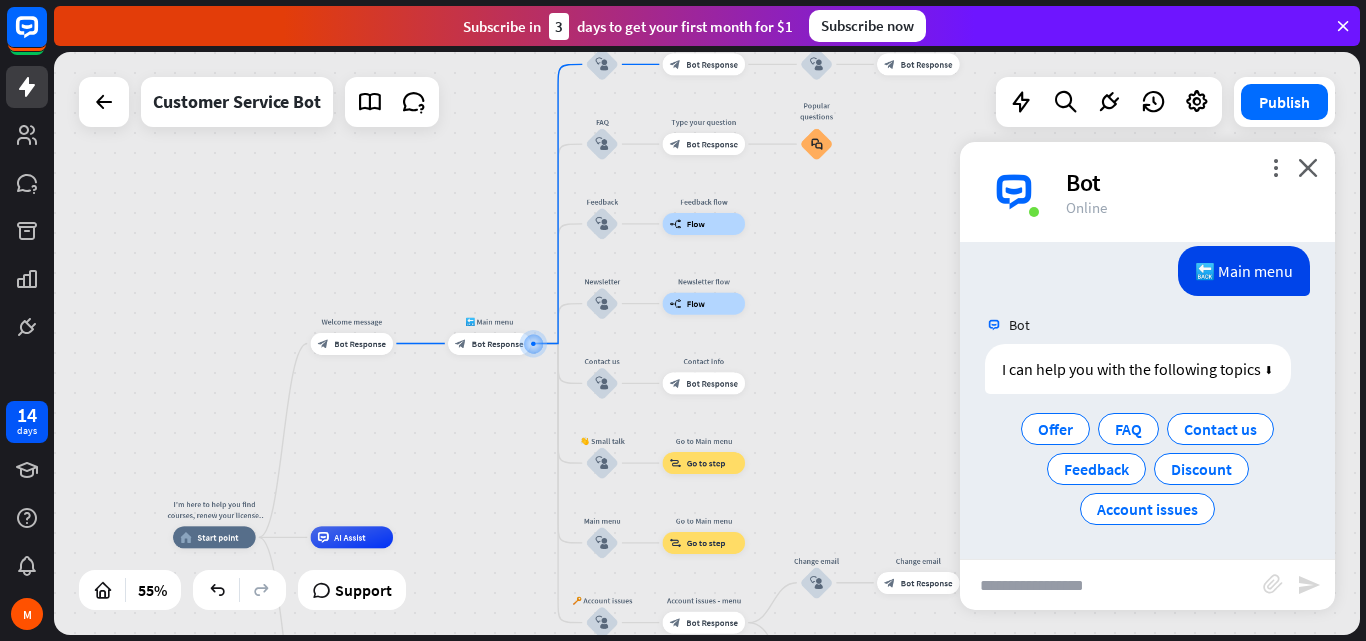 paste on "**********" 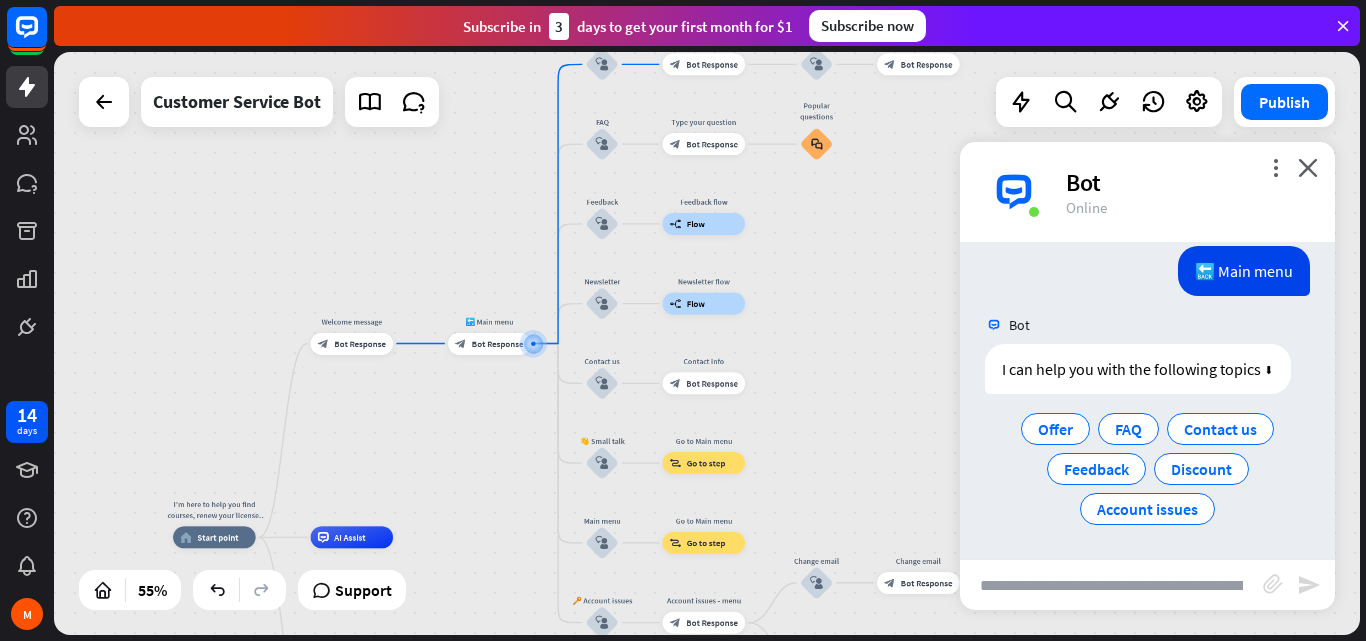 scroll, scrollTop: 0, scrollLeft: 1746, axis: horizontal 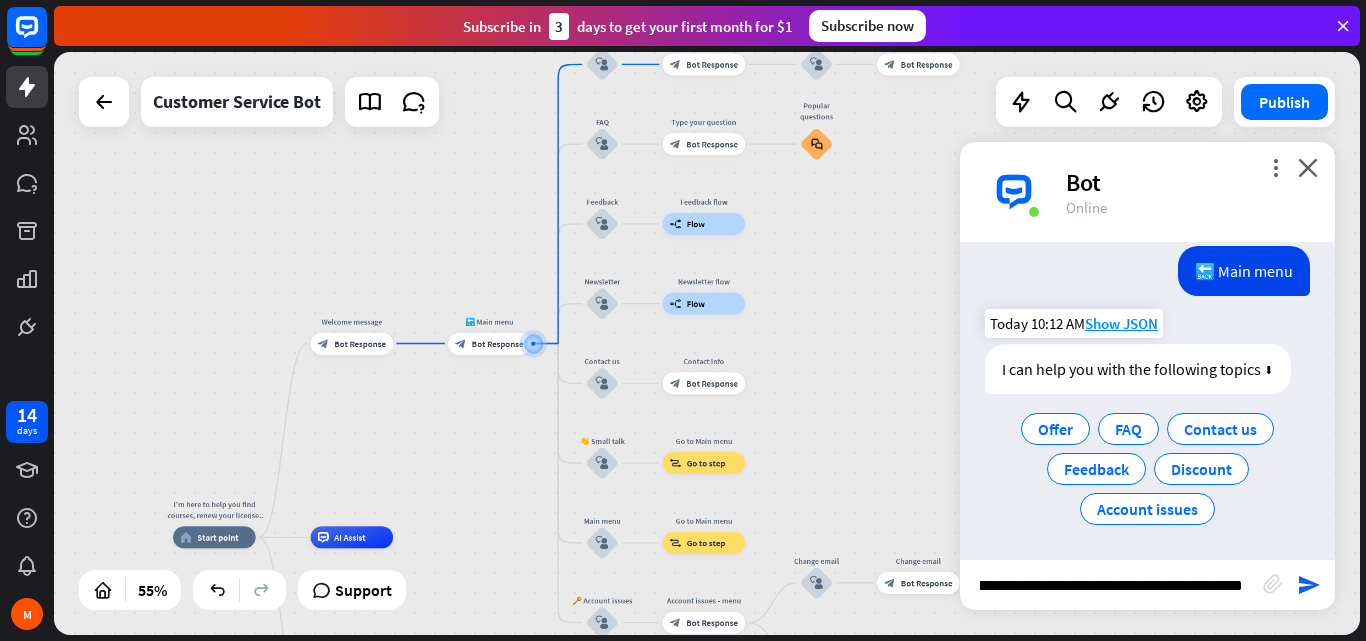 type on "**********" 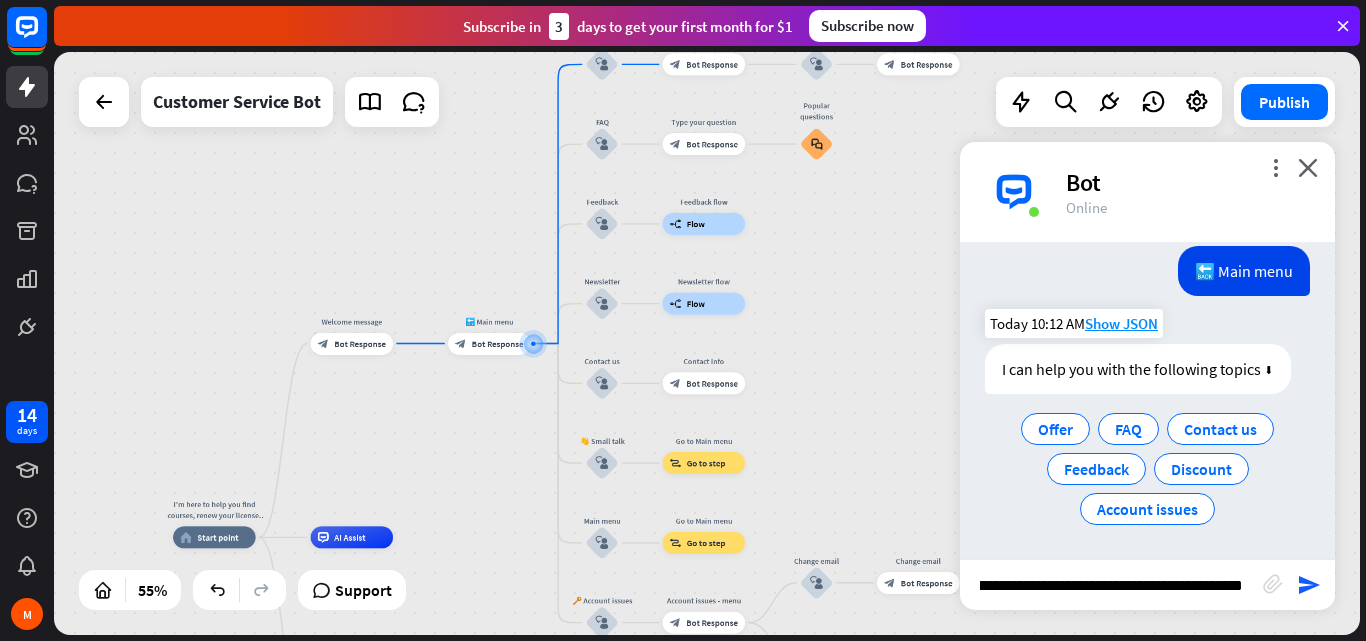 scroll, scrollTop: 0, scrollLeft: 0, axis: both 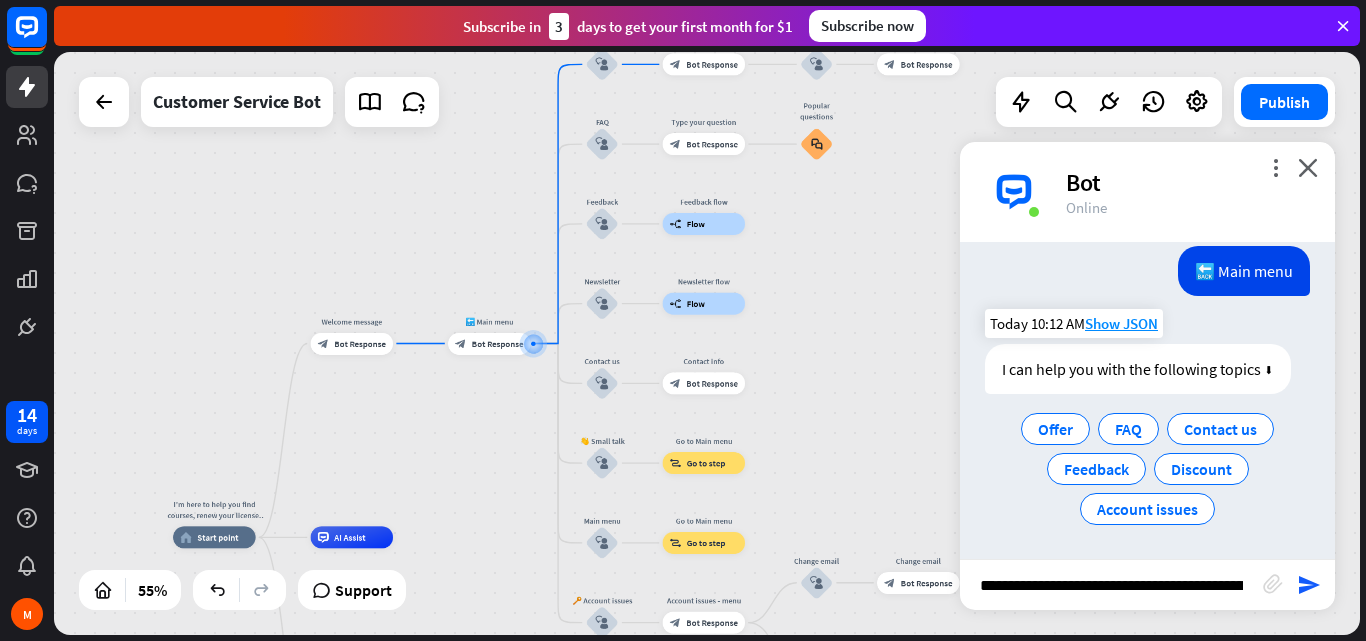 click on "I can help you with the following topics ⬇" at bounding box center (1138, 369) 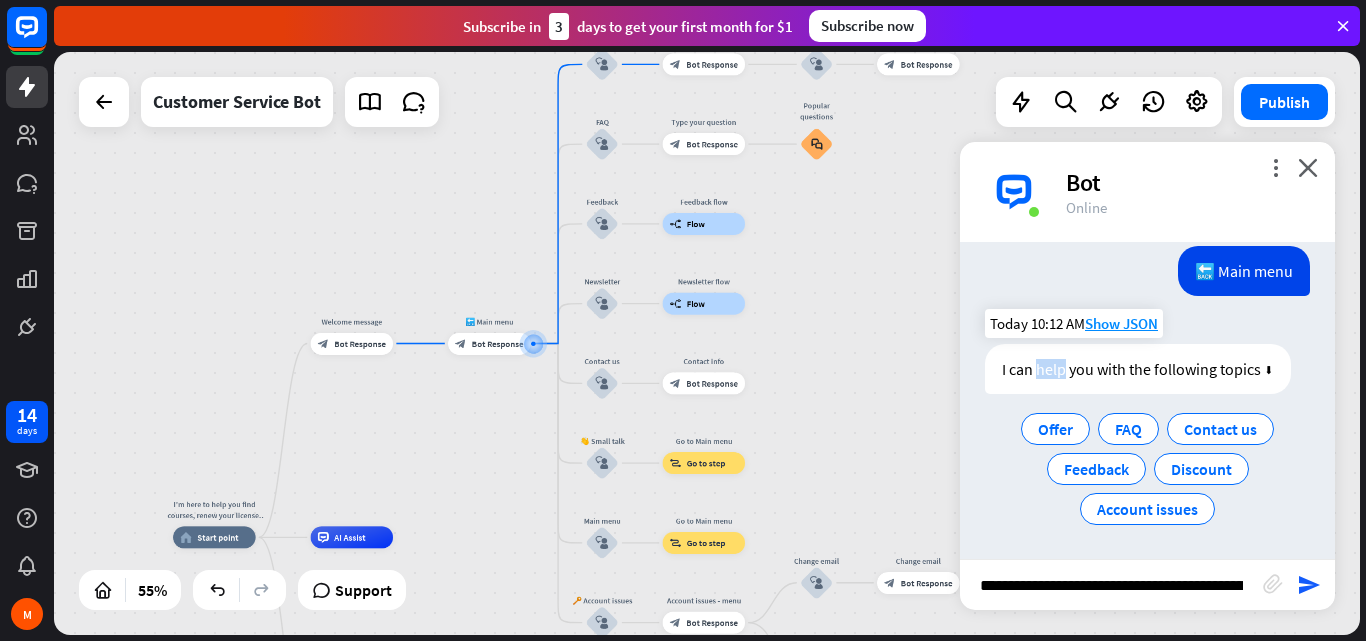 click on "I can help you with the following topics ⬇" at bounding box center [1138, 369] 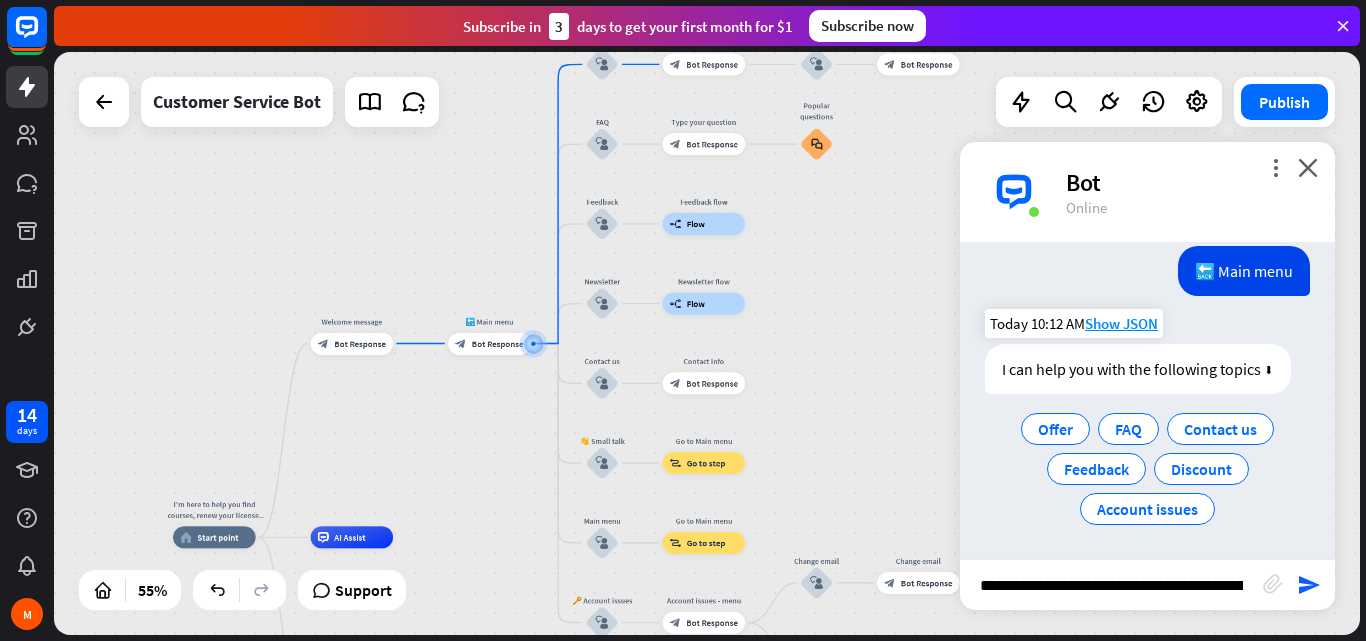 click on "I can help you with the following topics ⬇" at bounding box center [1138, 369] 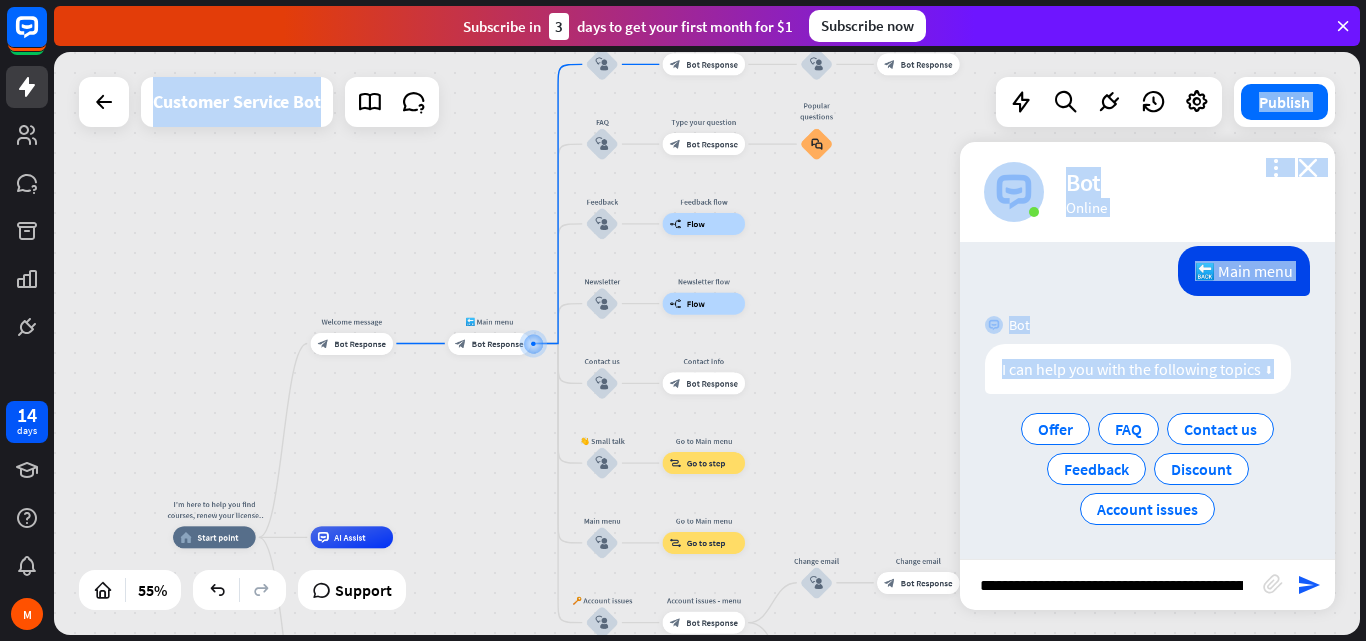 drag, startPoint x: 1271, startPoint y: 369, endPoint x: 914, endPoint y: 368, distance: 357.0014 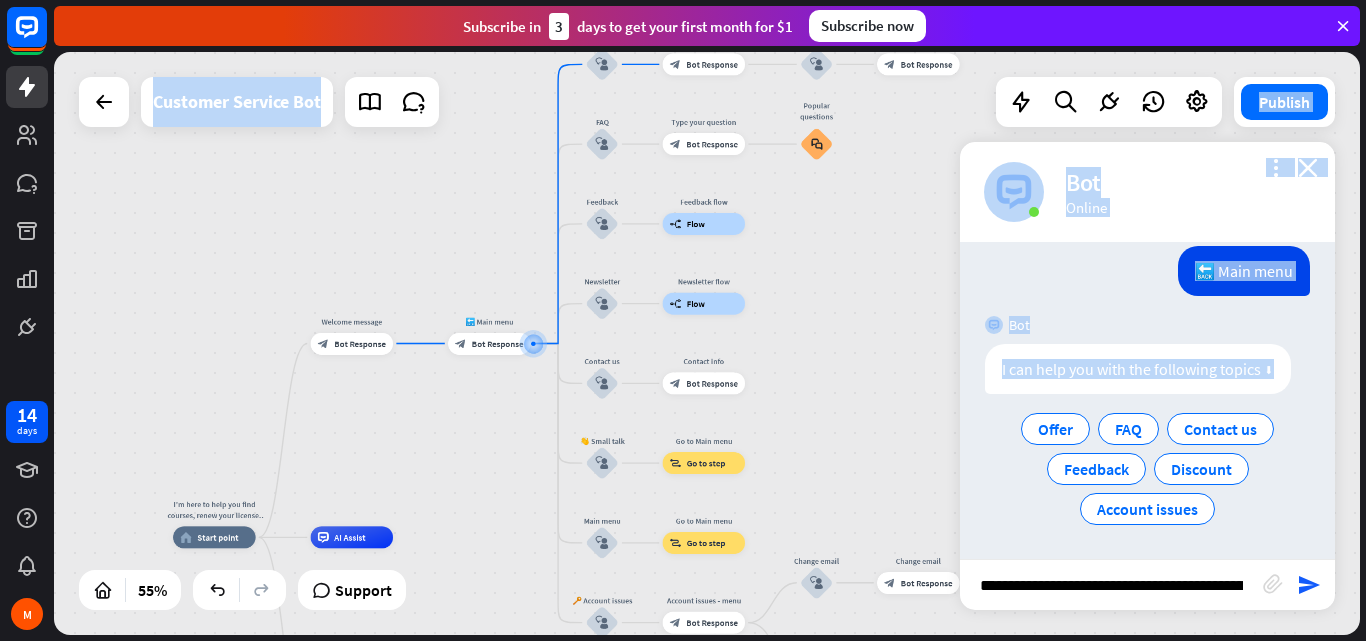 click on "I’m here to help you find courses, renew your license, post jobs, or answer any questions about your account. Just type what yo home_2 Start point Welcome message block_bot_response Bot Response 🔙 Main menu block_bot_response Bot Response Our offer block_user_input Select product category block_bot_response Bot Response ❓ Question block_user_input How can I help you? block_bot_response Bot Response FAQ block_user_input Type your question block_bot_response Bot Response Popular questions block_faq Feedback block_user_input Feedback flow builder_tree Flow Newsletter block_user_input Newsletter flow builder_tree Flow Contact us block_user_input Contact info block_bot_response Bot Response" at bounding box center (707, 343) 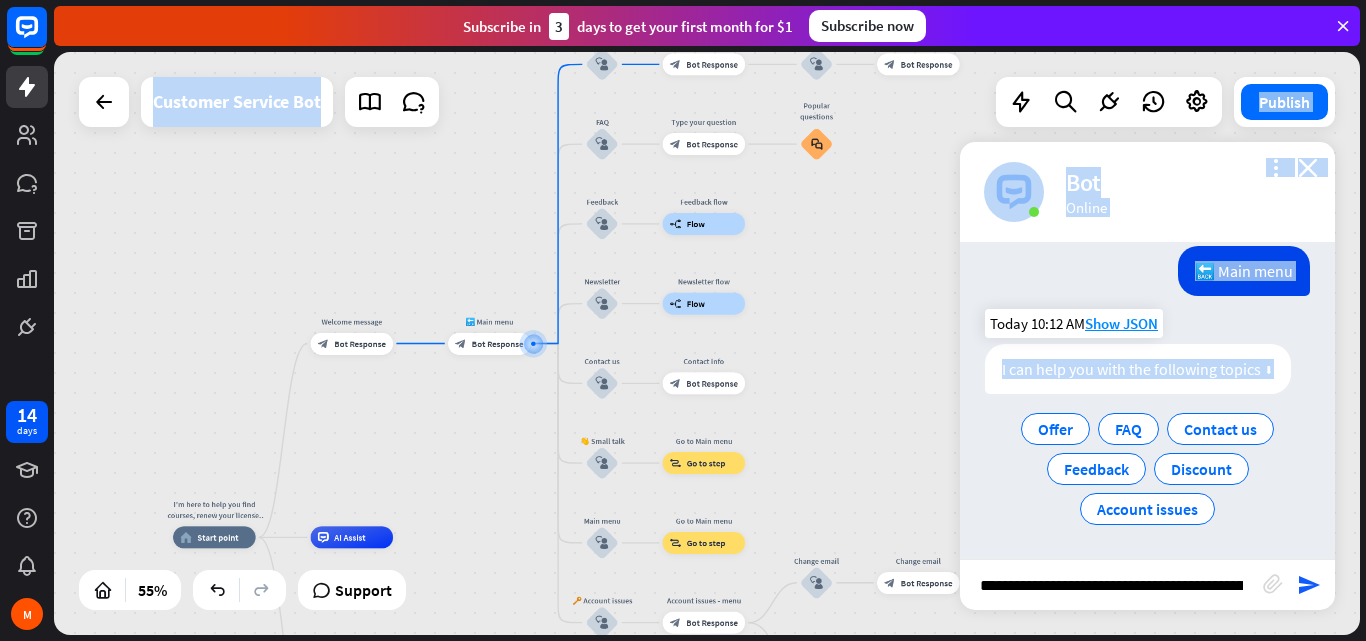 click on "I can help you with the following topics ⬇" at bounding box center [1138, 369] 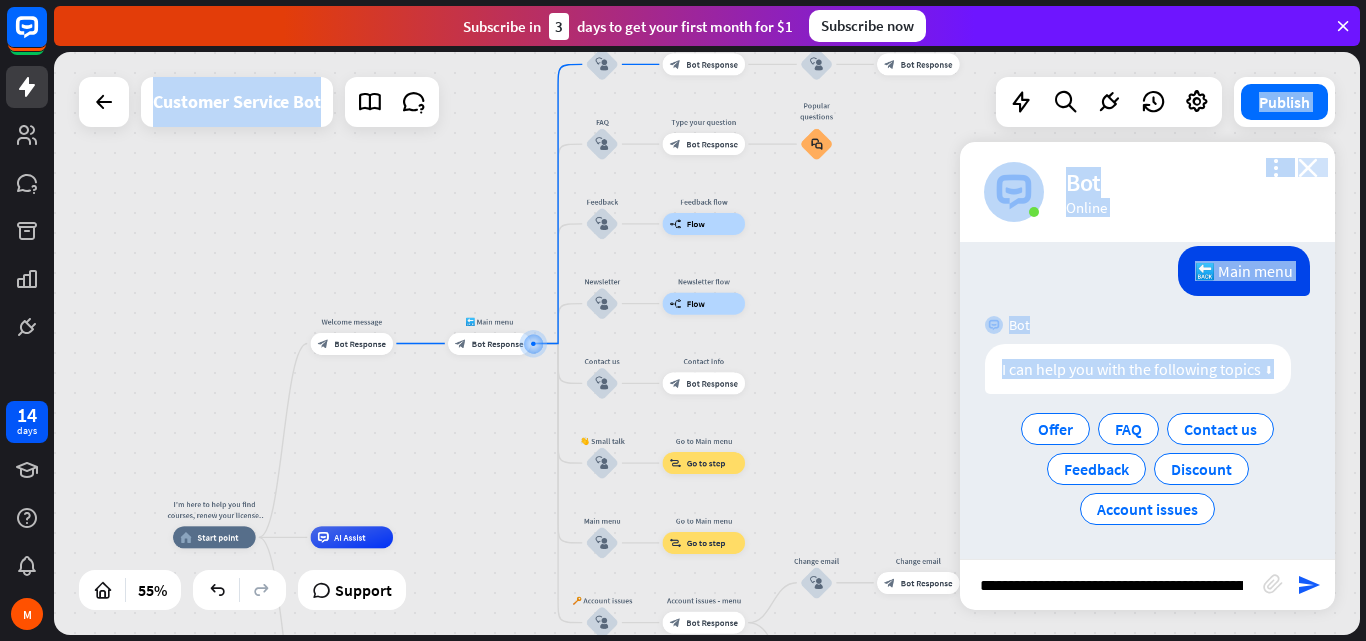 click on "close" at bounding box center (1308, 167) 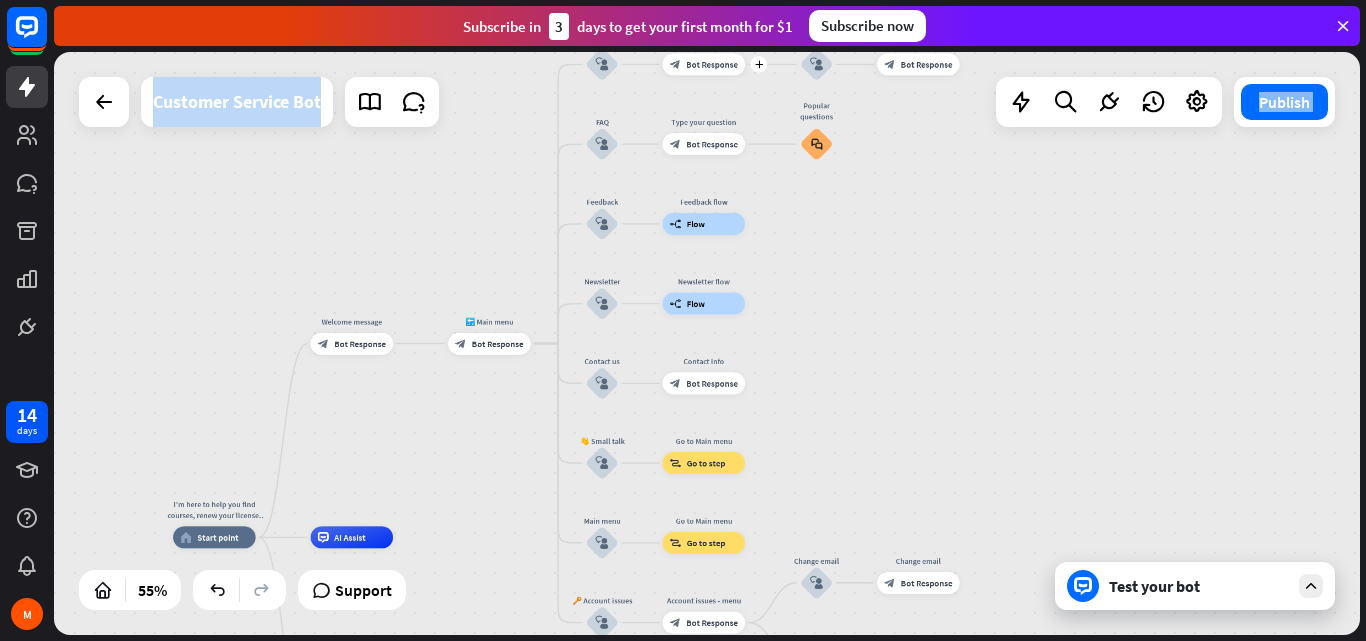 click on "Bot Response" at bounding box center (712, 64) 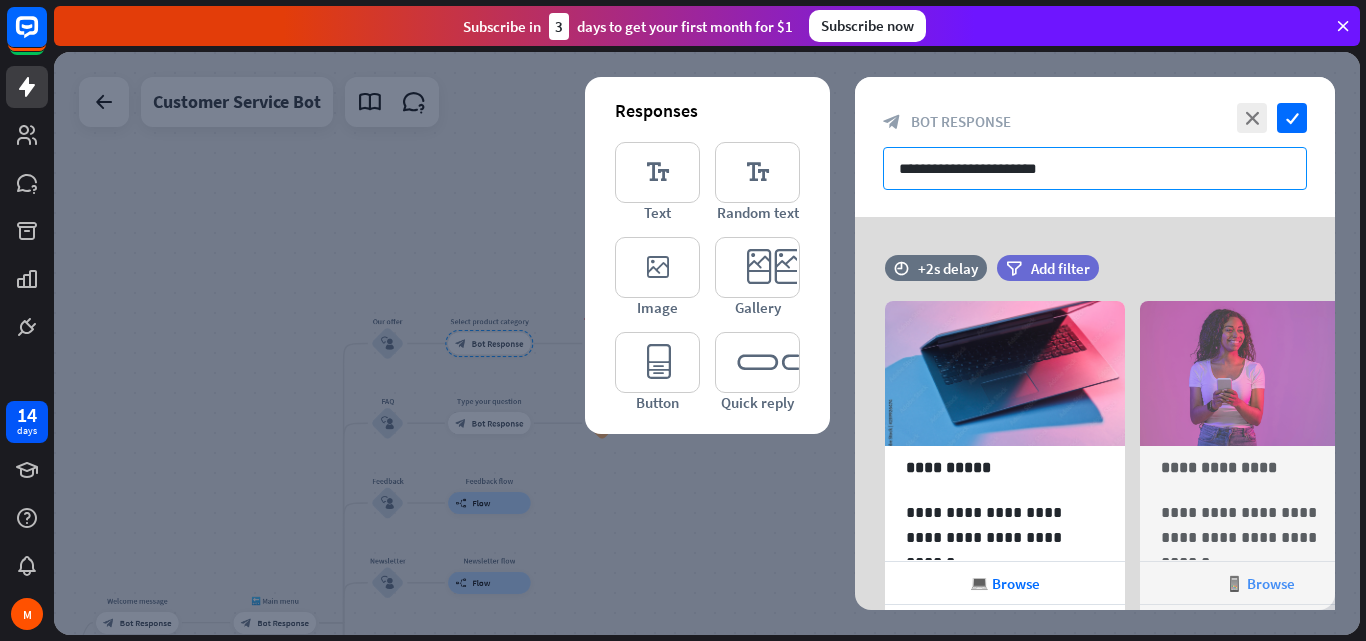 click on "**********" at bounding box center [1095, 168] 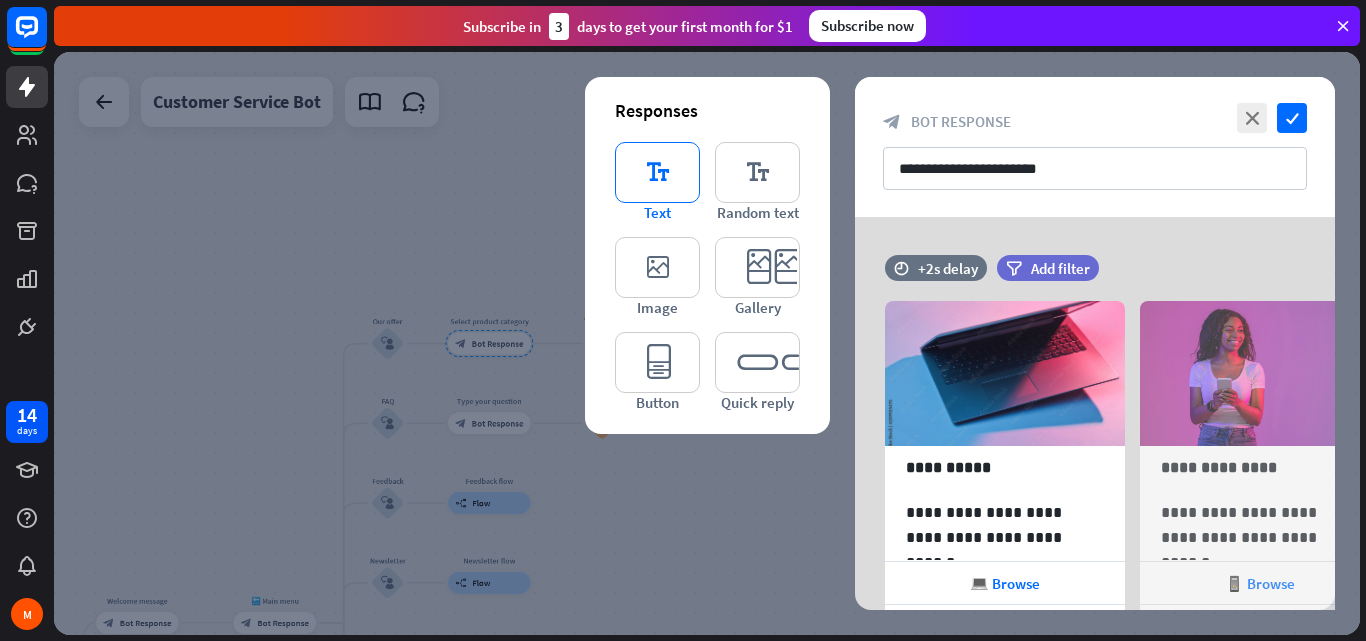 click on "editor_text" at bounding box center (657, 172) 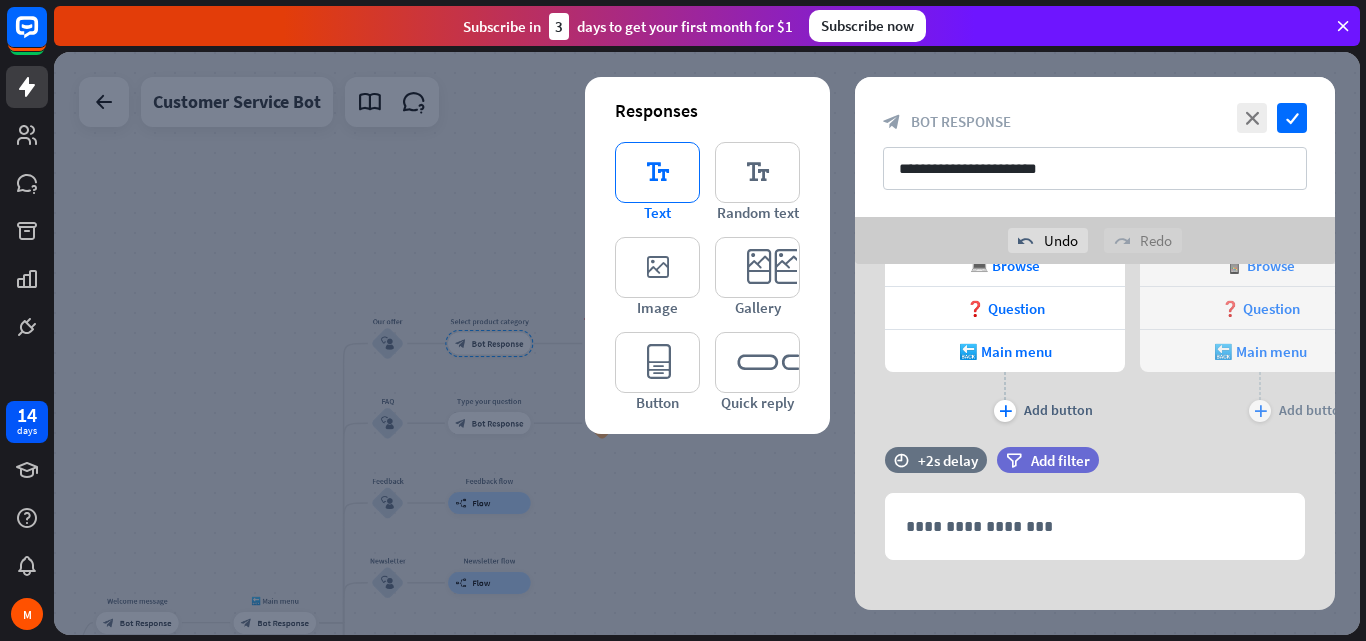 scroll, scrollTop: 385, scrollLeft: 0, axis: vertical 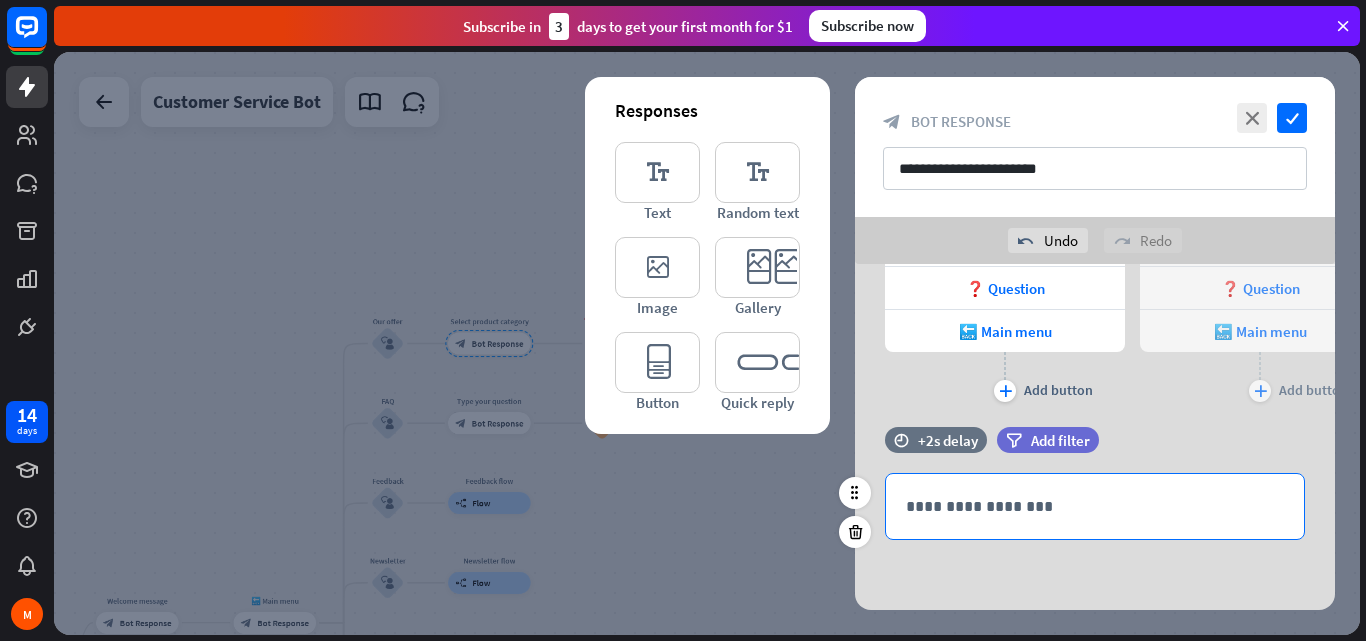 click on "**********" at bounding box center [1095, 506] 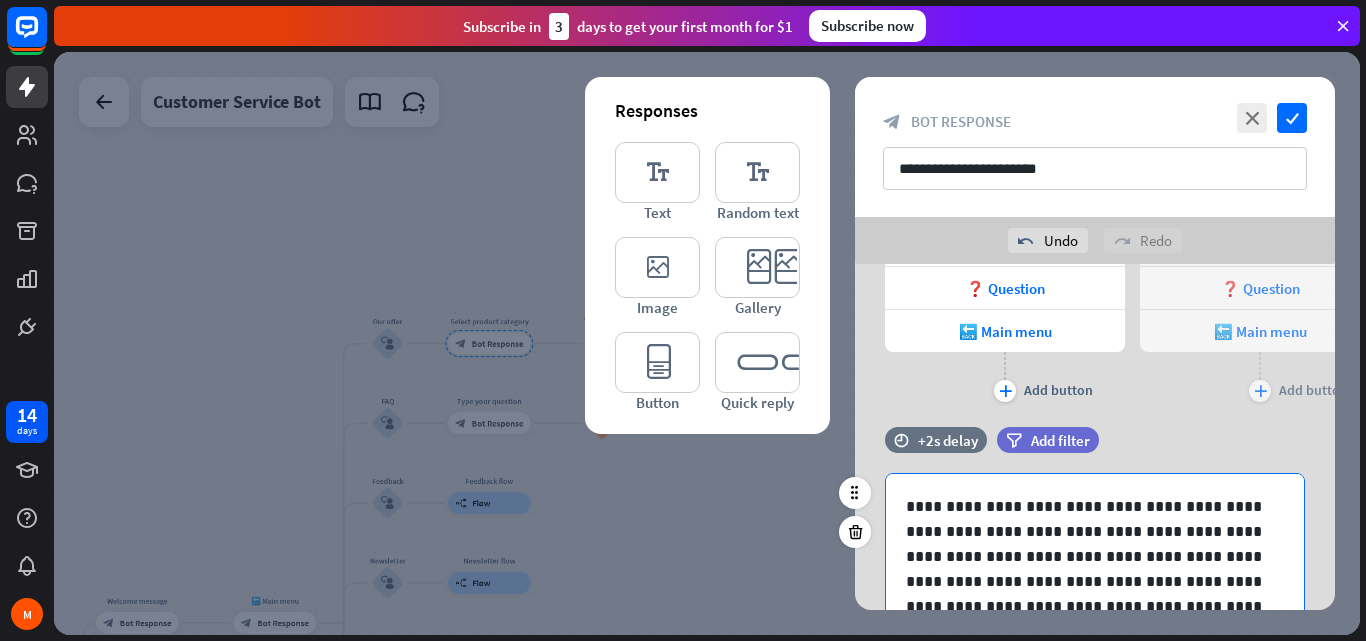 scroll, scrollTop: 10, scrollLeft: 0, axis: vertical 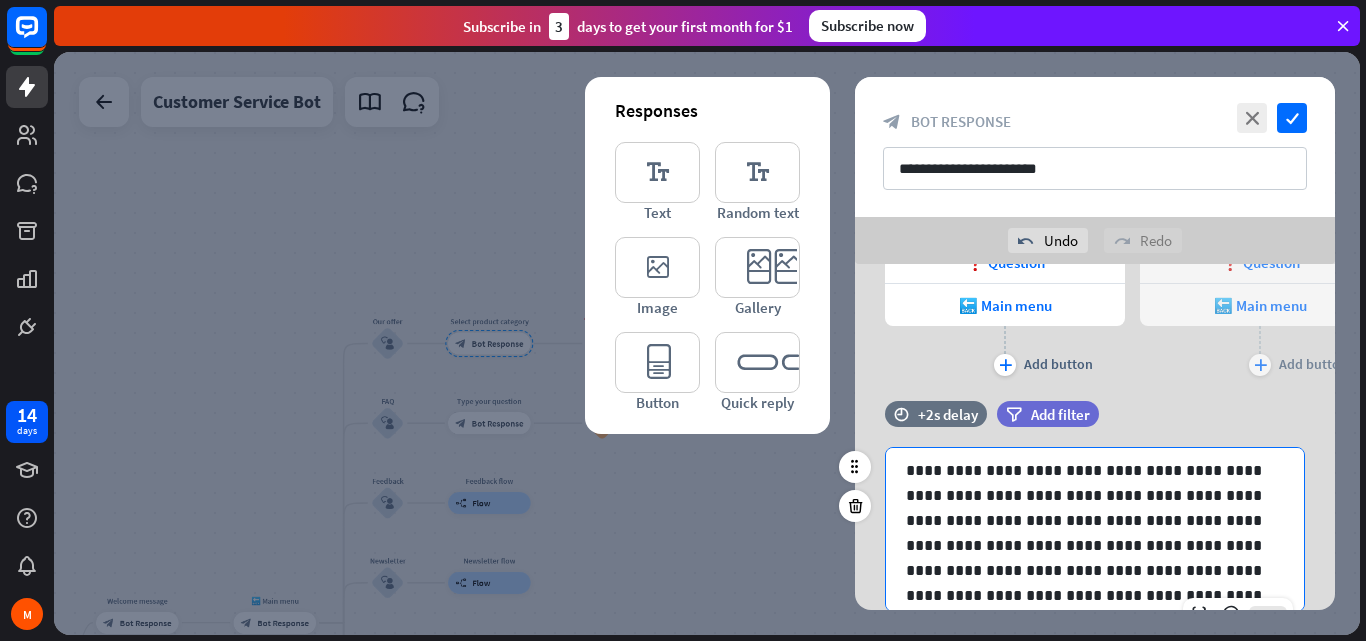 click on "**********" at bounding box center [1087, 533] 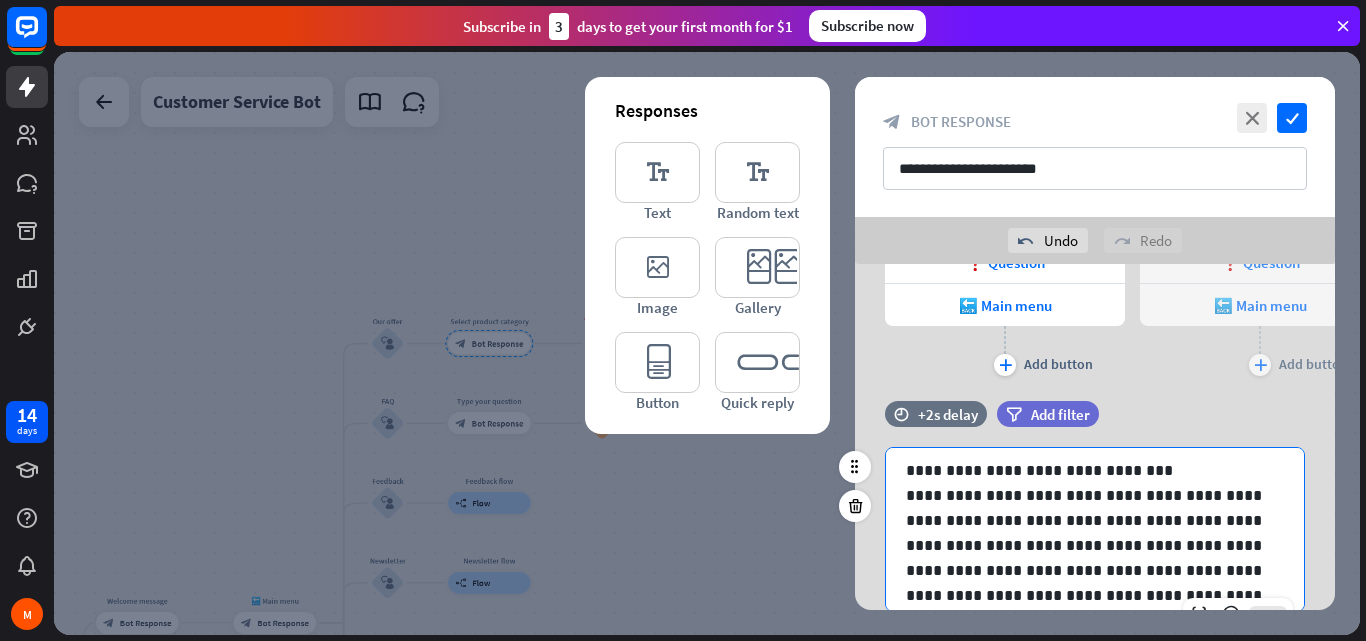 click on "**********" at bounding box center (1087, 558) 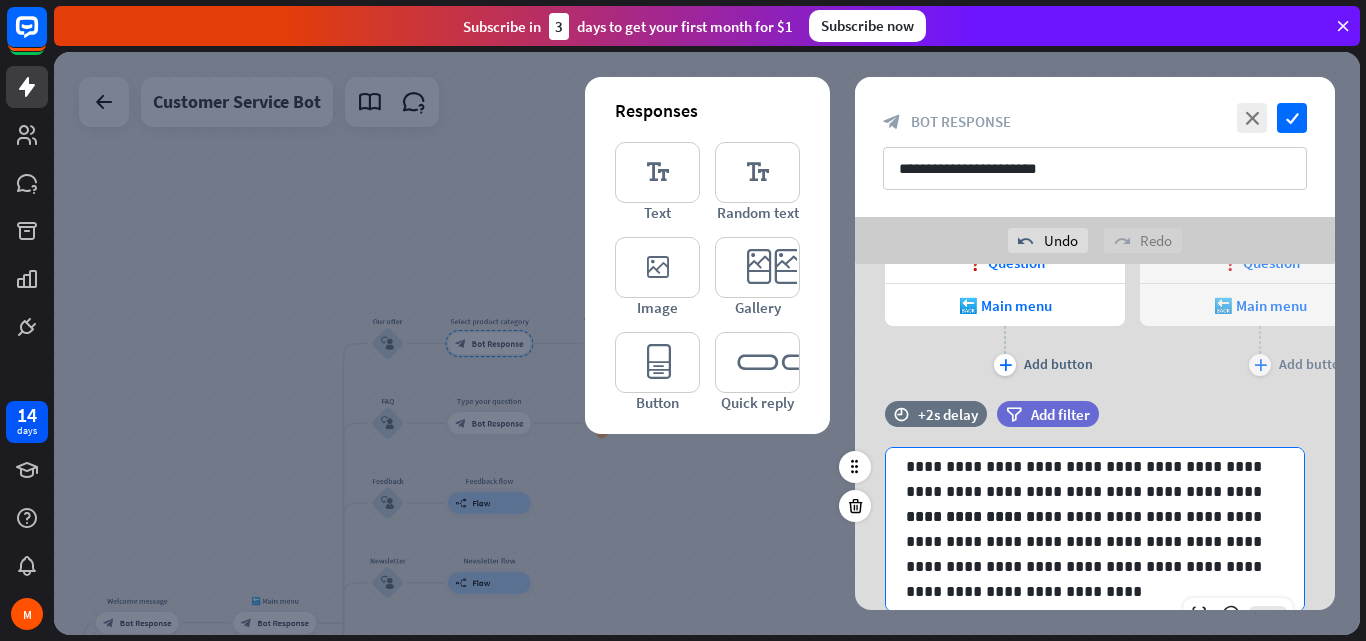 scroll, scrollTop: 52, scrollLeft: 0, axis: vertical 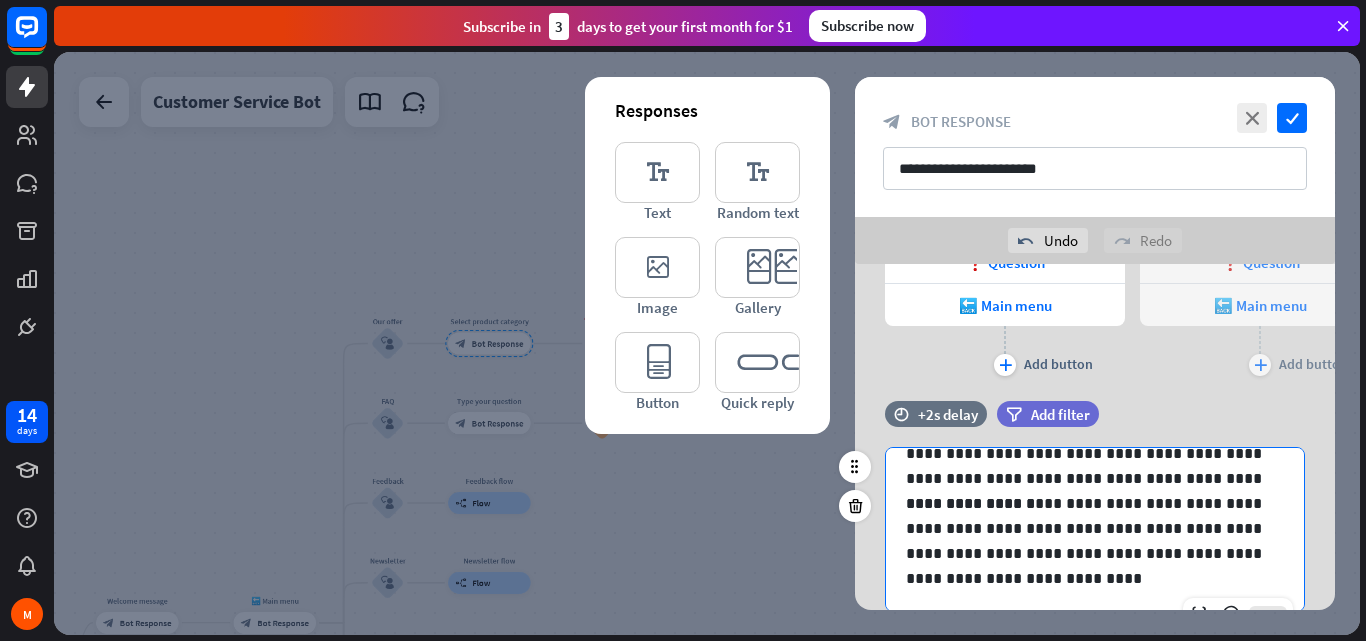 click on "**********" at bounding box center (1087, 541) 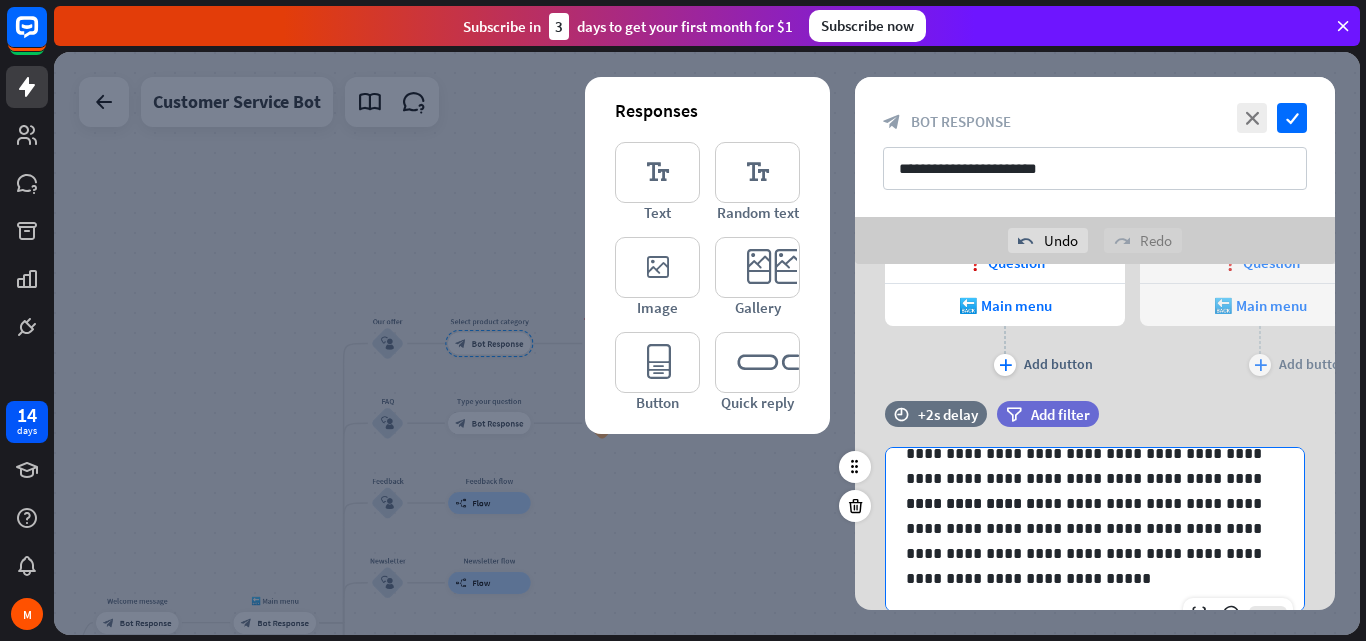 click on "**********" at bounding box center [1087, 541] 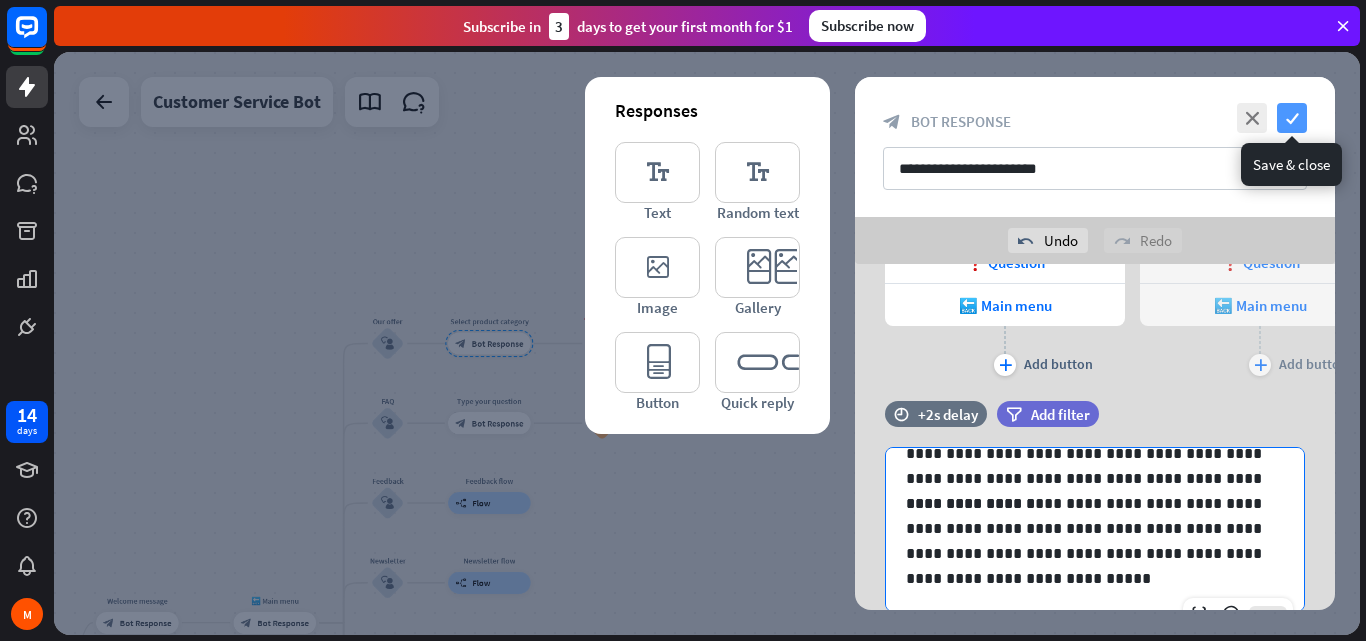 click on "check" at bounding box center (1292, 118) 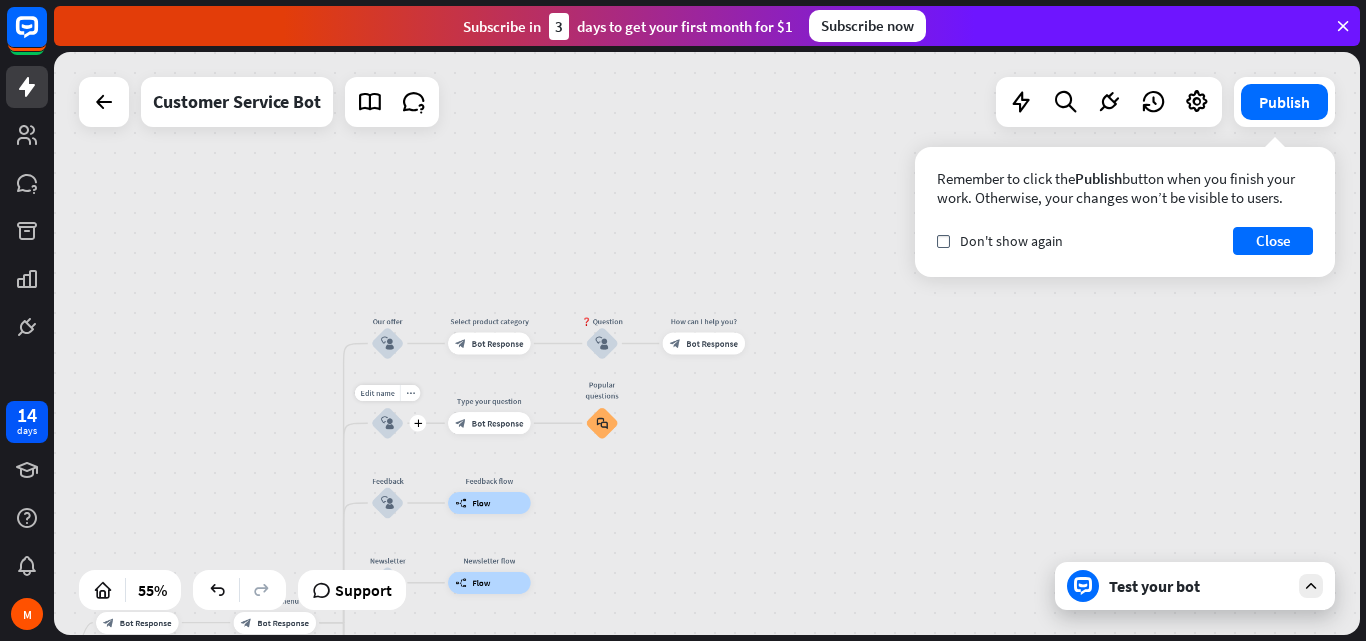 click on "block_user_input" at bounding box center (387, 423) 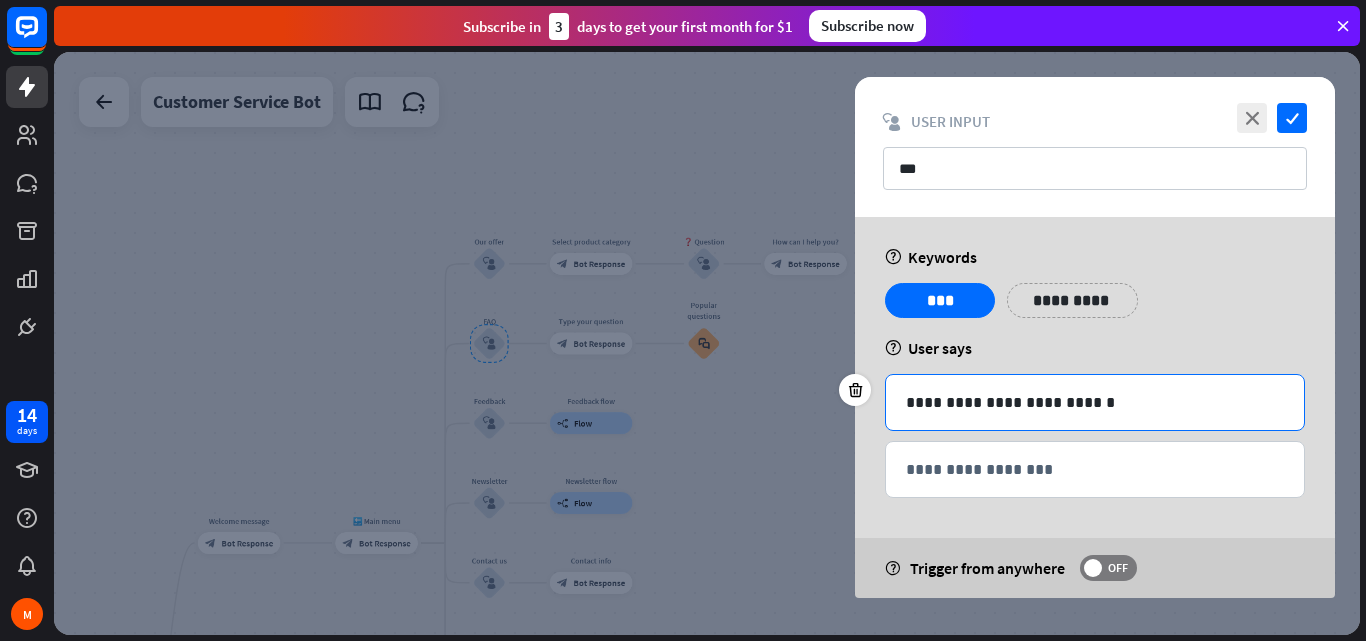 click on "**********" at bounding box center (1095, 402) 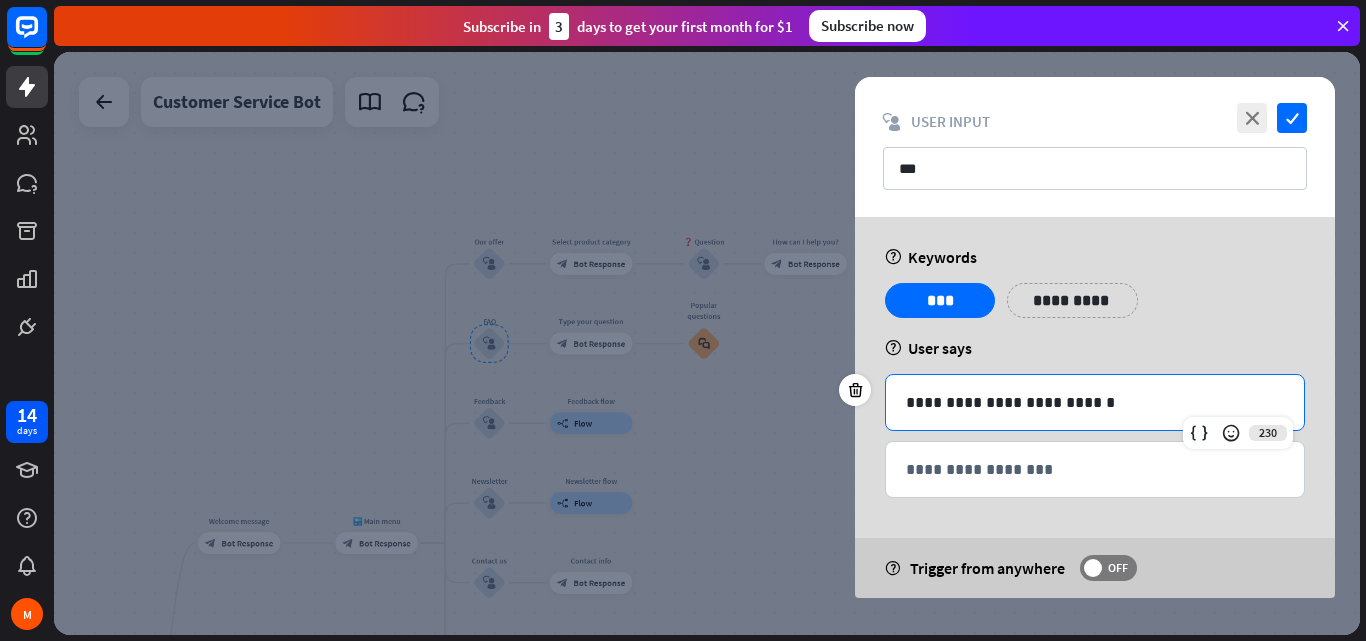 click on "**********" at bounding box center (1095, 402) 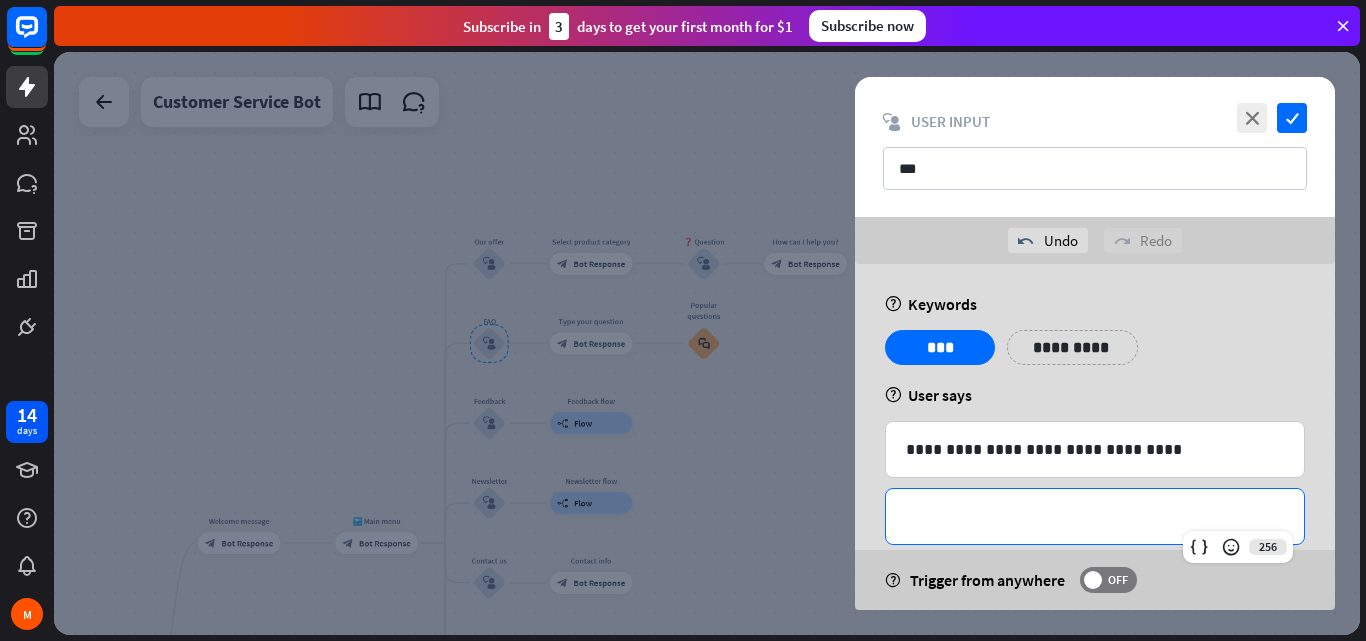 click on "**********" at bounding box center (1095, 516) 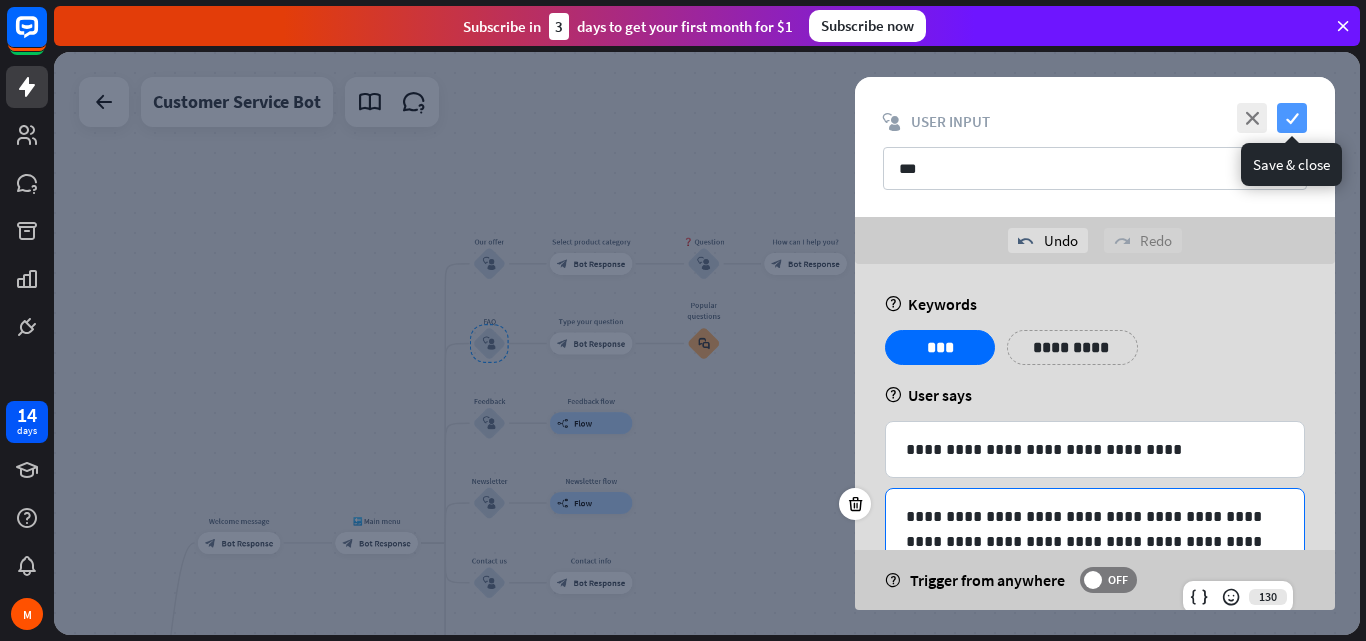 click on "check" at bounding box center (1292, 118) 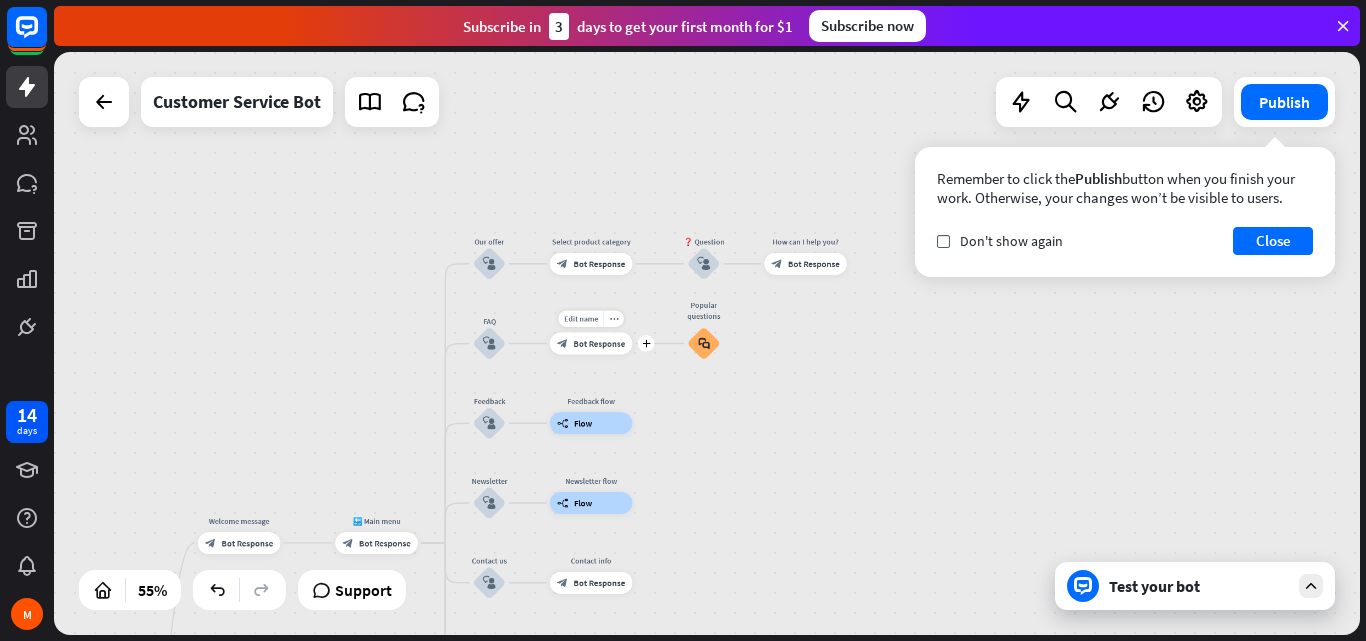 click on "Edit name   more_horiz         plus     block_bot_response   Bot Response" at bounding box center [591, 344] 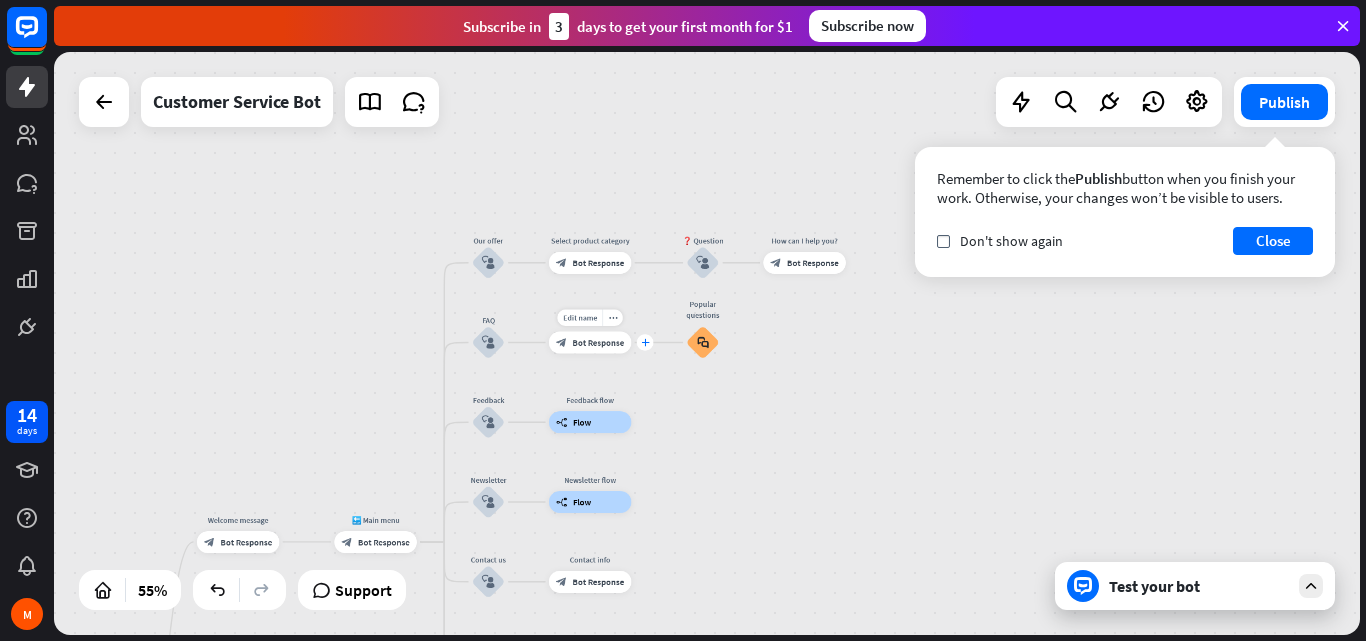 click on "plus" at bounding box center [645, 342] 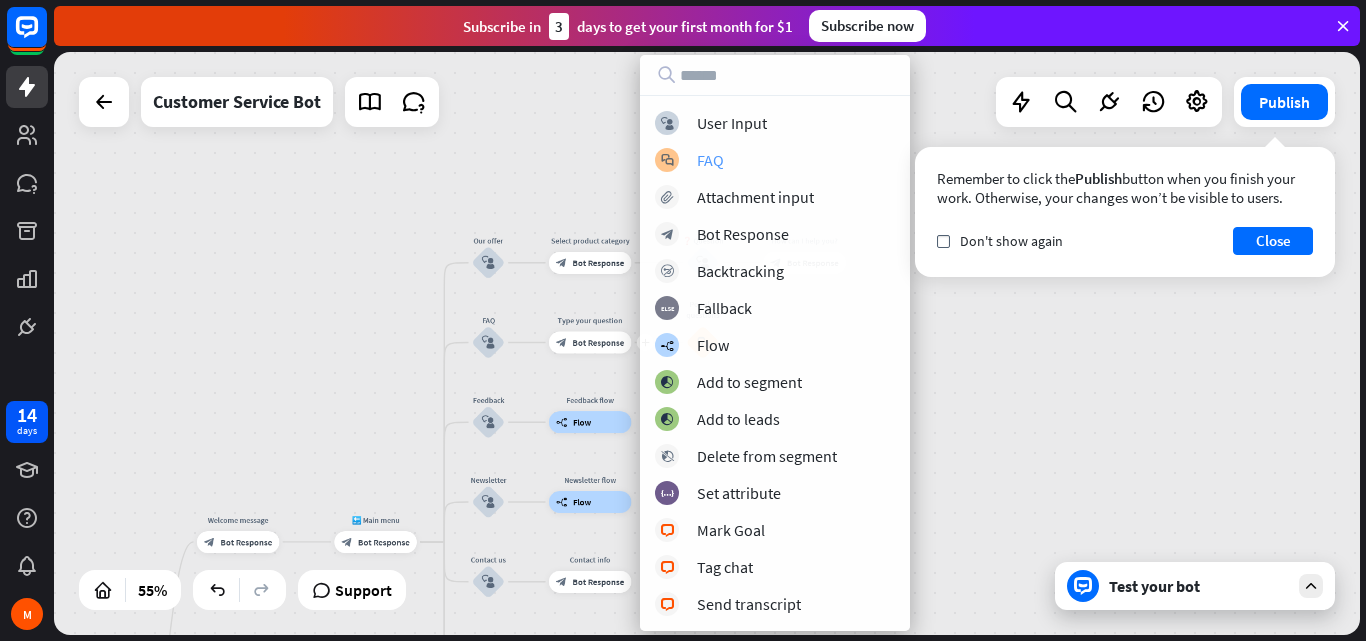 click on "FAQ" at bounding box center [710, 160] 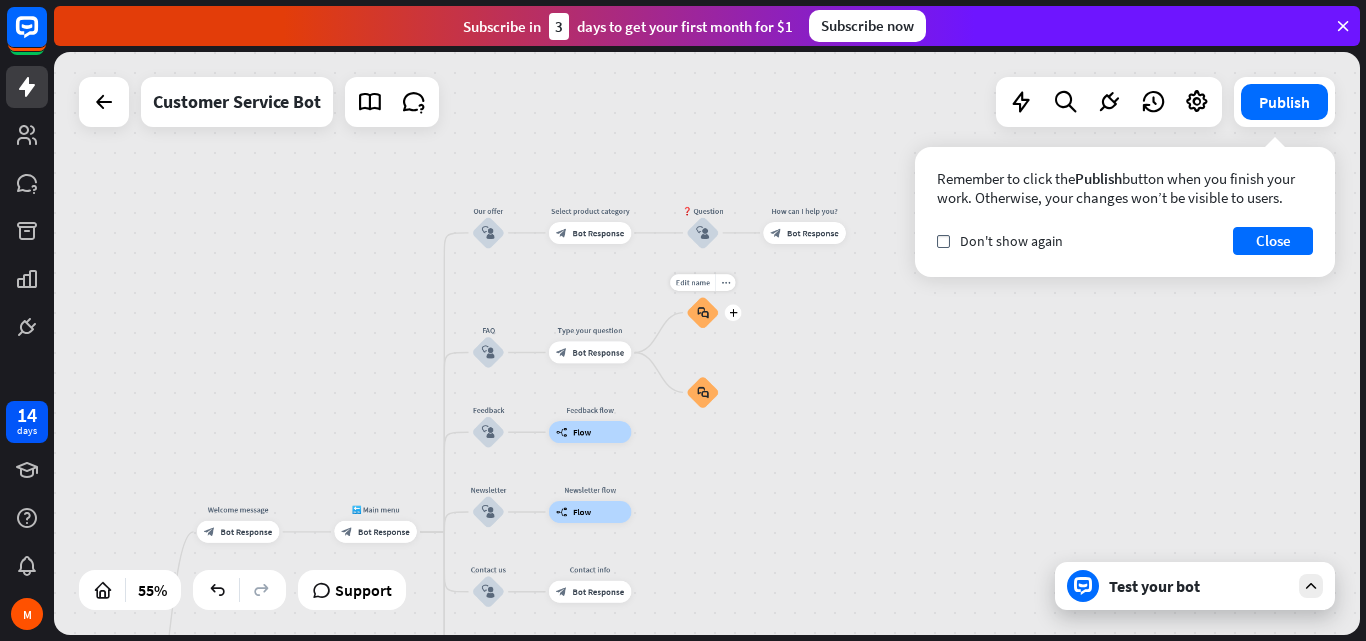 click on "block_faq" at bounding box center [702, 312] 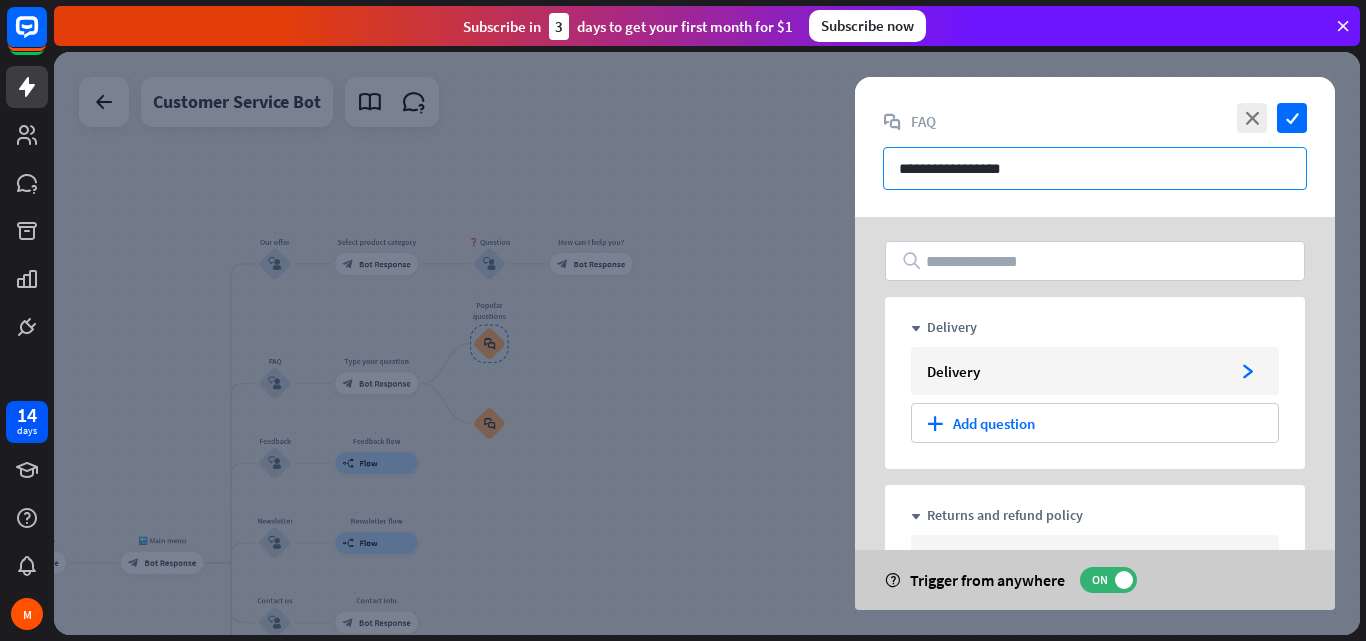 click on "**********" at bounding box center [1095, 168] 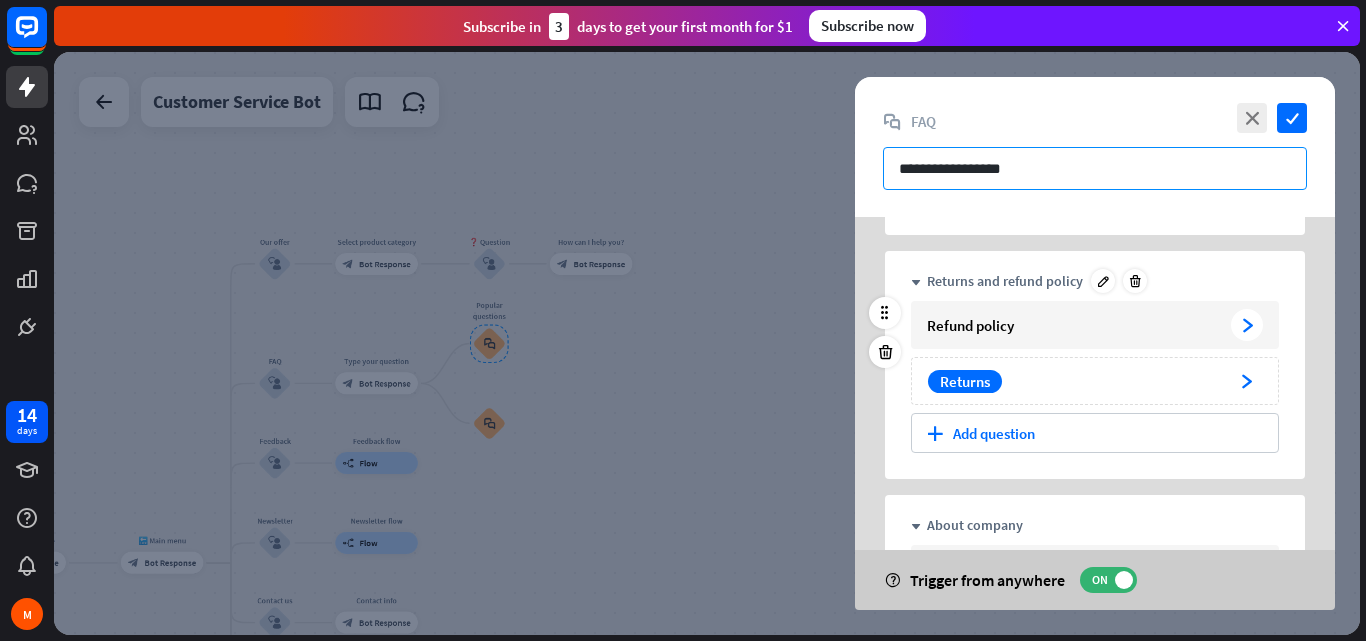 scroll, scrollTop: 200, scrollLeft: 0, axis: vertical 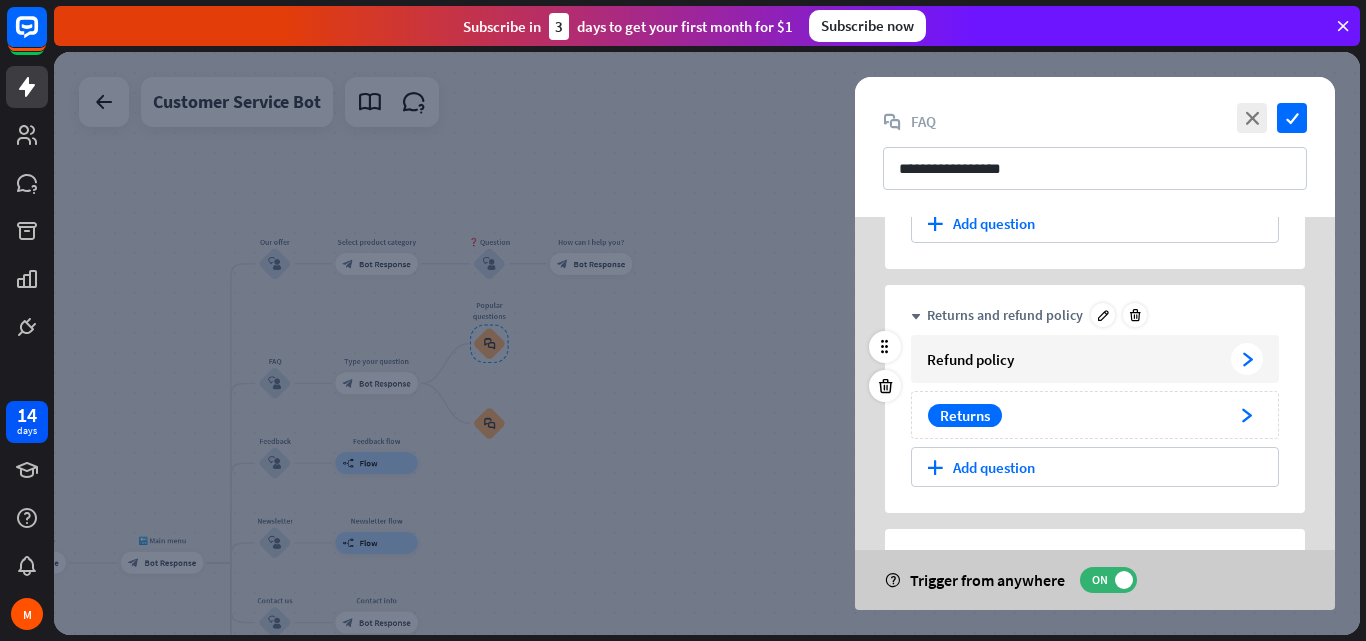 click on "Refund policy" at bounding box center [1075, 359] 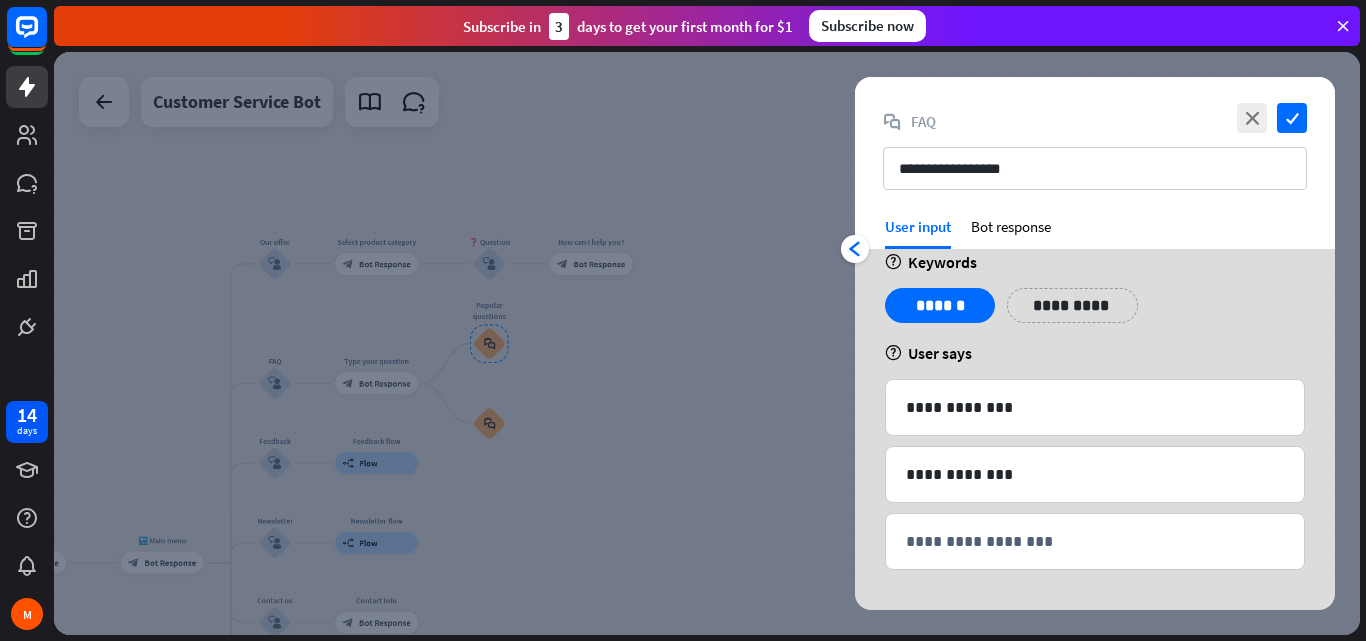 scroll, scrollTop: 27, scrollLeft: 0, axis: vertical 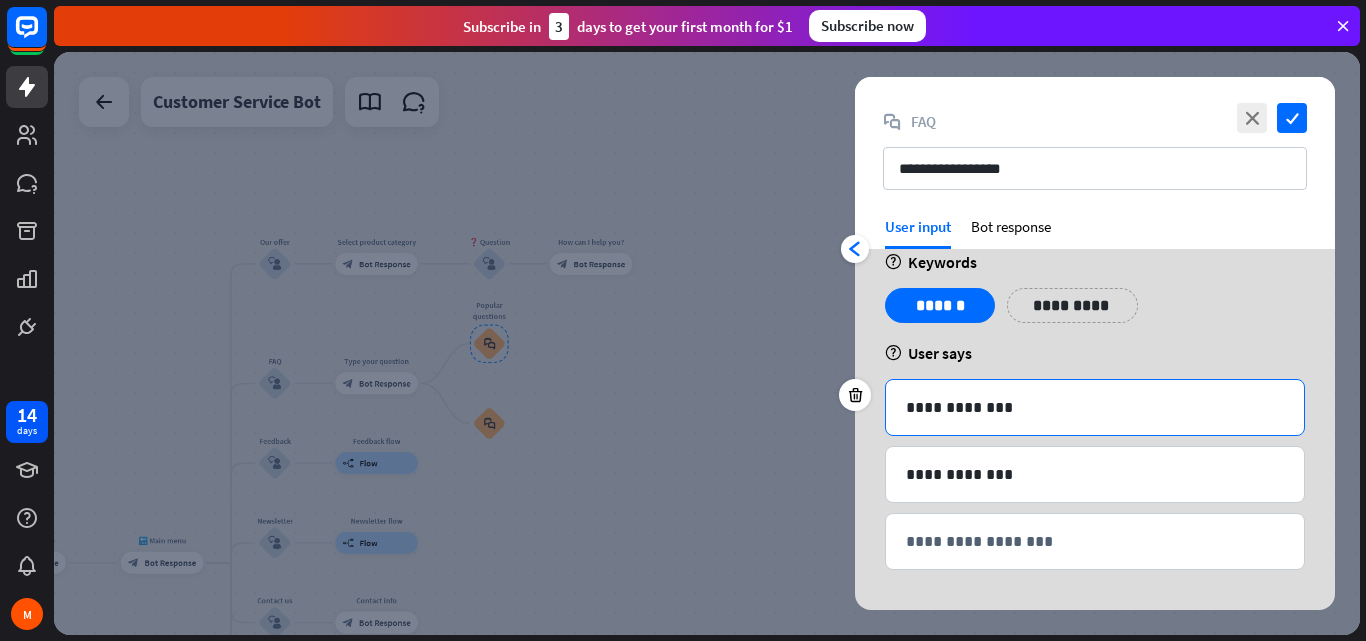click on "**********" at bounding box center (1095, 407) 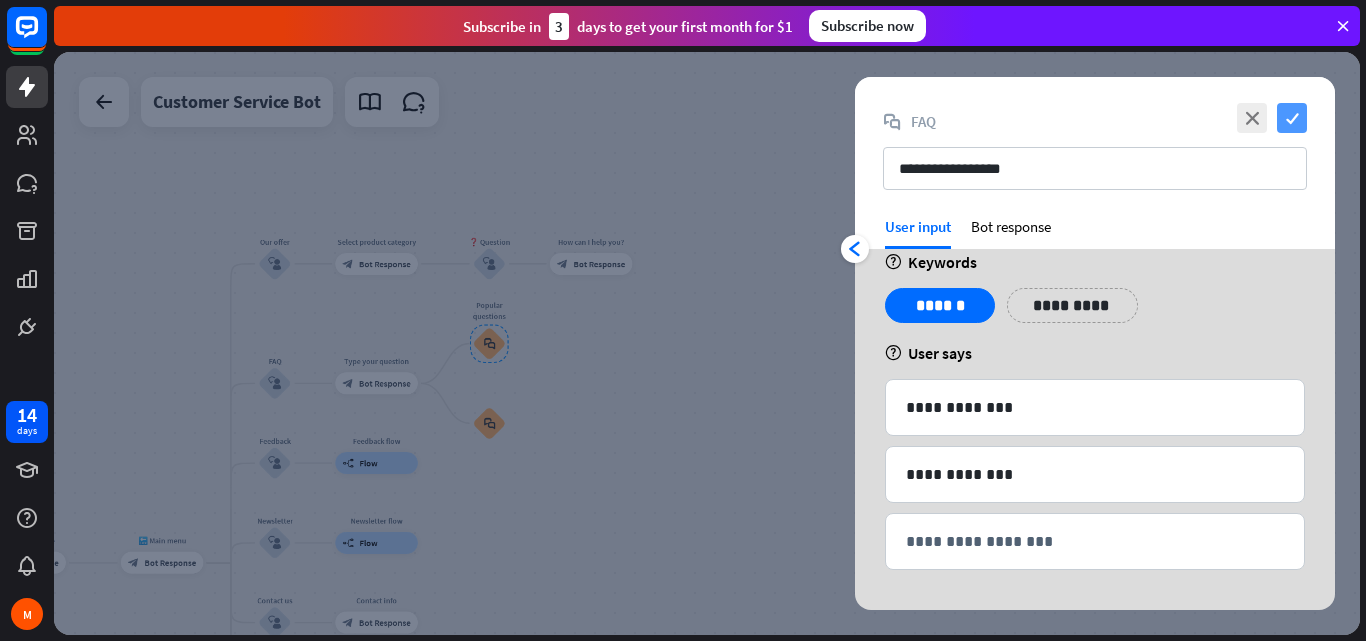 click on "check" at bounding box center (1292, 118) 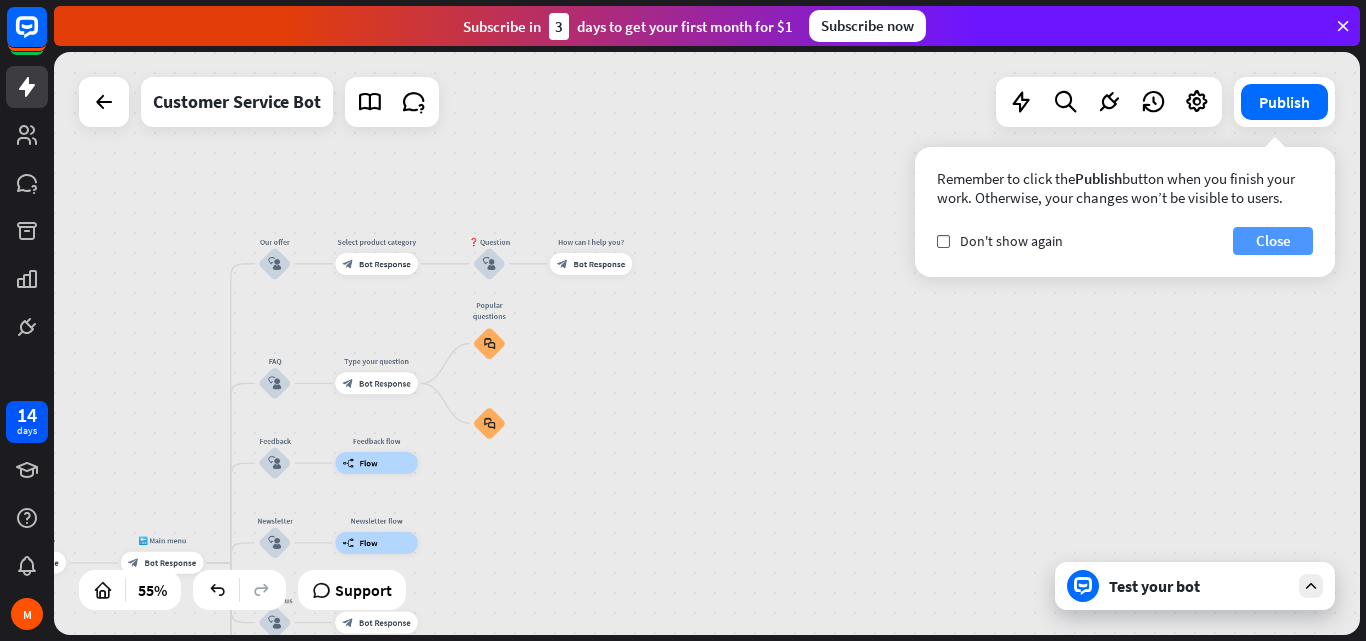 click on "Close" at bounding box center [1273, 241] 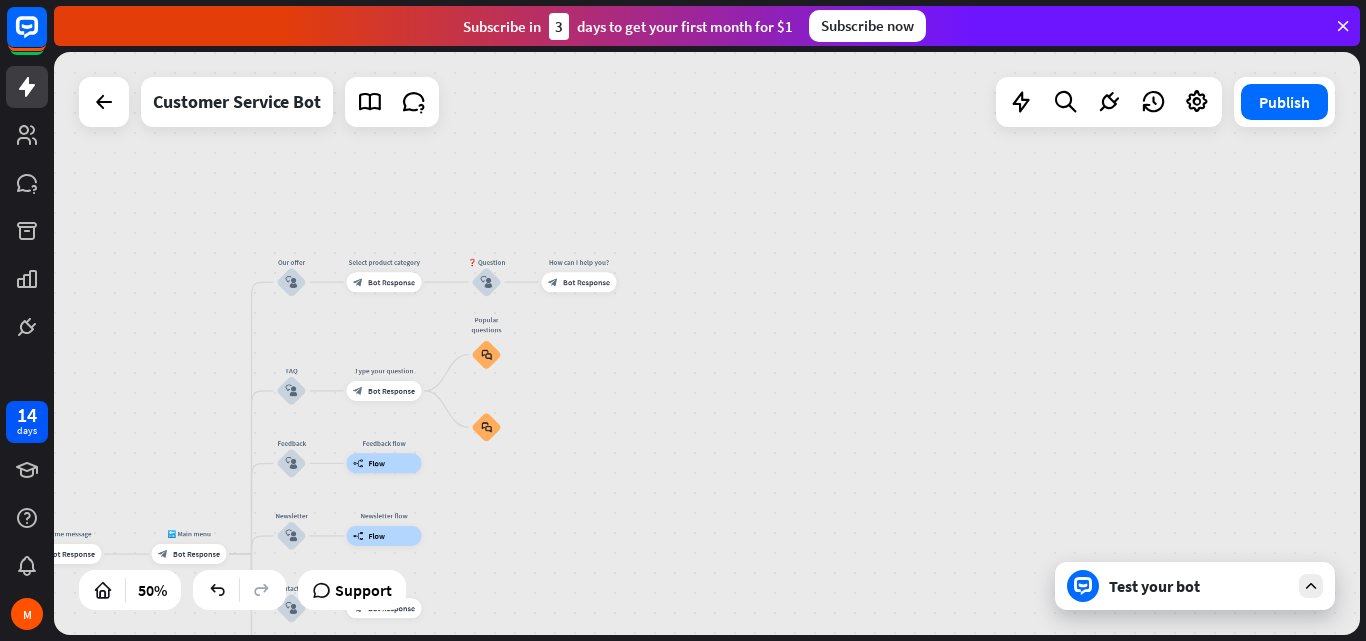 click on "Publish" at bounding box center (1284, 102) 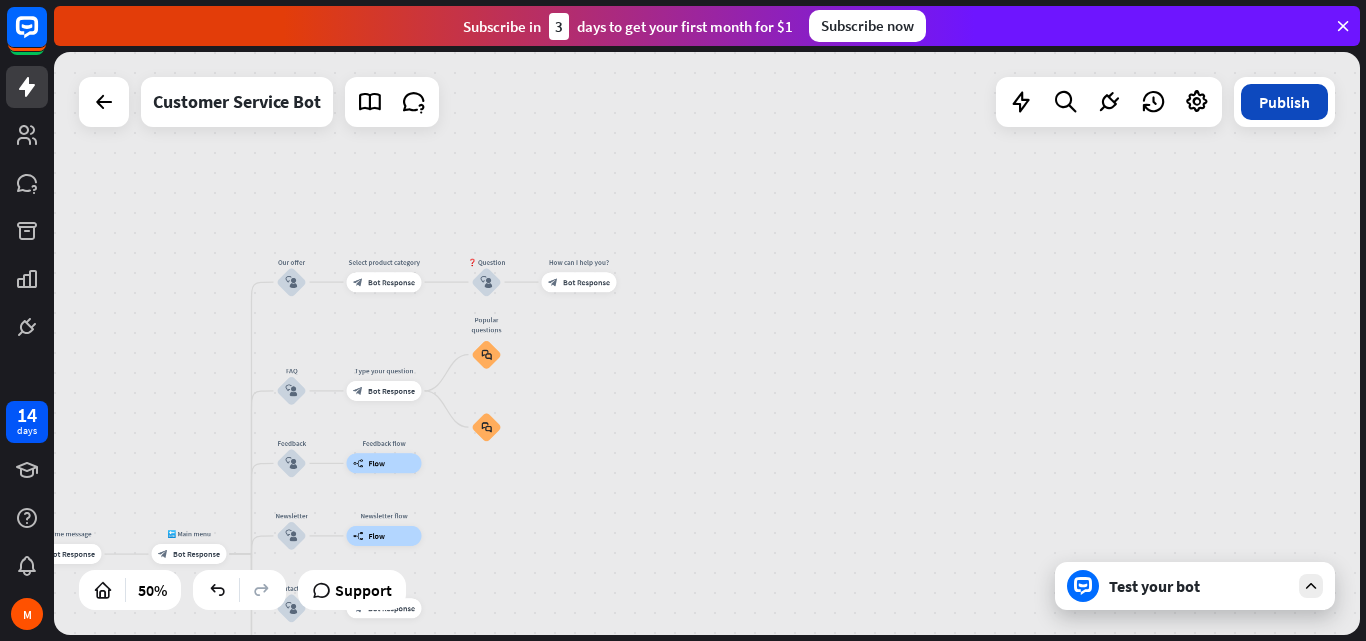 click on "Publish" at bounding box center [1284, 102] 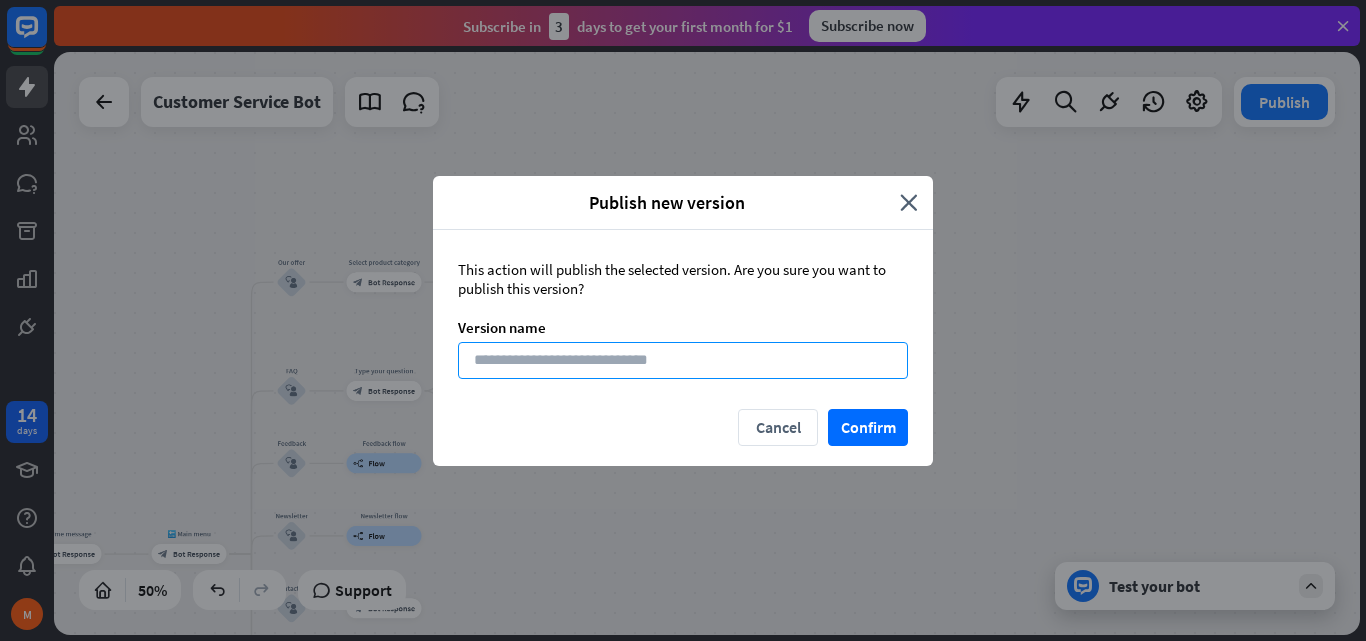 click at bounding box center (683, 360) 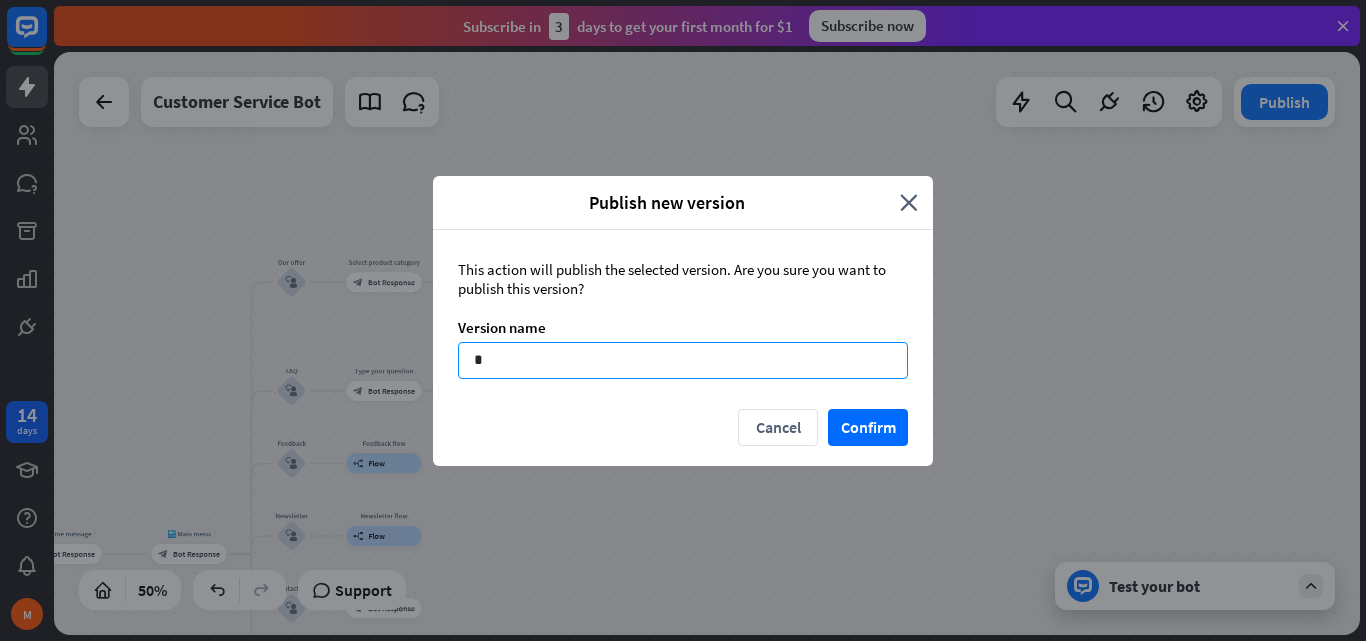 click on "*" at bounding box center [683, 360] 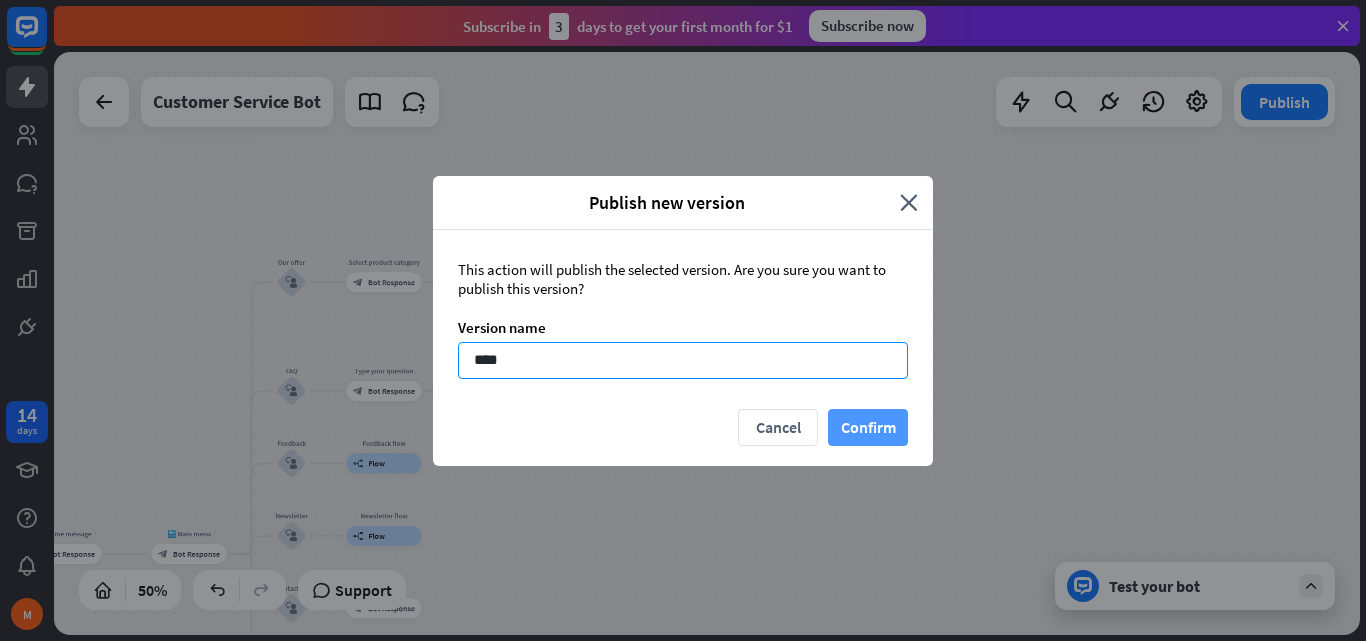type on "****" 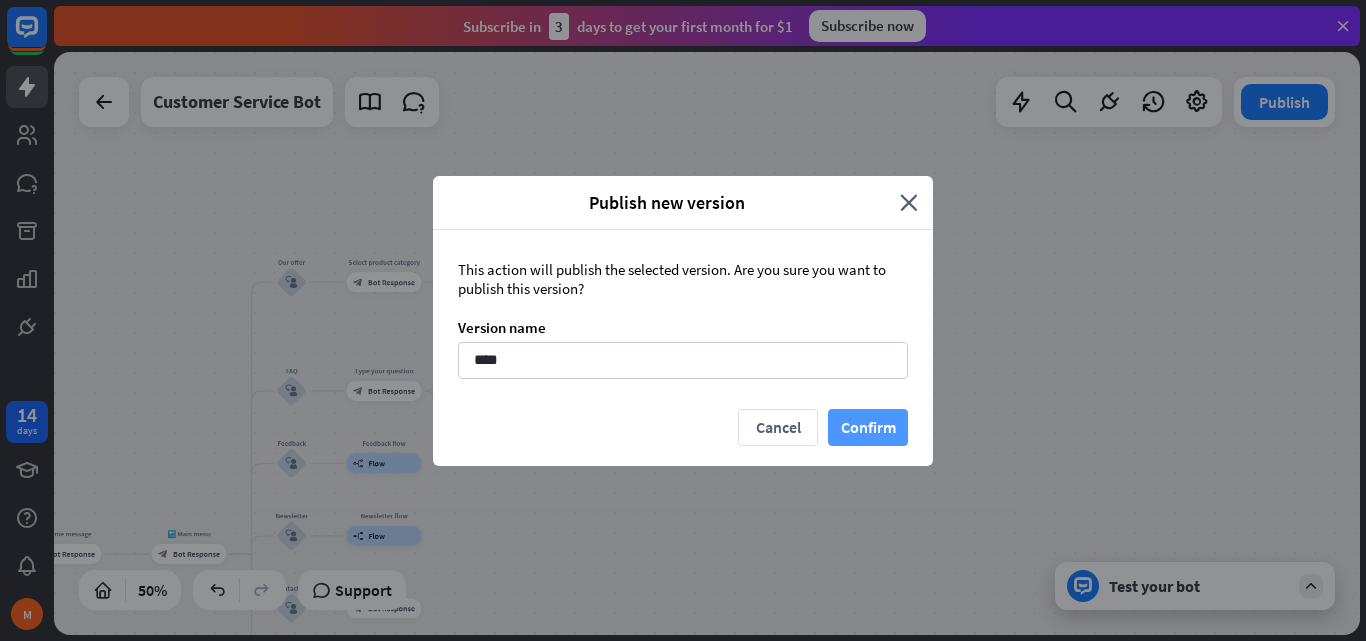 click on "Confirm" at bounding box center (868, 427) 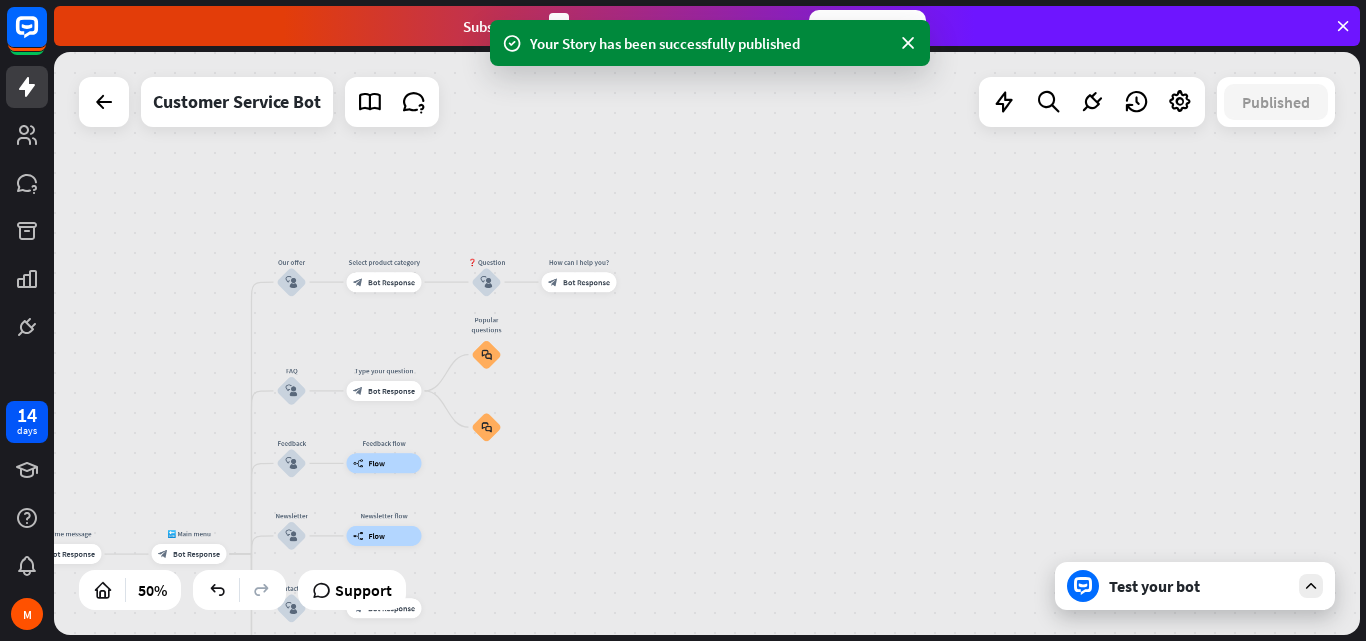 click on "Test your bot" at bounding box center [1199, 586] 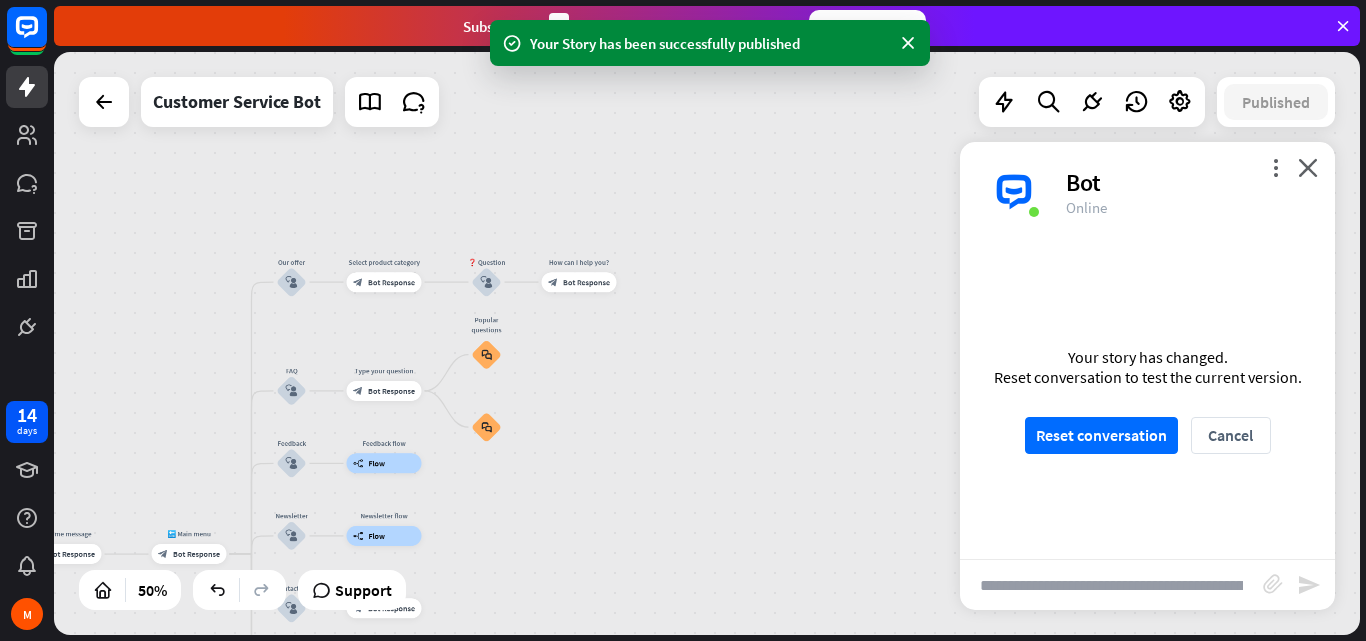 click on "**********" at bounding box center [1111, 585] 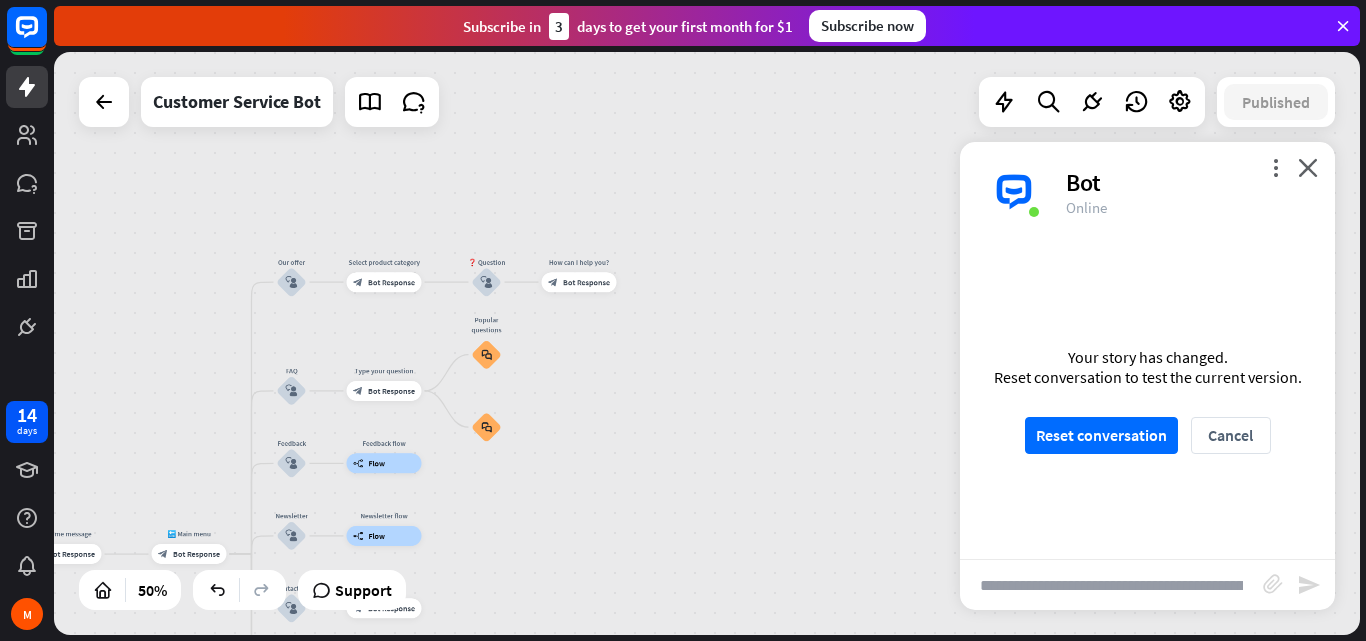 click on "**********" at bounding box center (1111, 585) 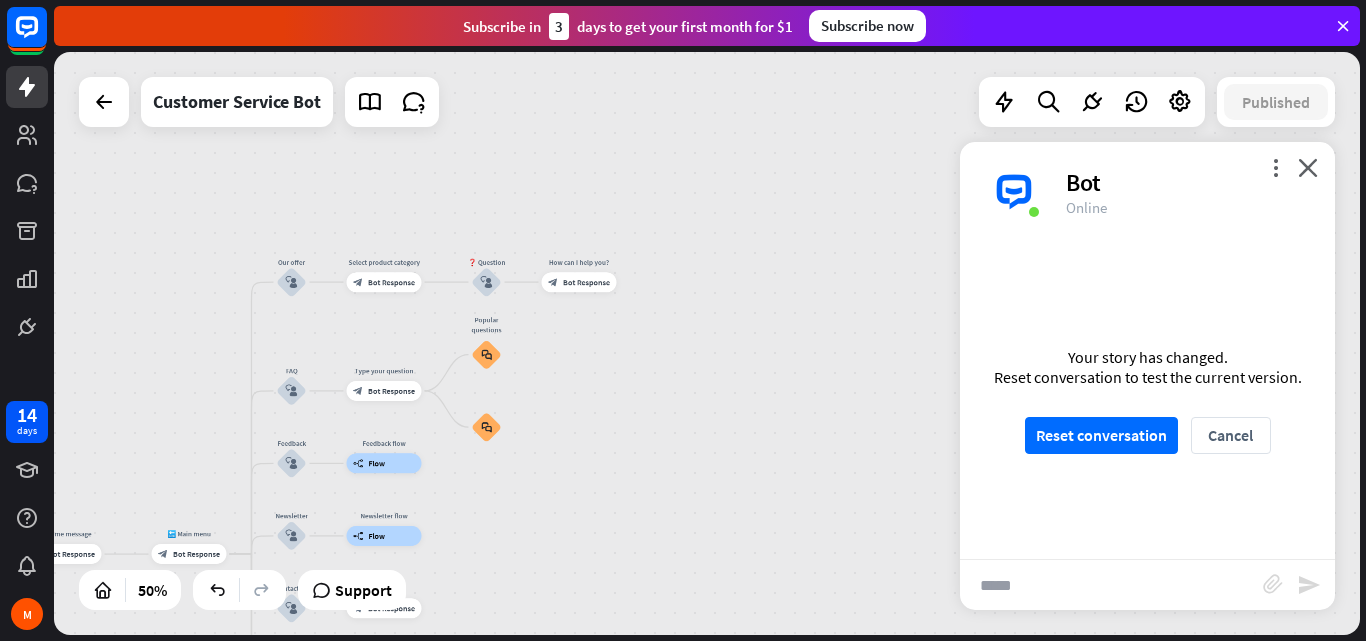 type on "*****" 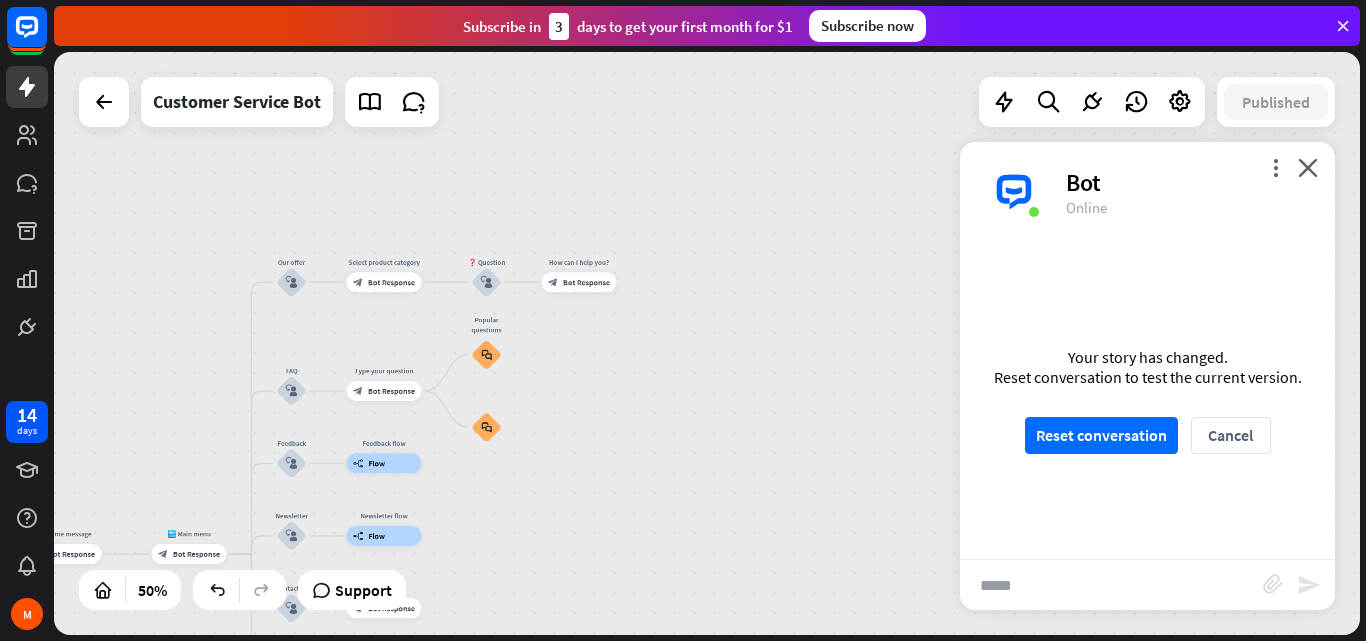 click on "send" at bounding box center [1309, 585] 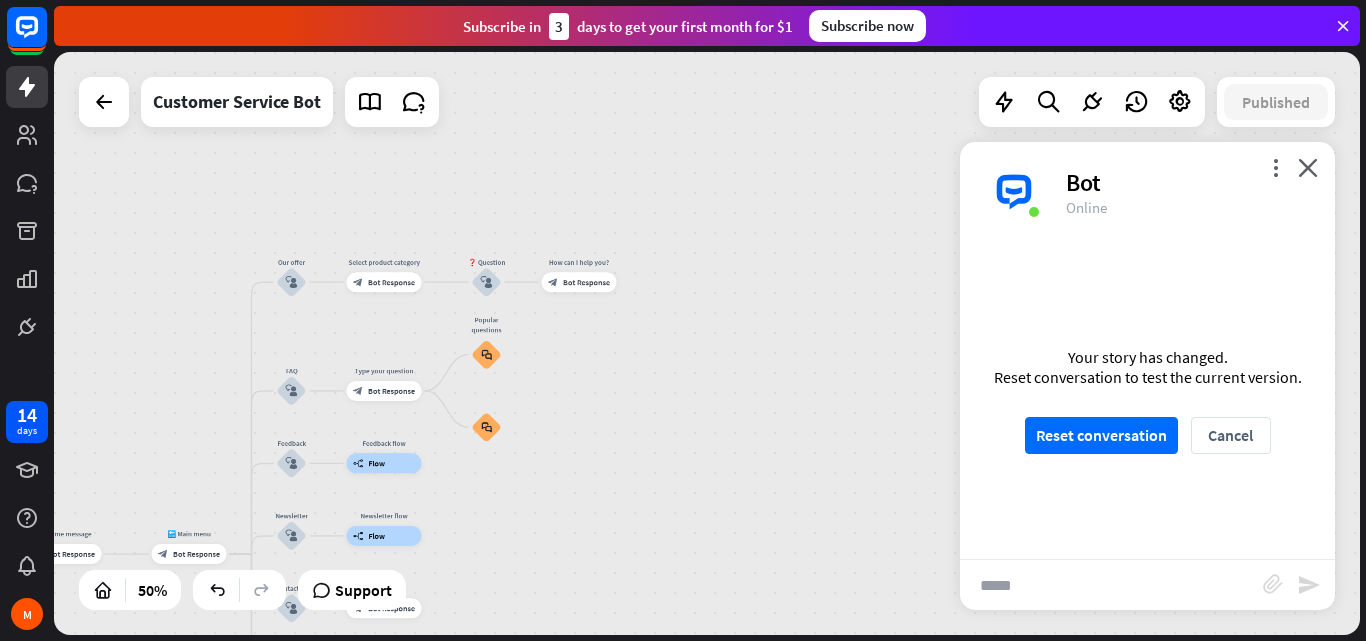 click on "more_vert
close
Bot
Online" at bounding box center (1147, 192) 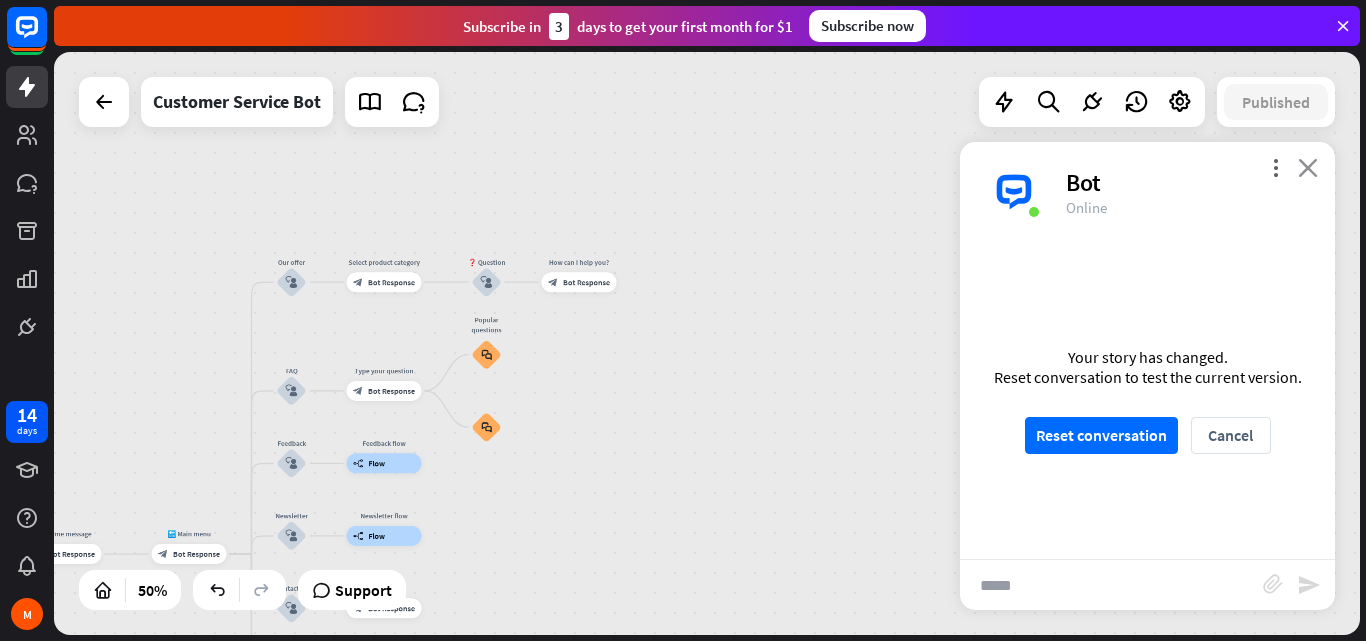 click on "close" at bounding box center (1308, 167) 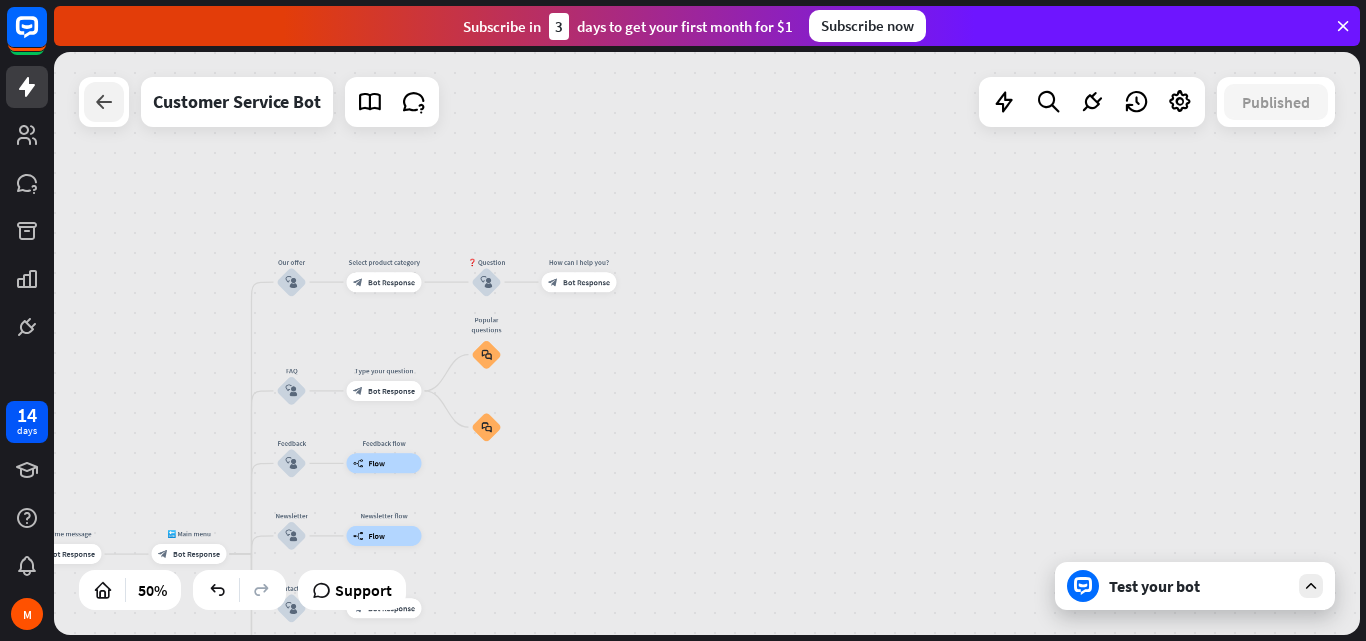 click at bounding box center [104, 102] 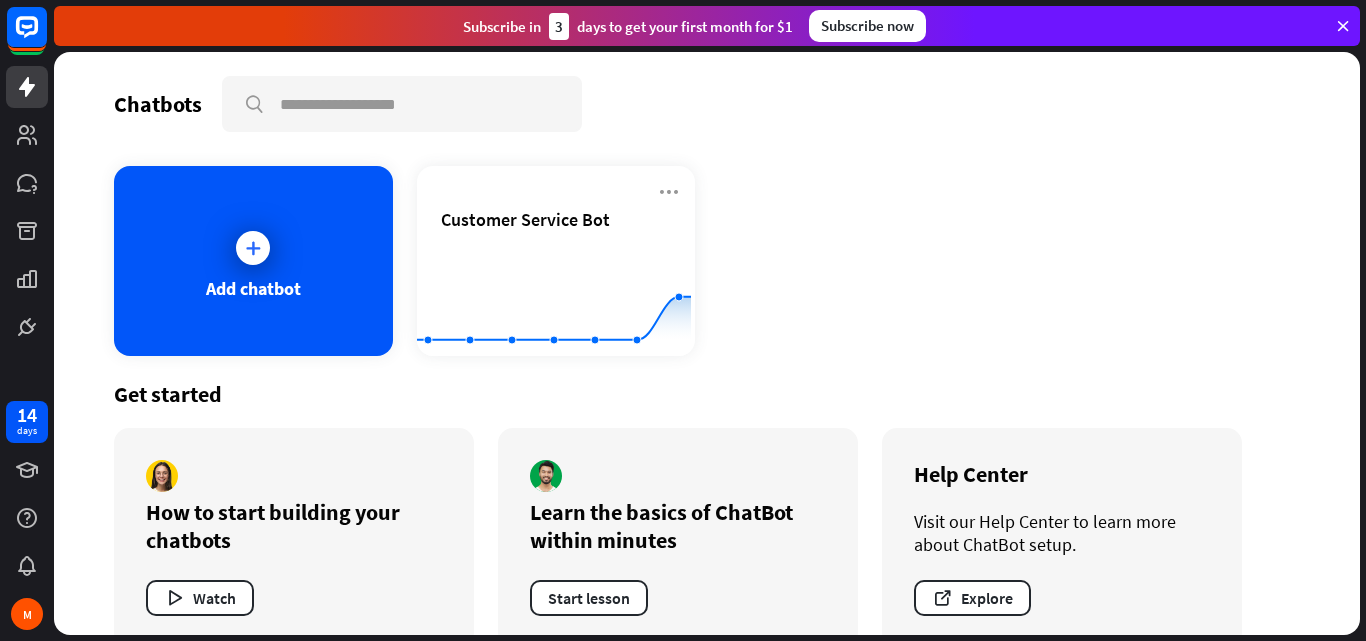 scroll, scrollTop: 37, scrollLeft: 0, axis: vertical 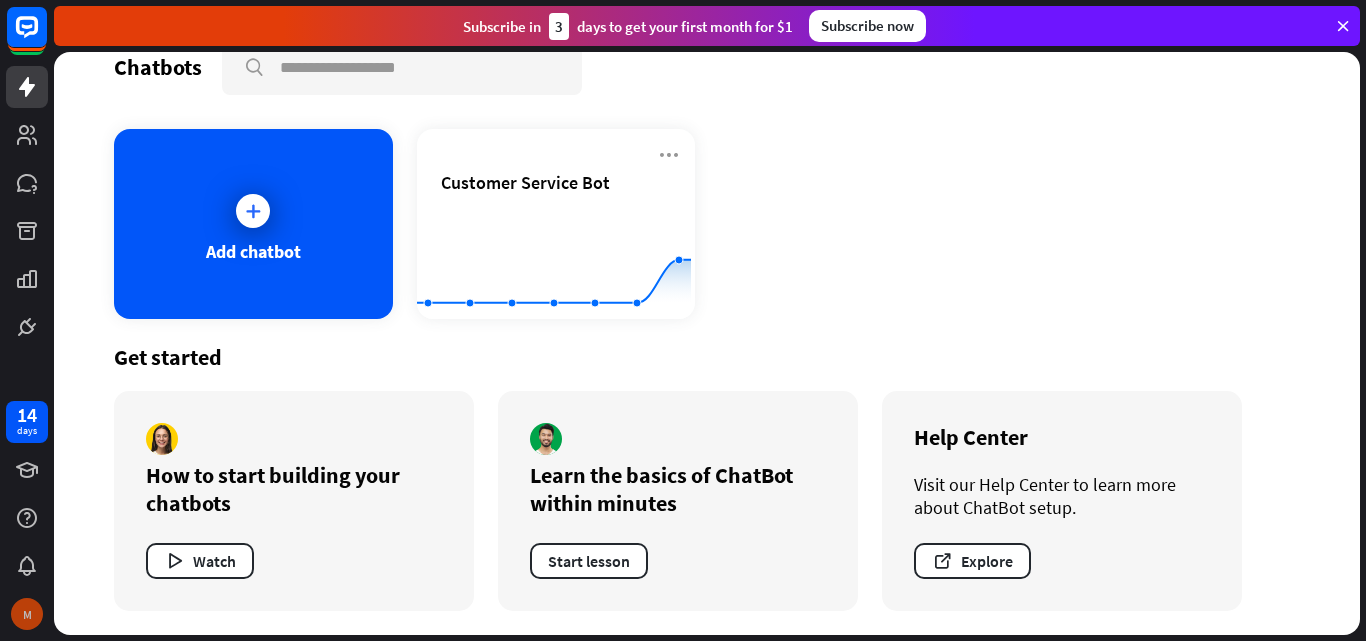 click on "M" at bounding box center [27, 614] 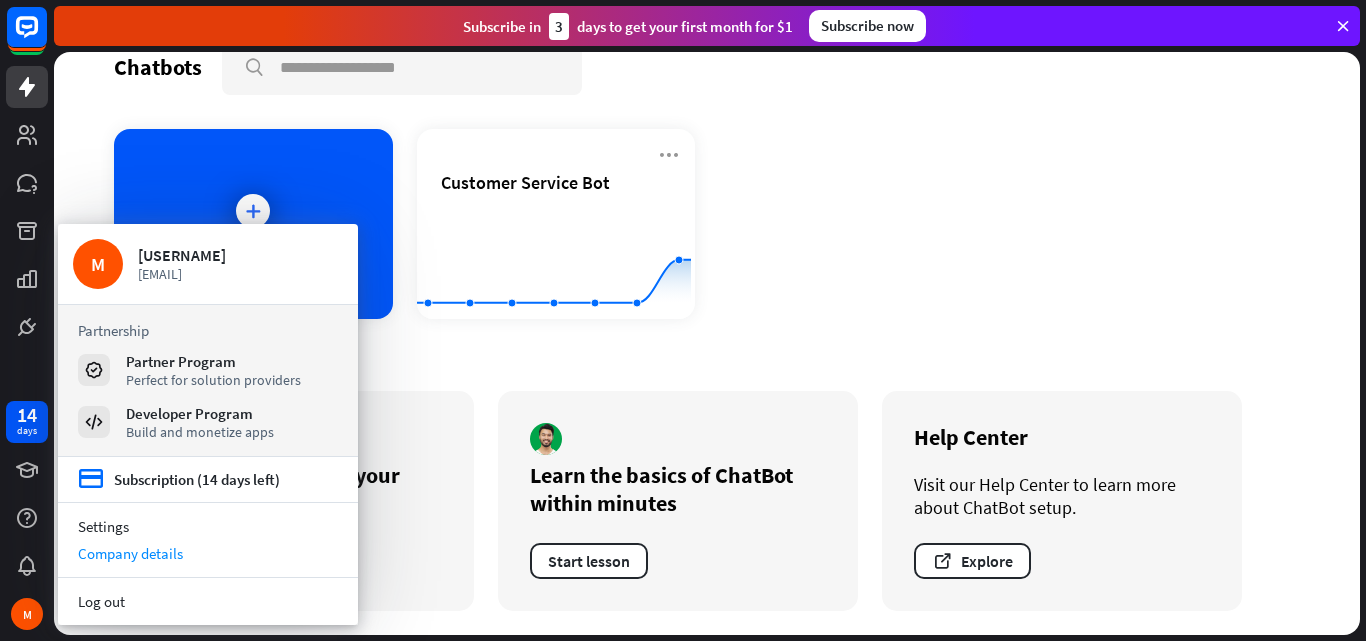 click on "Company details" at bounding box center (208, 553) 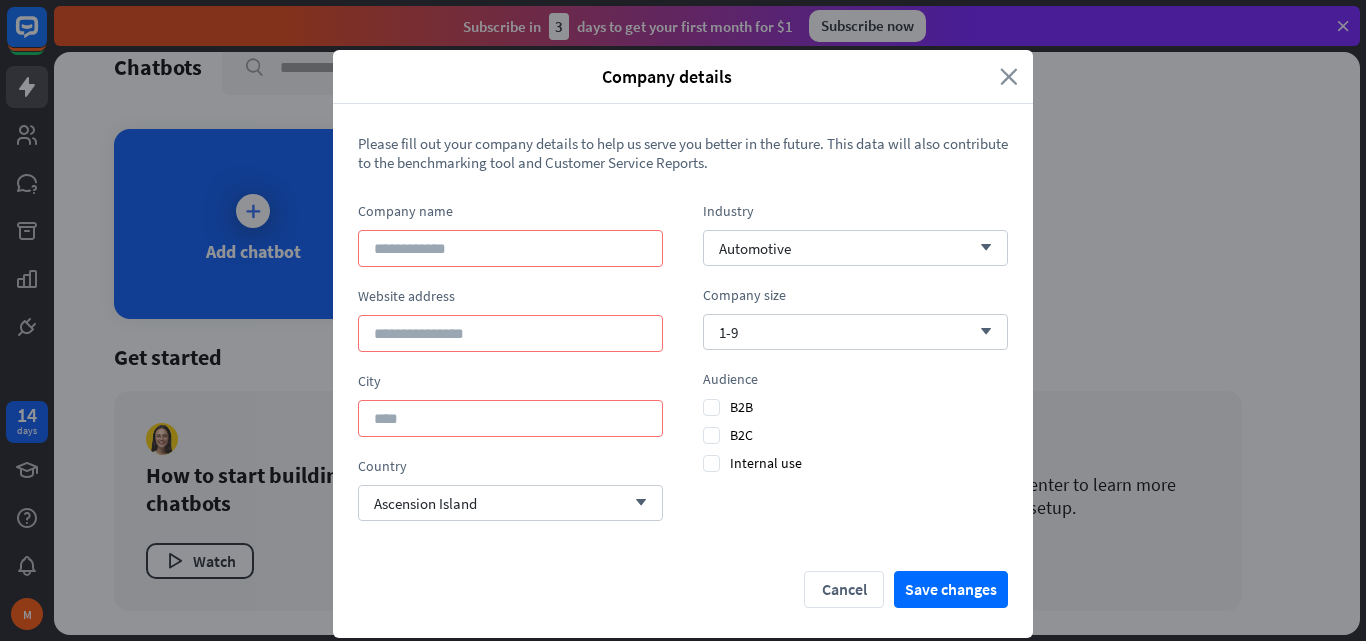 click on "close" at bounding box center [1009, 76] 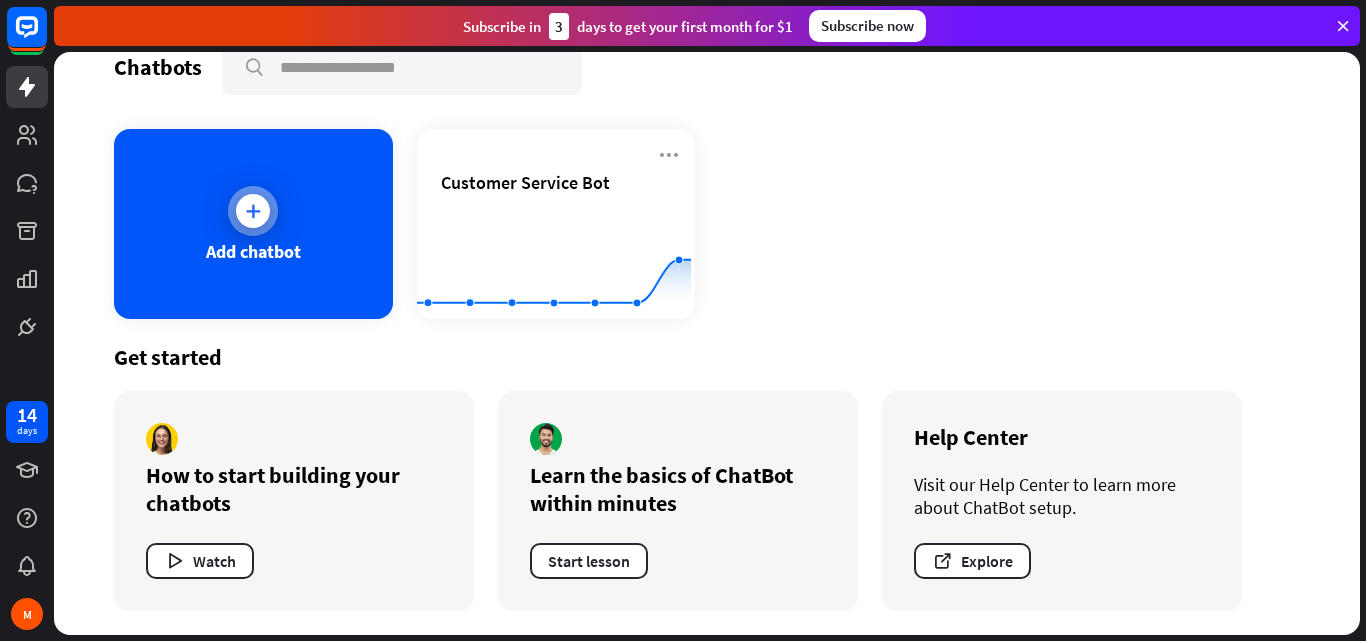 click at bounding box center [253, 211] 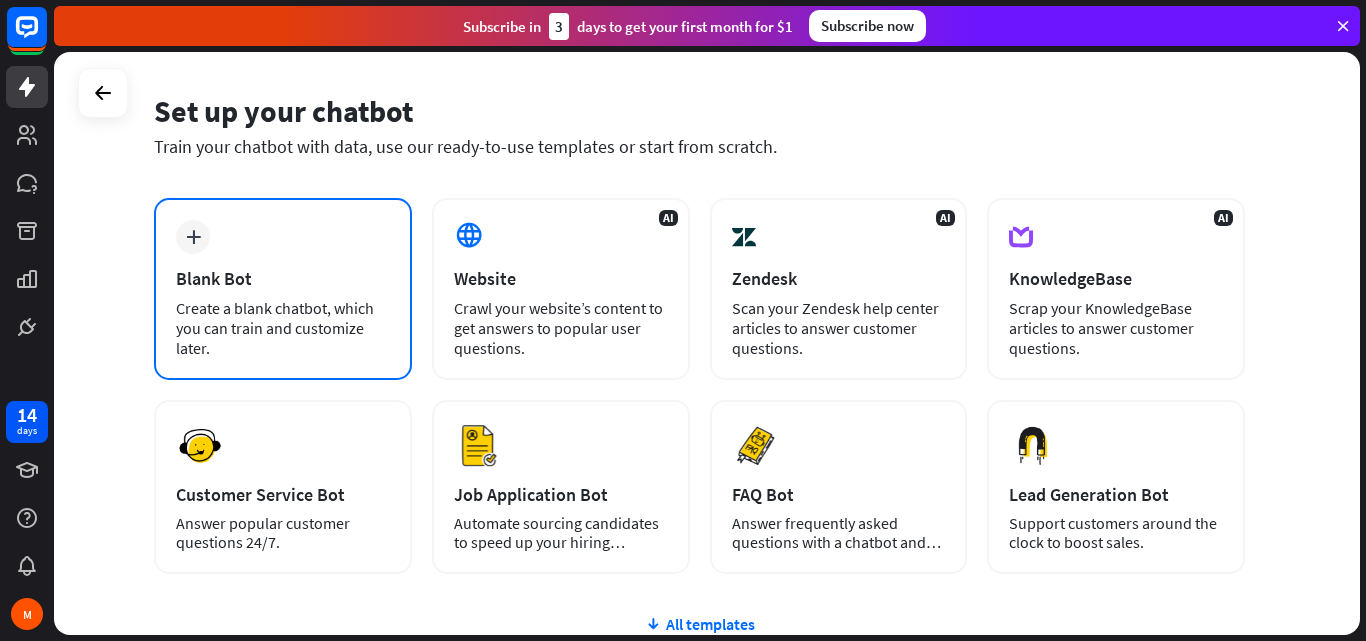 scroll, scrollTop: 0, scrollLeft: 0, axis: both 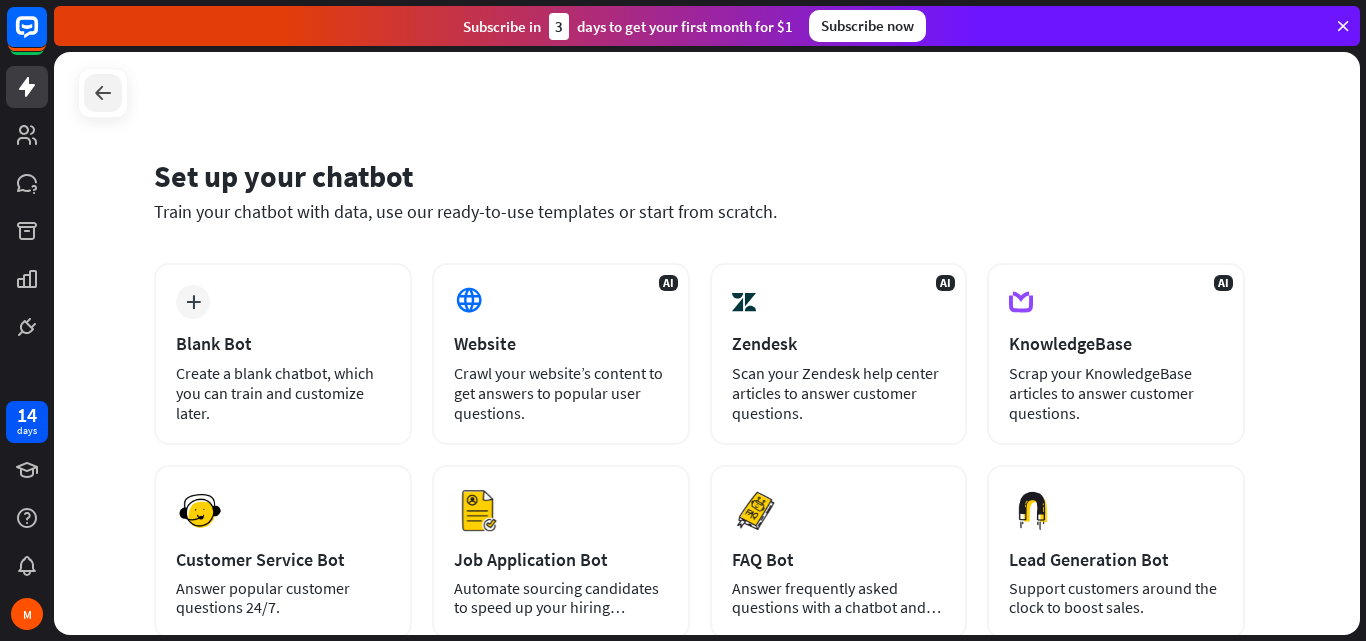 click at bounding box center [103, 93] 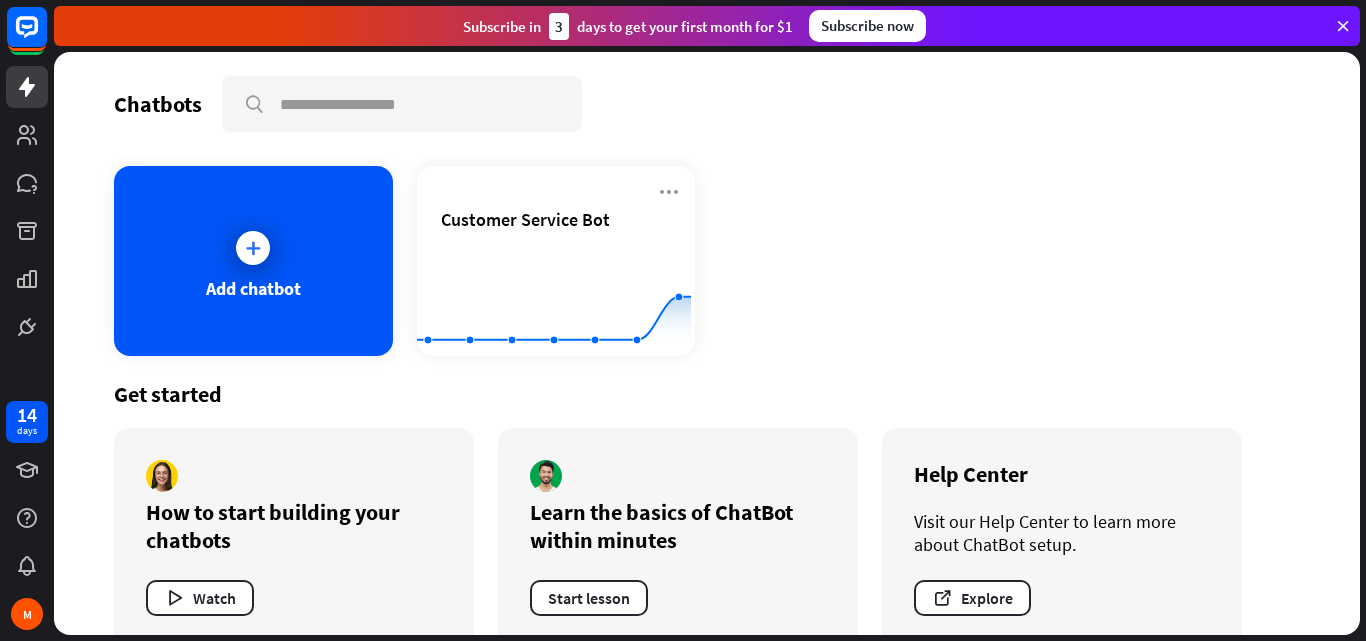 scroll, scrollTop: 37, scrollLeft: 0, axis: vertical 